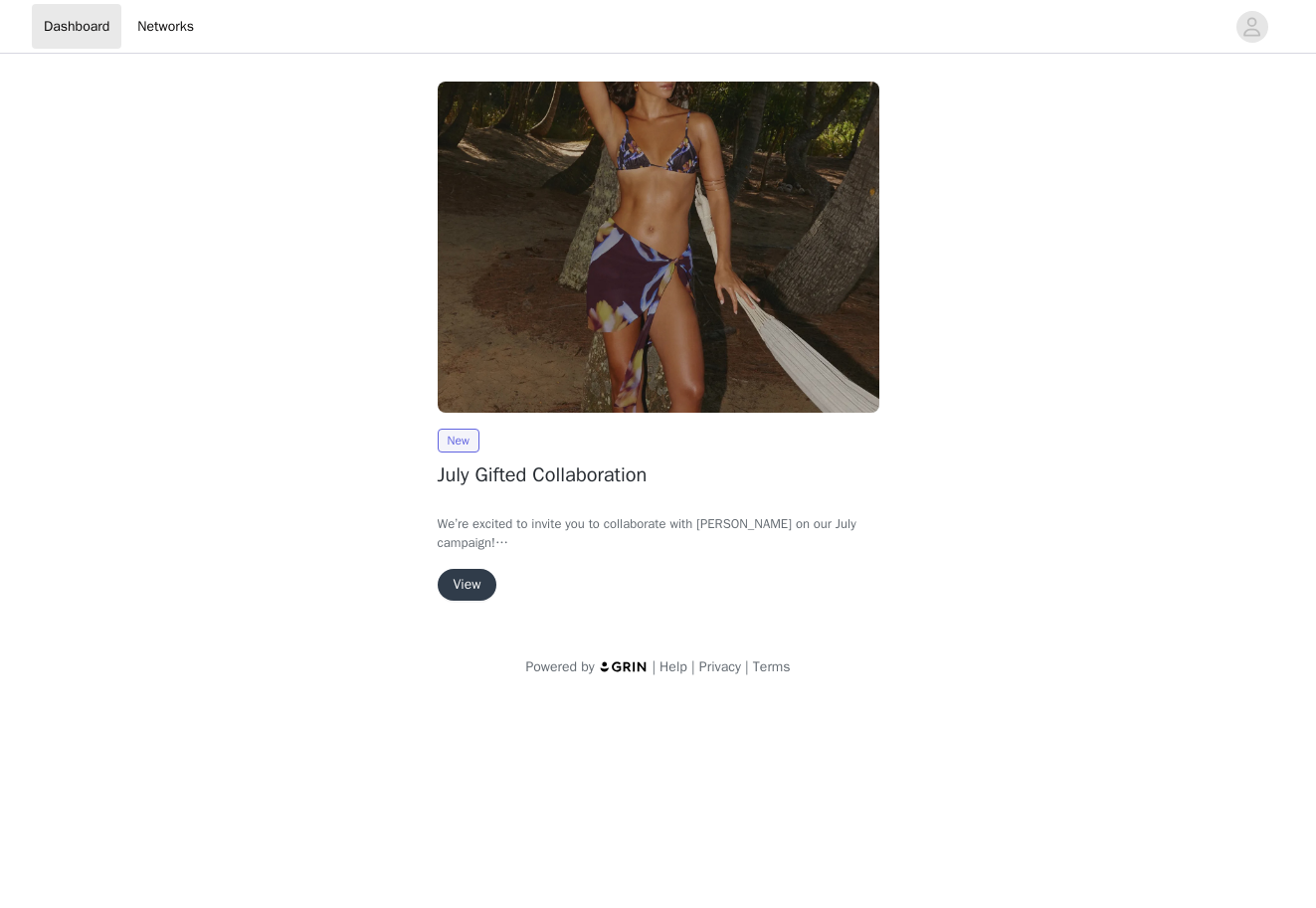scroll, scrollTop: 0, scrollLeft: 0, axis: both 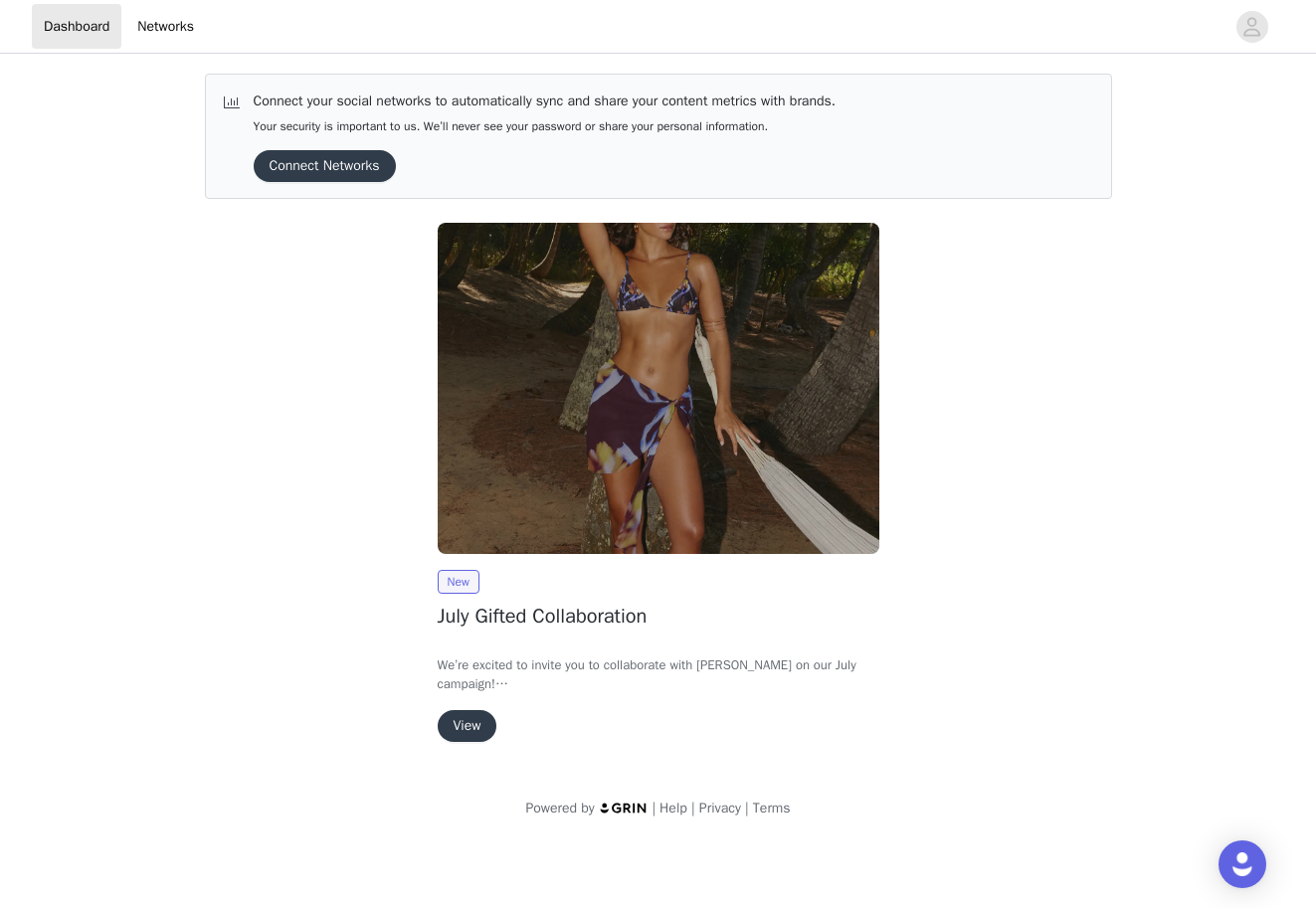 click on "View" at bounding box center [468, 726] 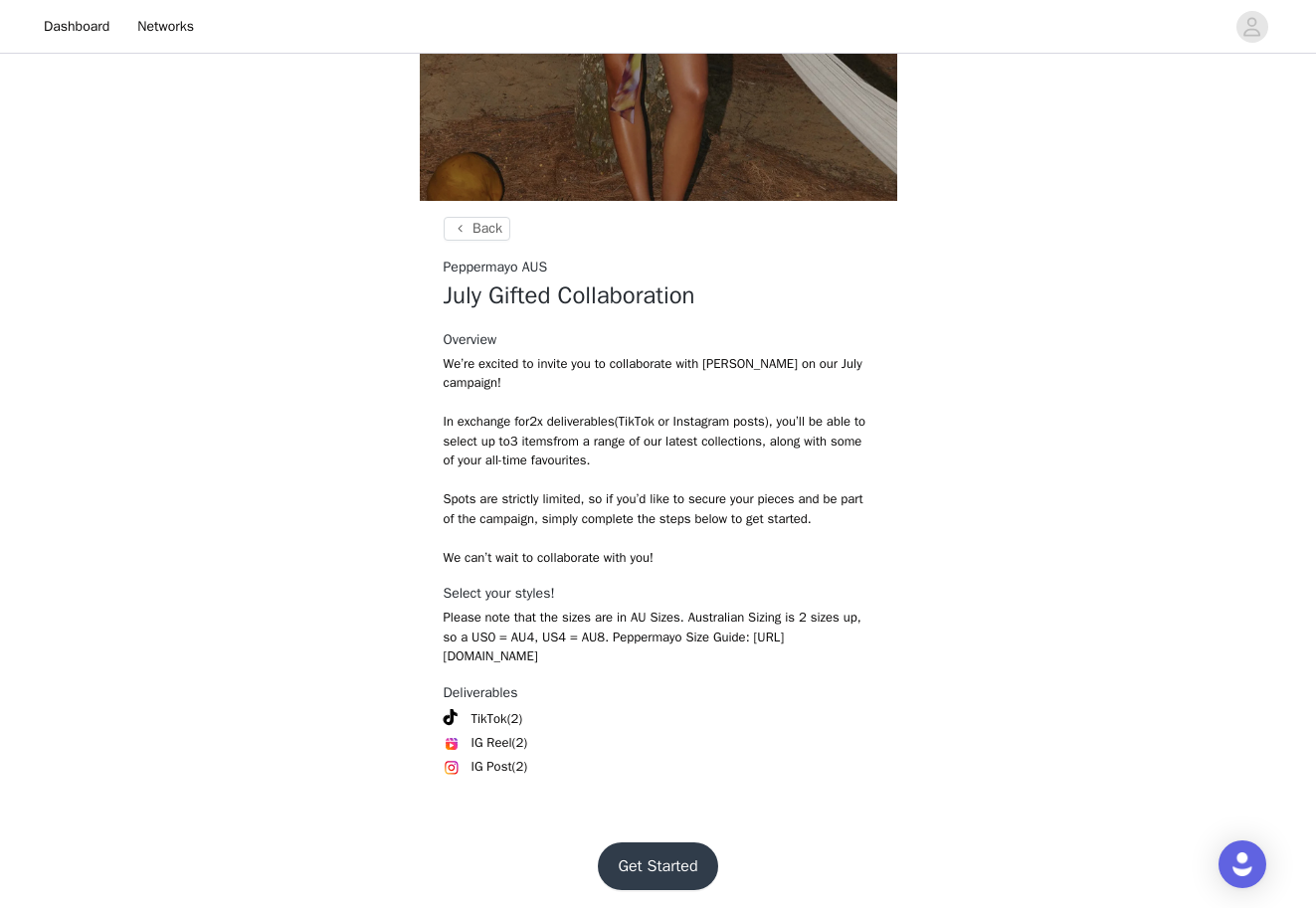 scroll, scrollTop: 381, scrollLeft: 0, axis: vertical 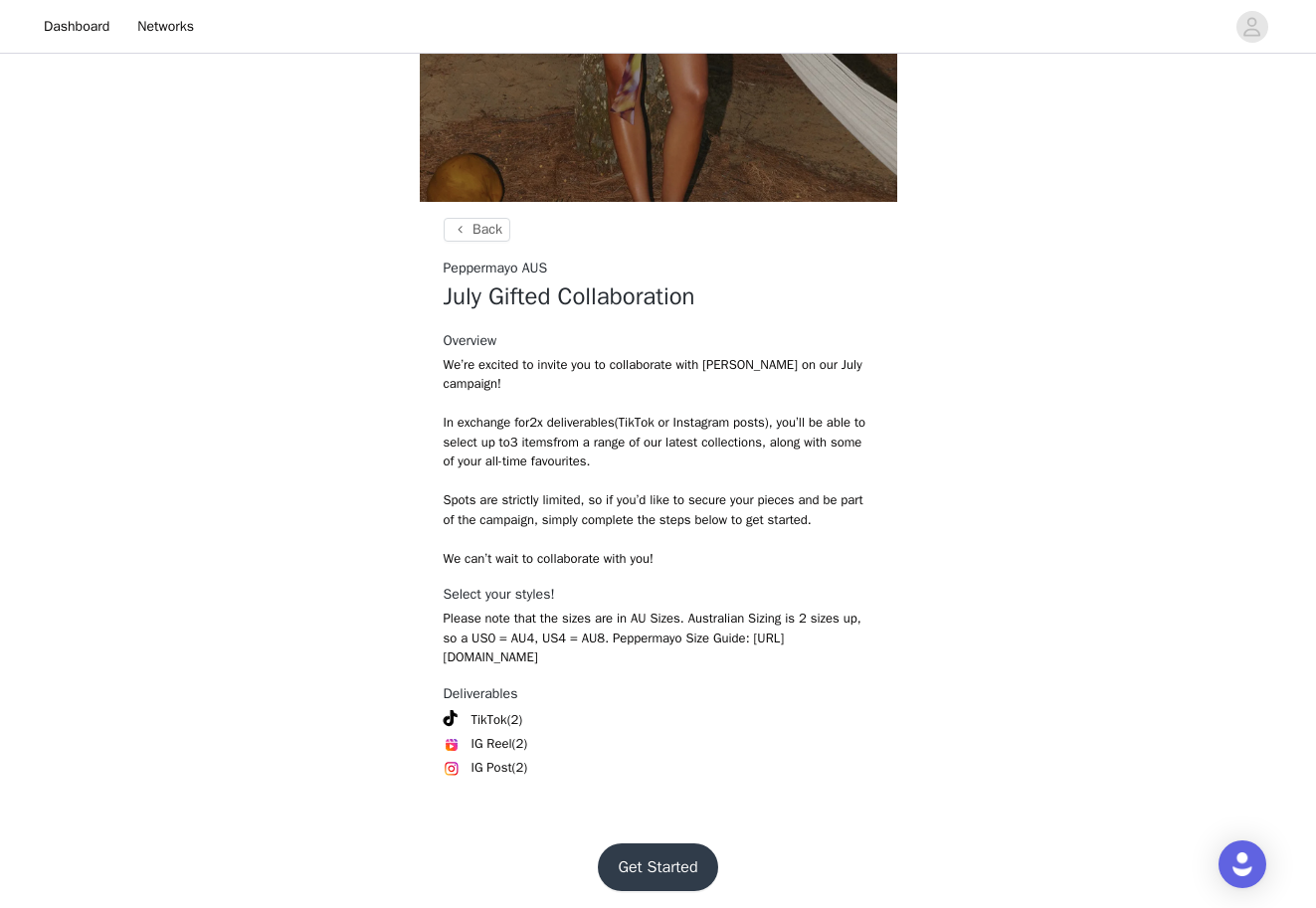 click on "Get Started" at bounding box center [658, 867] 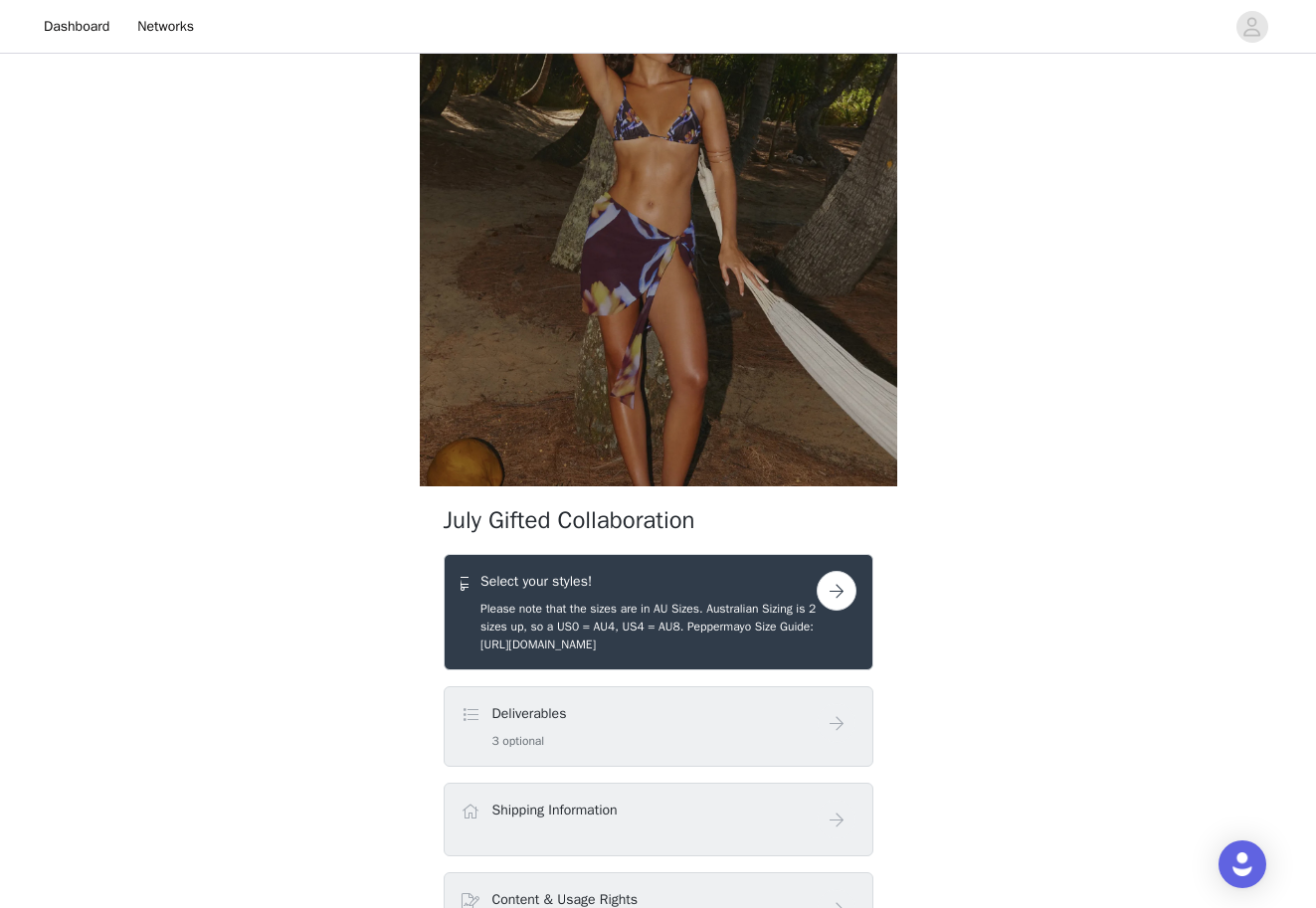 scroll, scrollTop: 215, scrollLeft: 0, axis: vertical 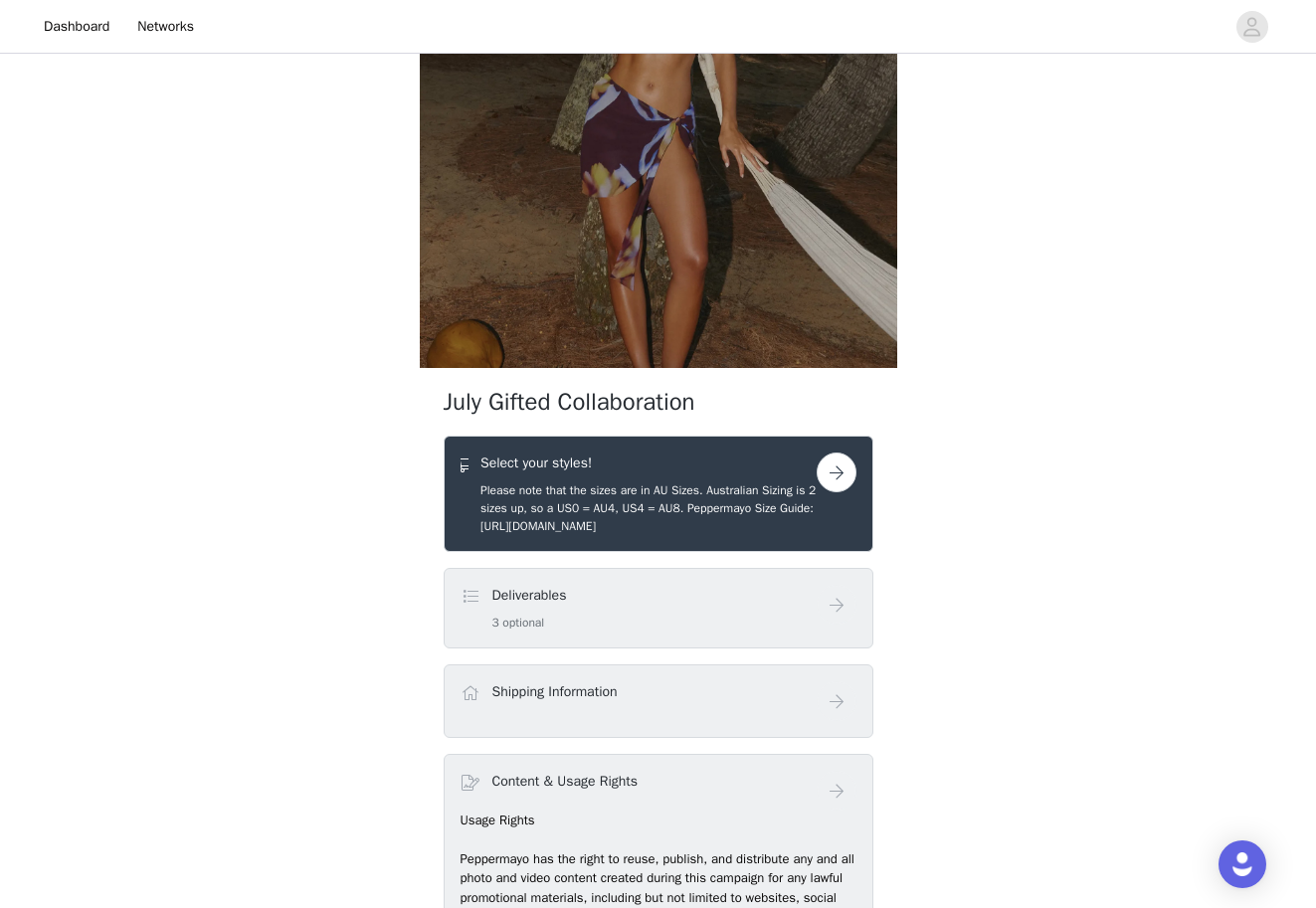click at bounding box center (837, 472) 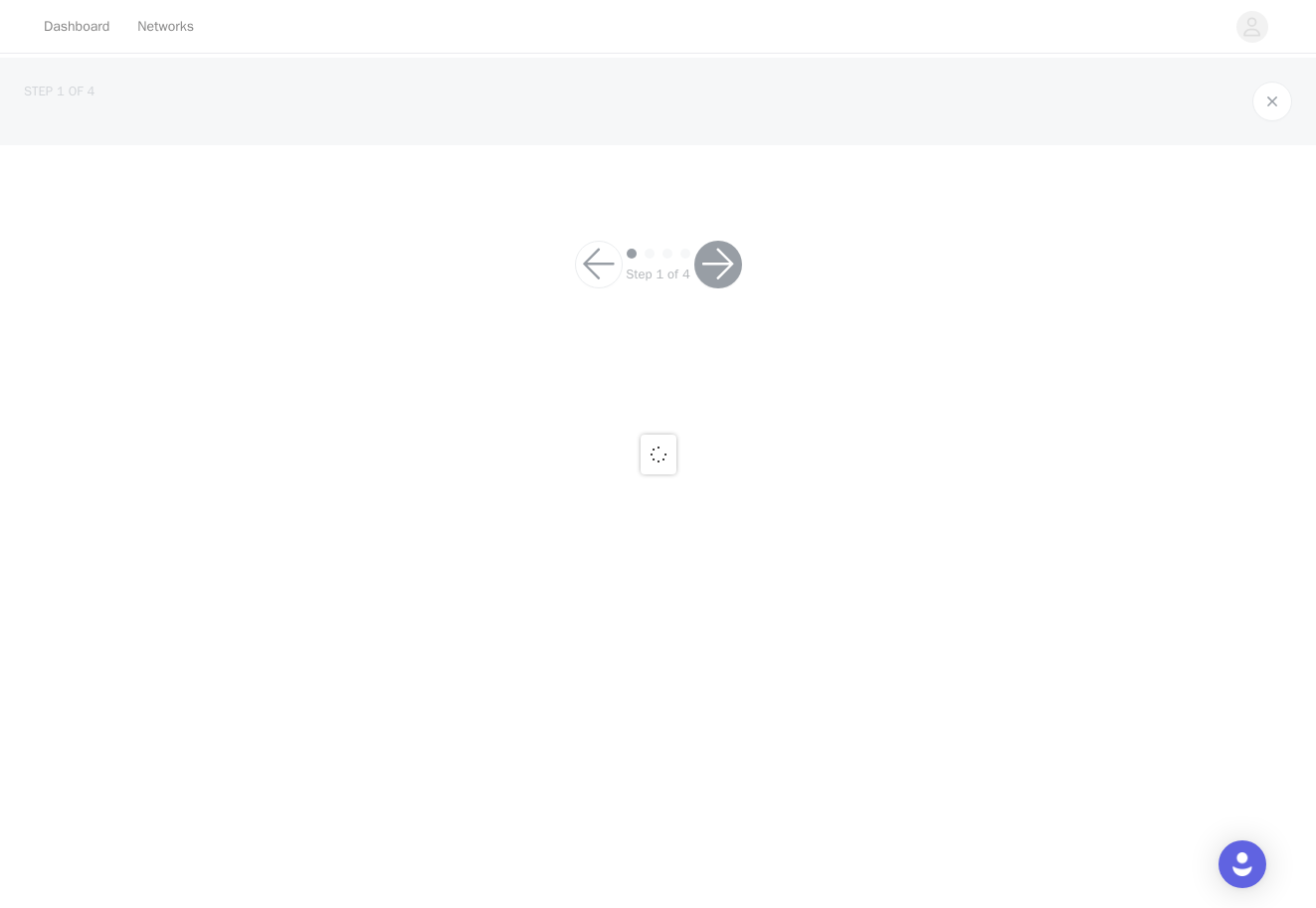 scroll, scrollTop: 0, scrollLeft: 0, axis: both 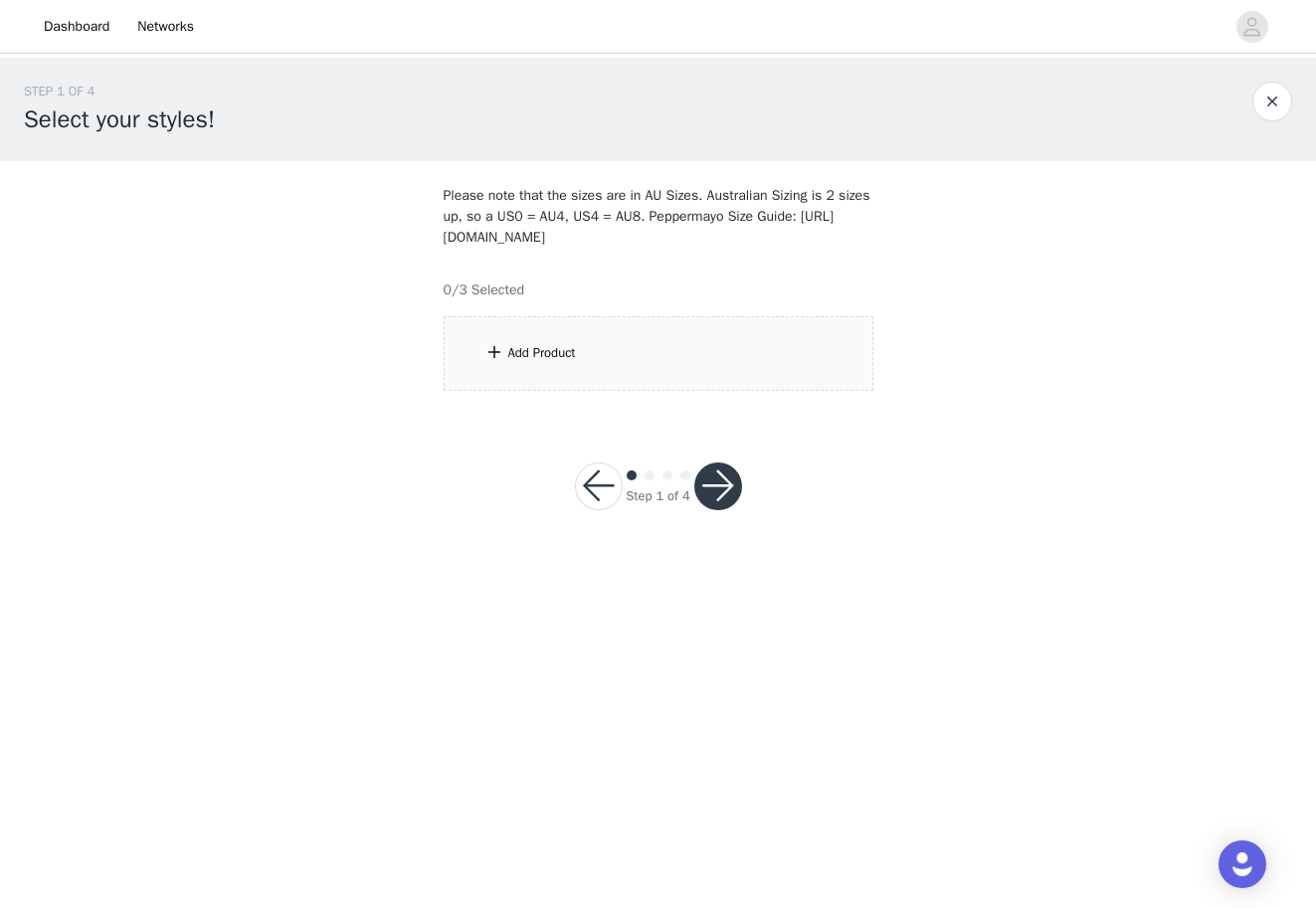 click on "Add Product" at bounding box center [658, 353] 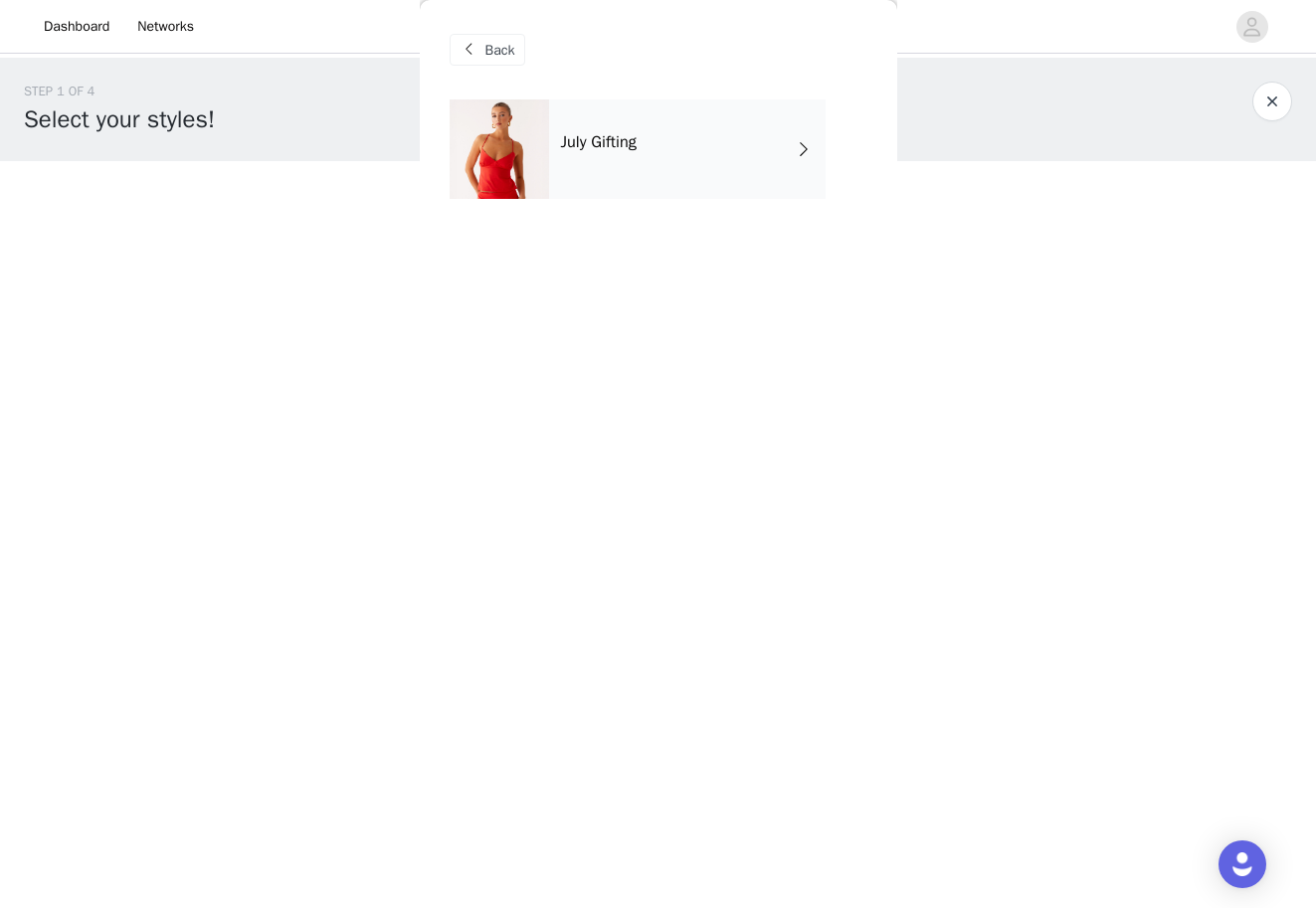 click on "July Gifting" at bounding box center (687, 149) 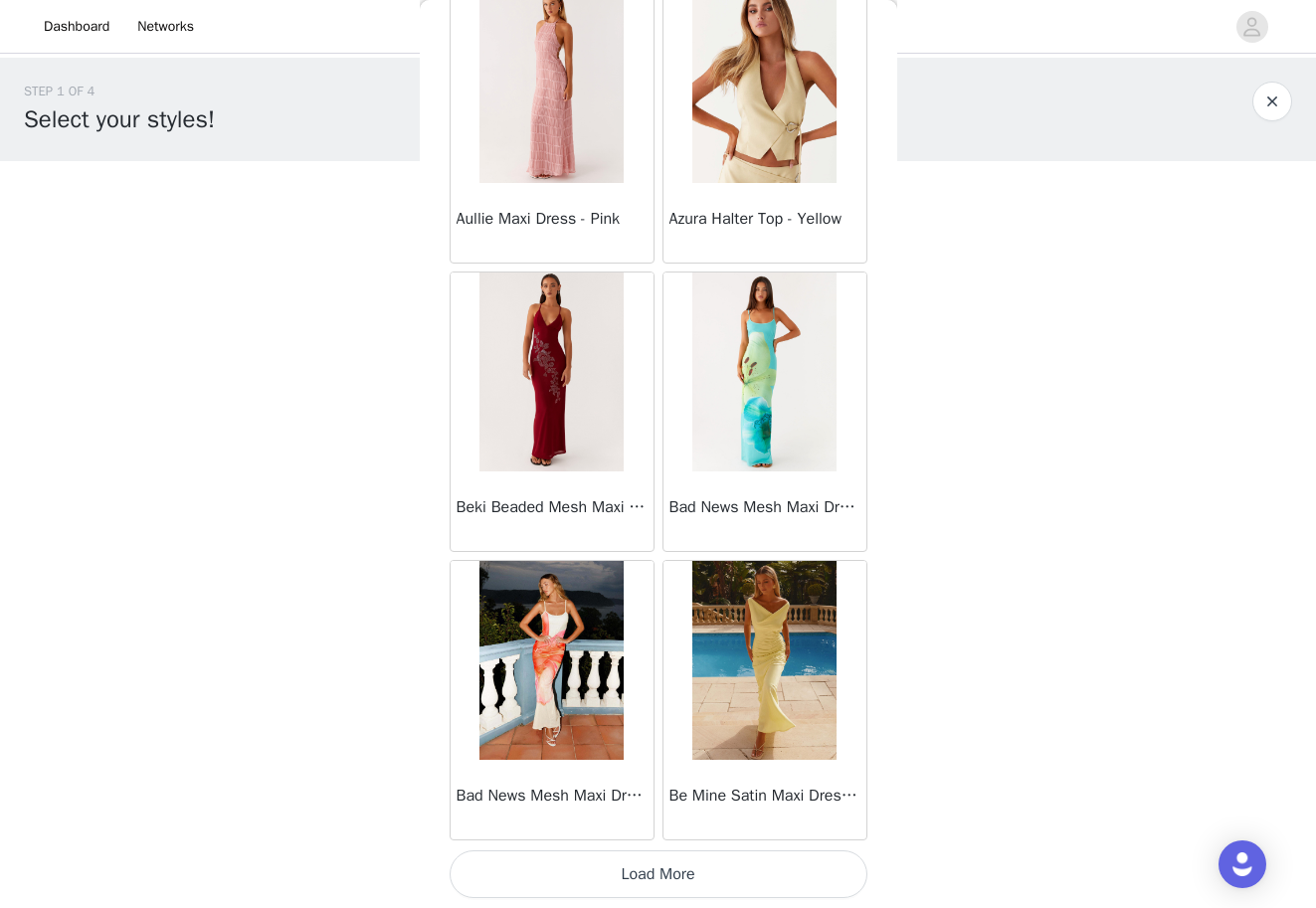 scroll, scrollTop: 2135, scrollLeft: 0, axis: vertical 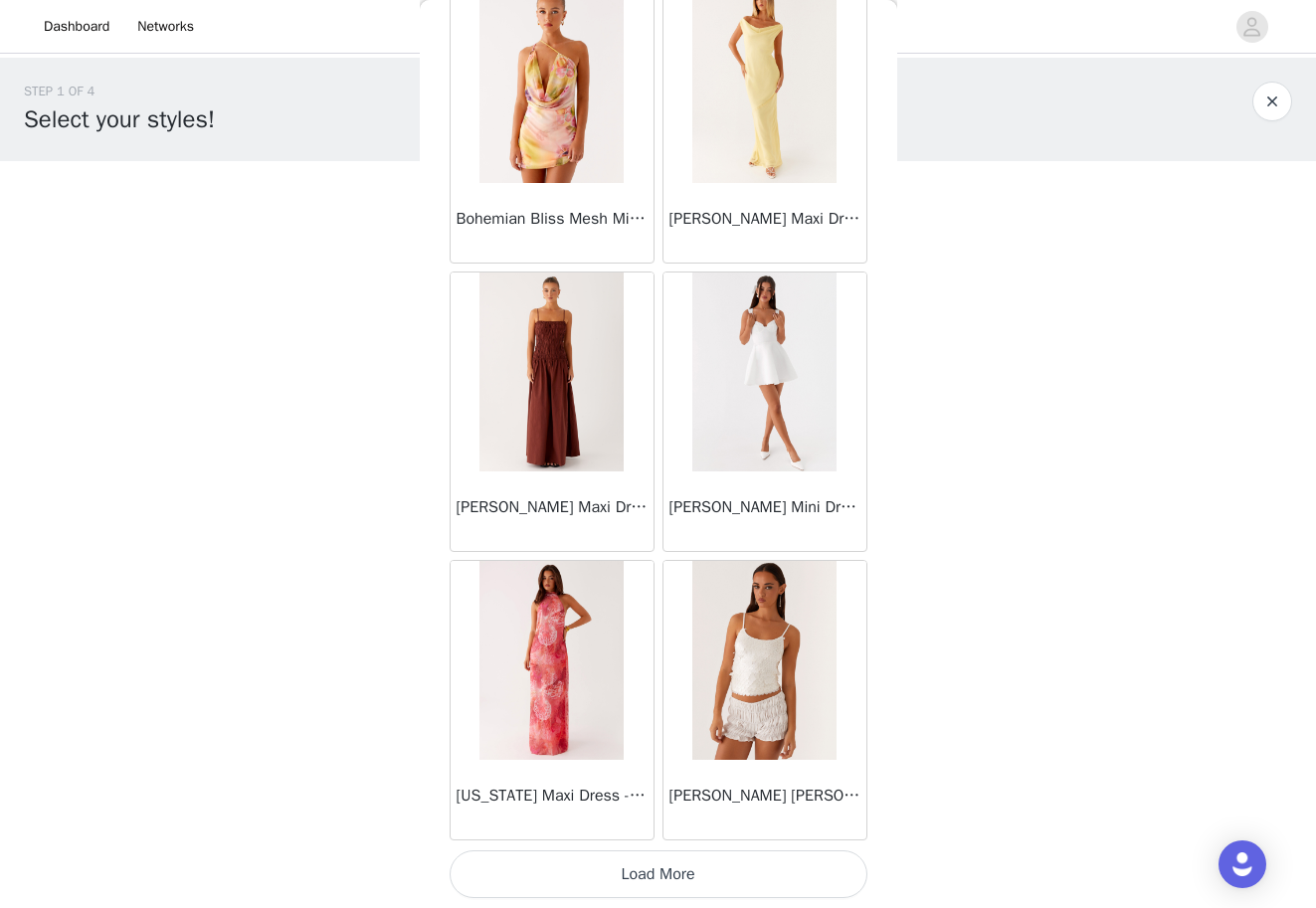 click on "Load More" at bounding box center [658, 874] 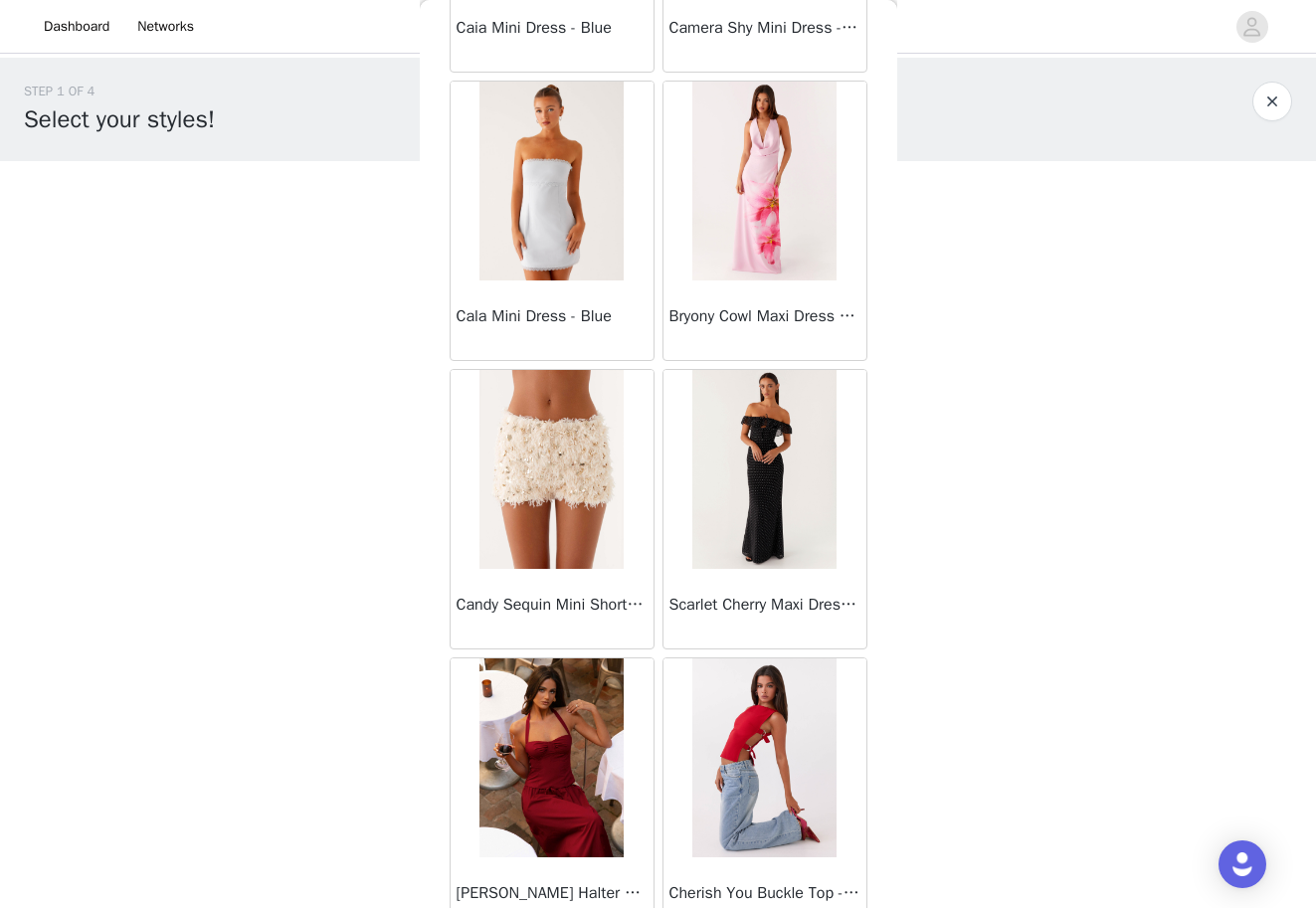 scroll, scrollTop: 6080, scrollLeft: 0, axis: vertical 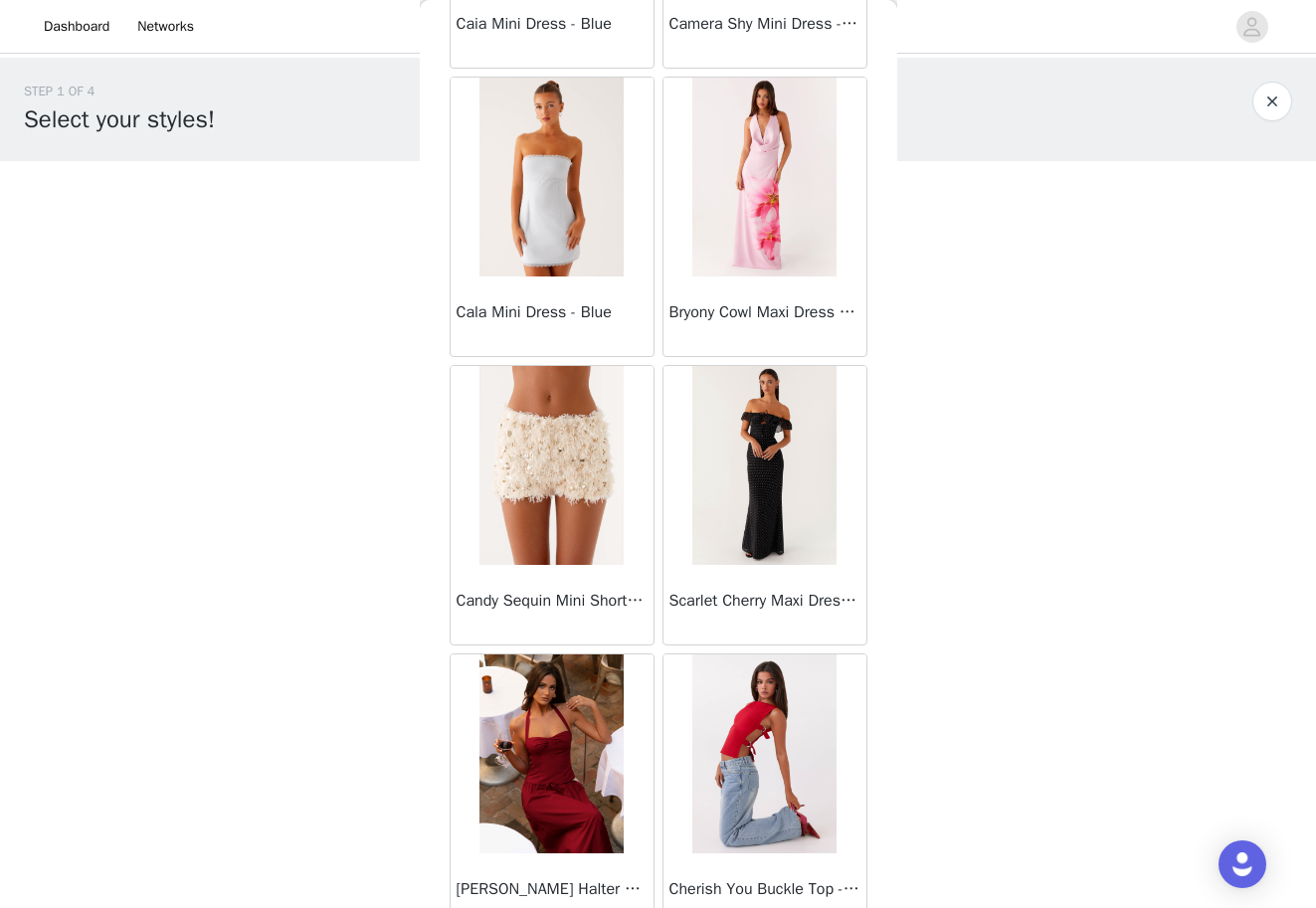 click at bounding box center [551, 465] 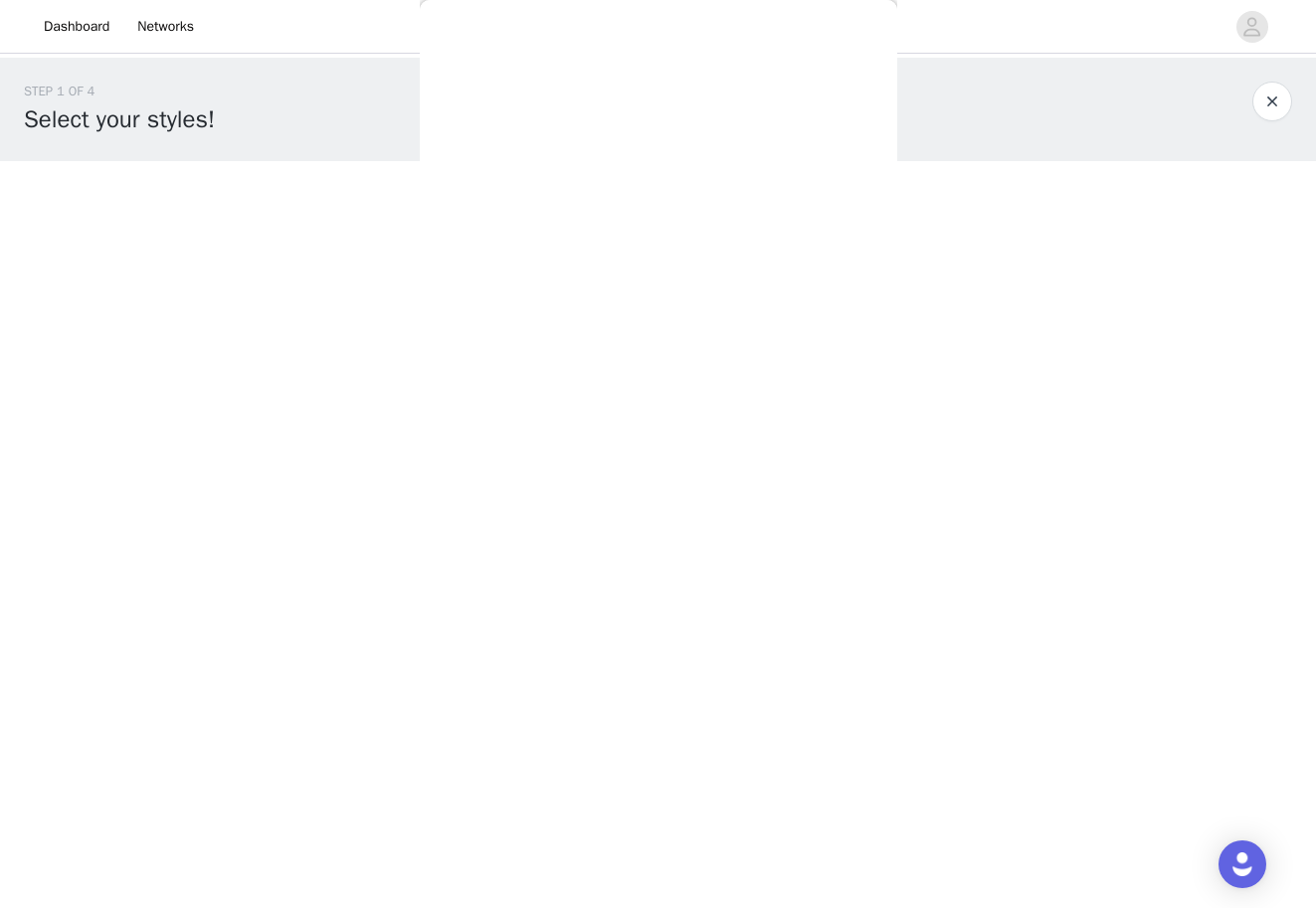 scroll, scrollTop: 0, scrollLeft: 0, axis: both 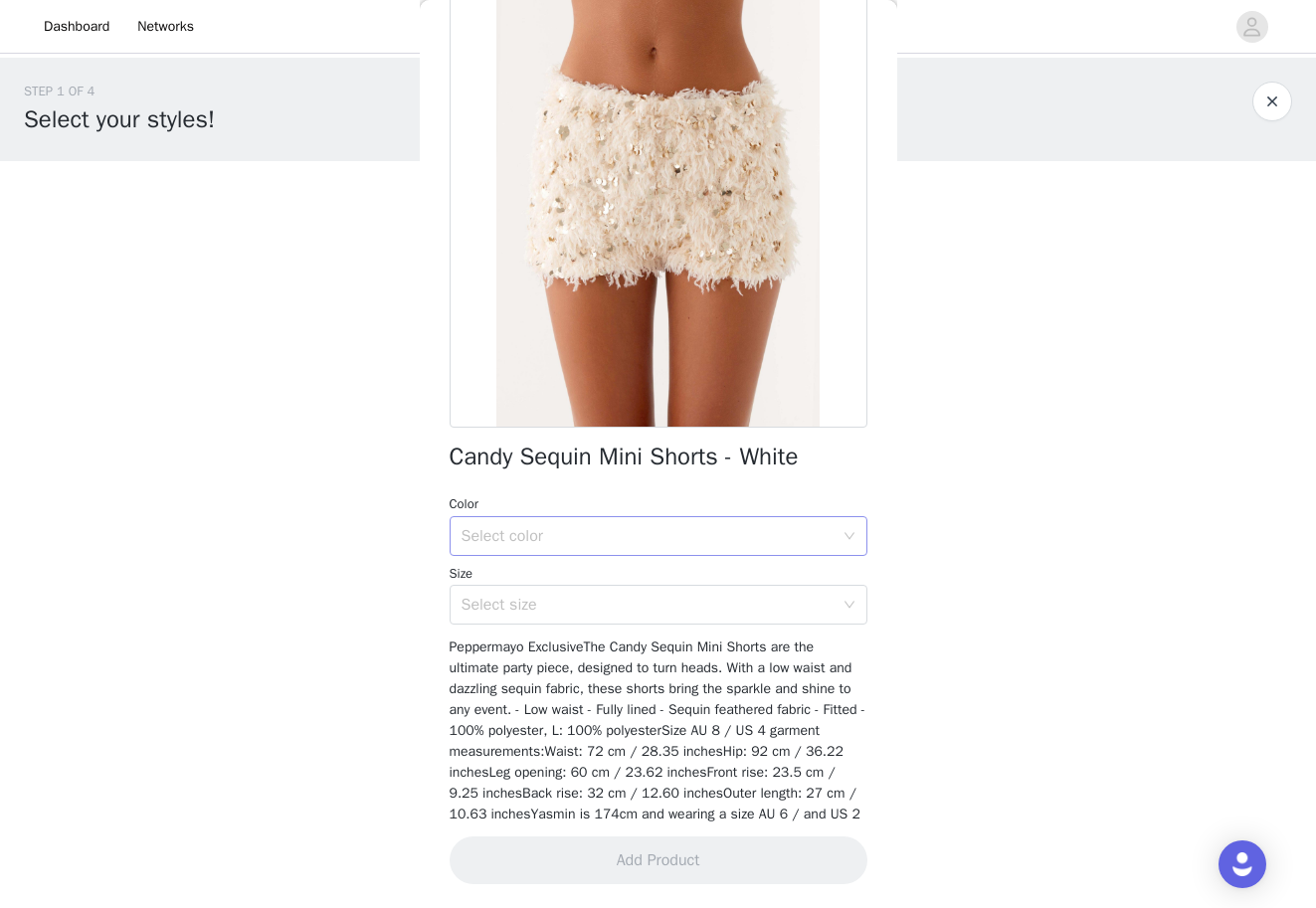 click on "Select color" at bounding box center [648, 536] 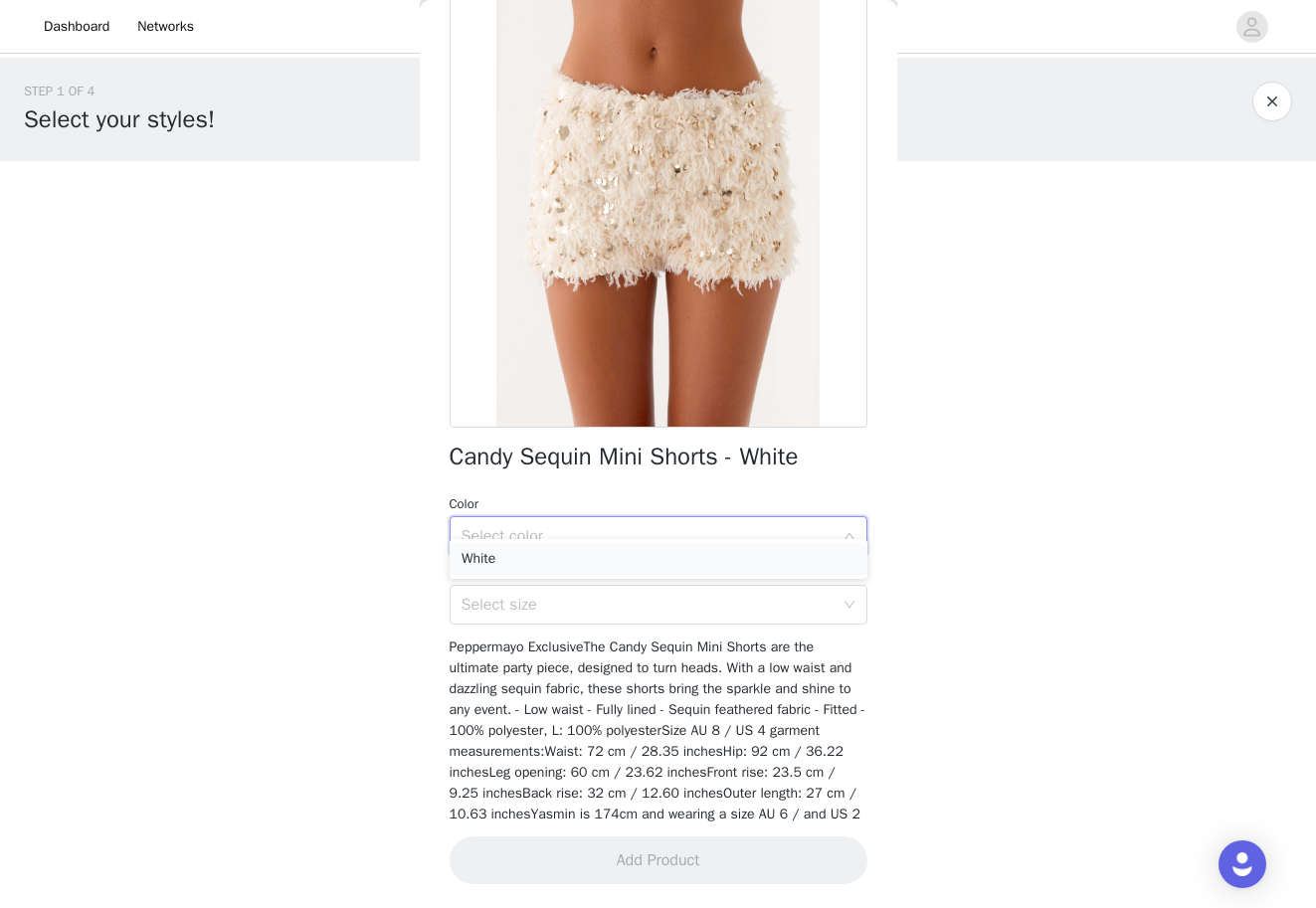 click on "White" at bounding box center (658, 559) 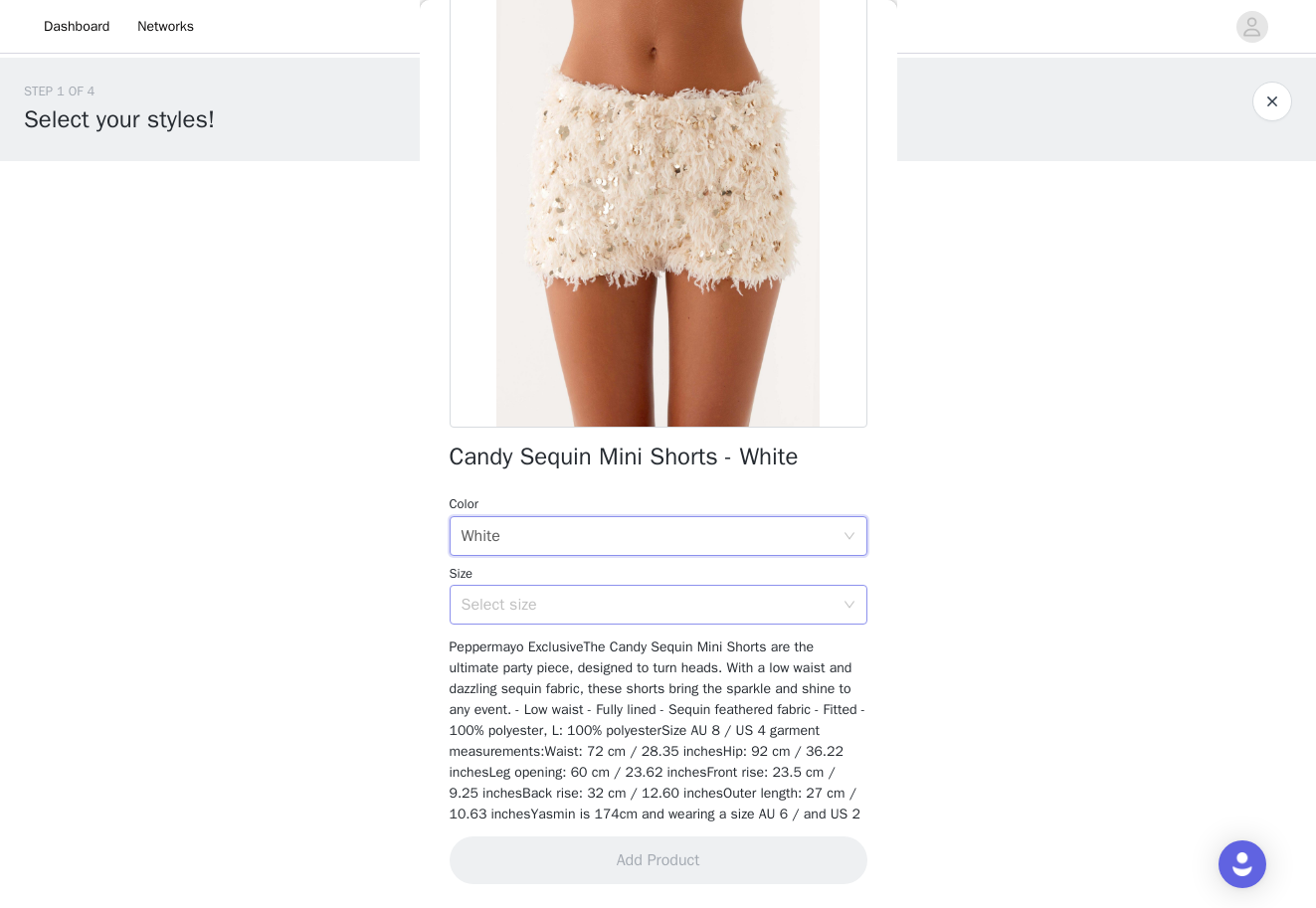 click on "Select size" at bounding box center (648, 605) 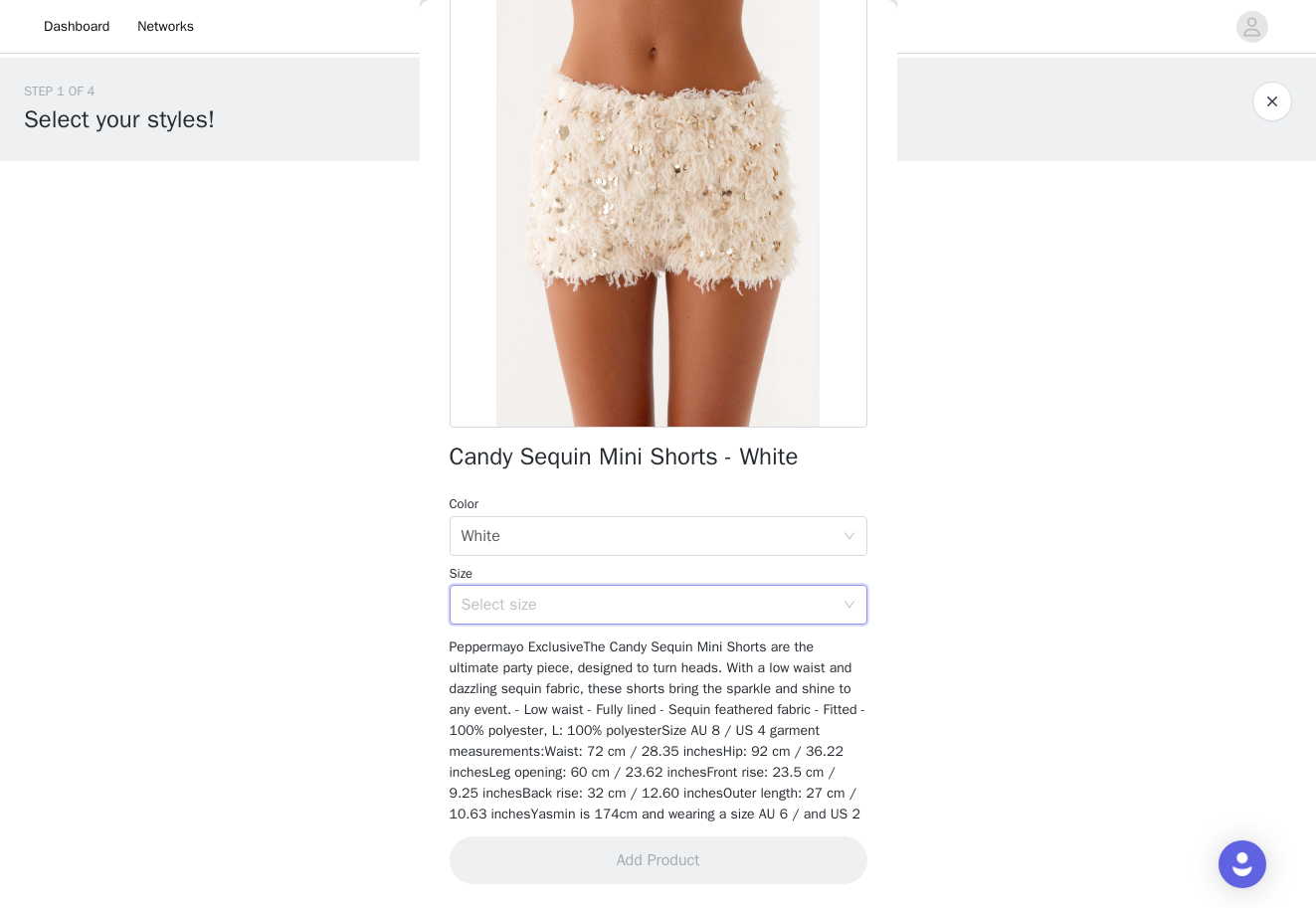 click on "Select size" at bounding box center (648, 605) 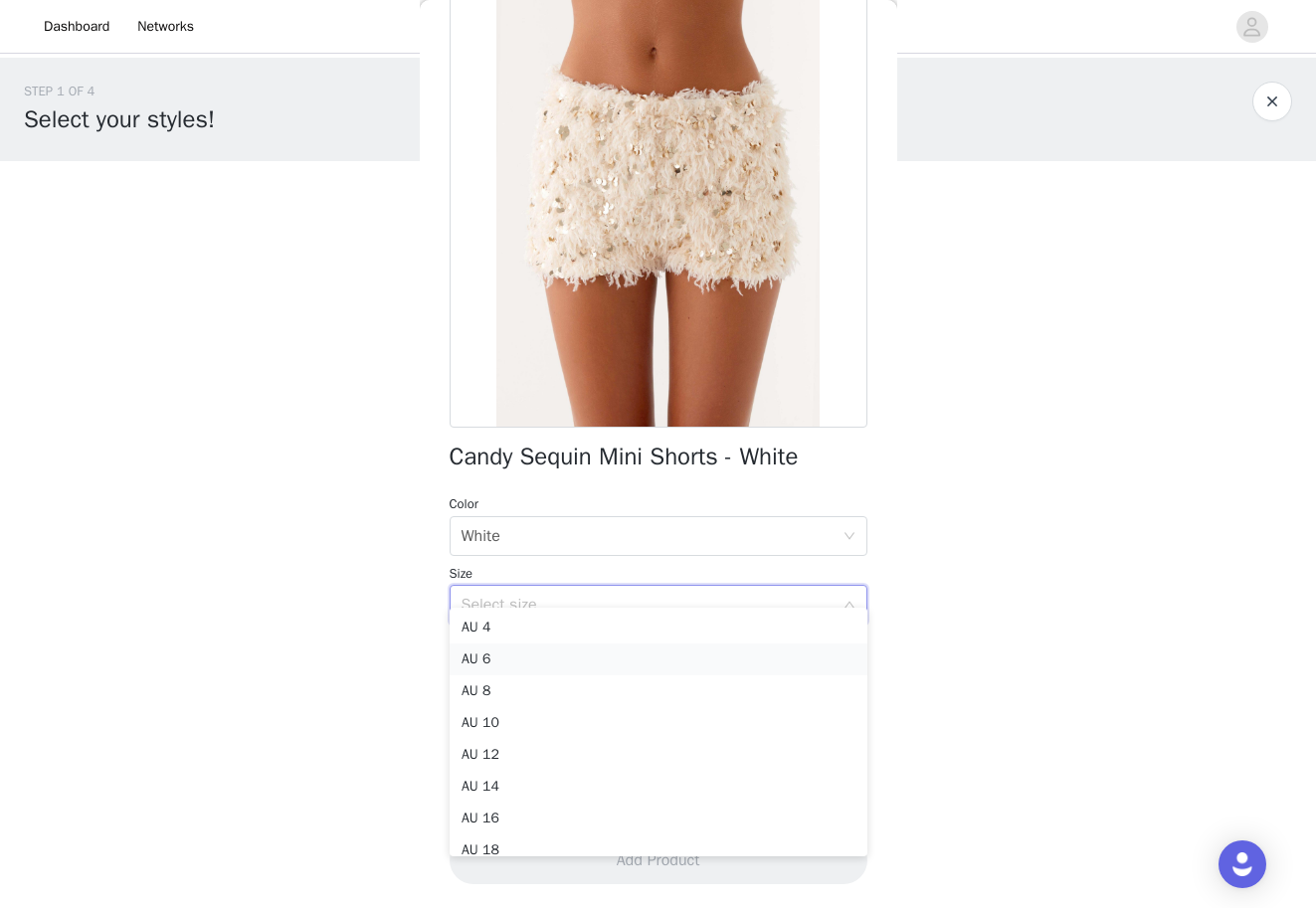 click on "AU 6" at bounding box center (658, 659) 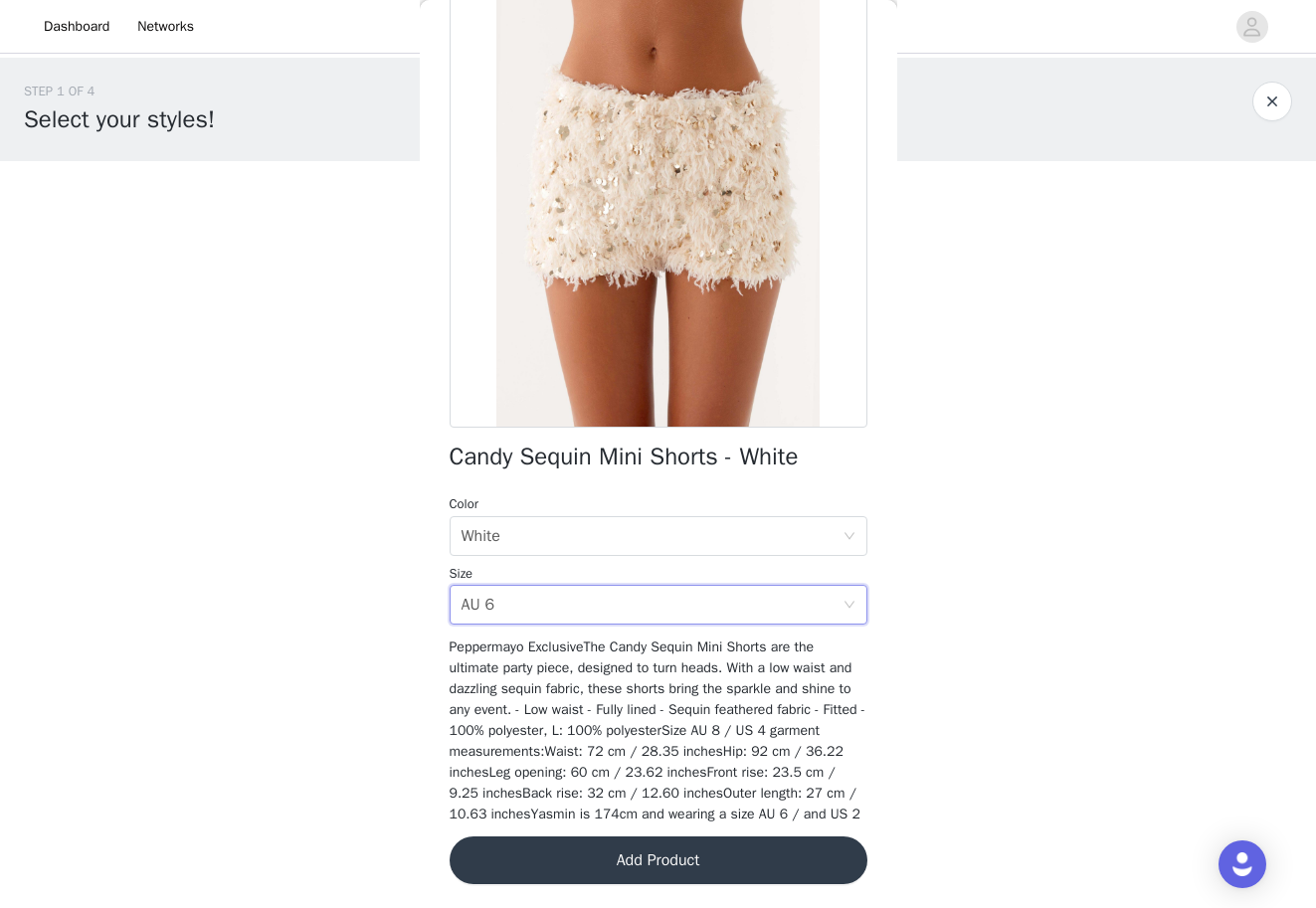 scroll, scrollTop: 0, scrollLeft: 0, axis: both 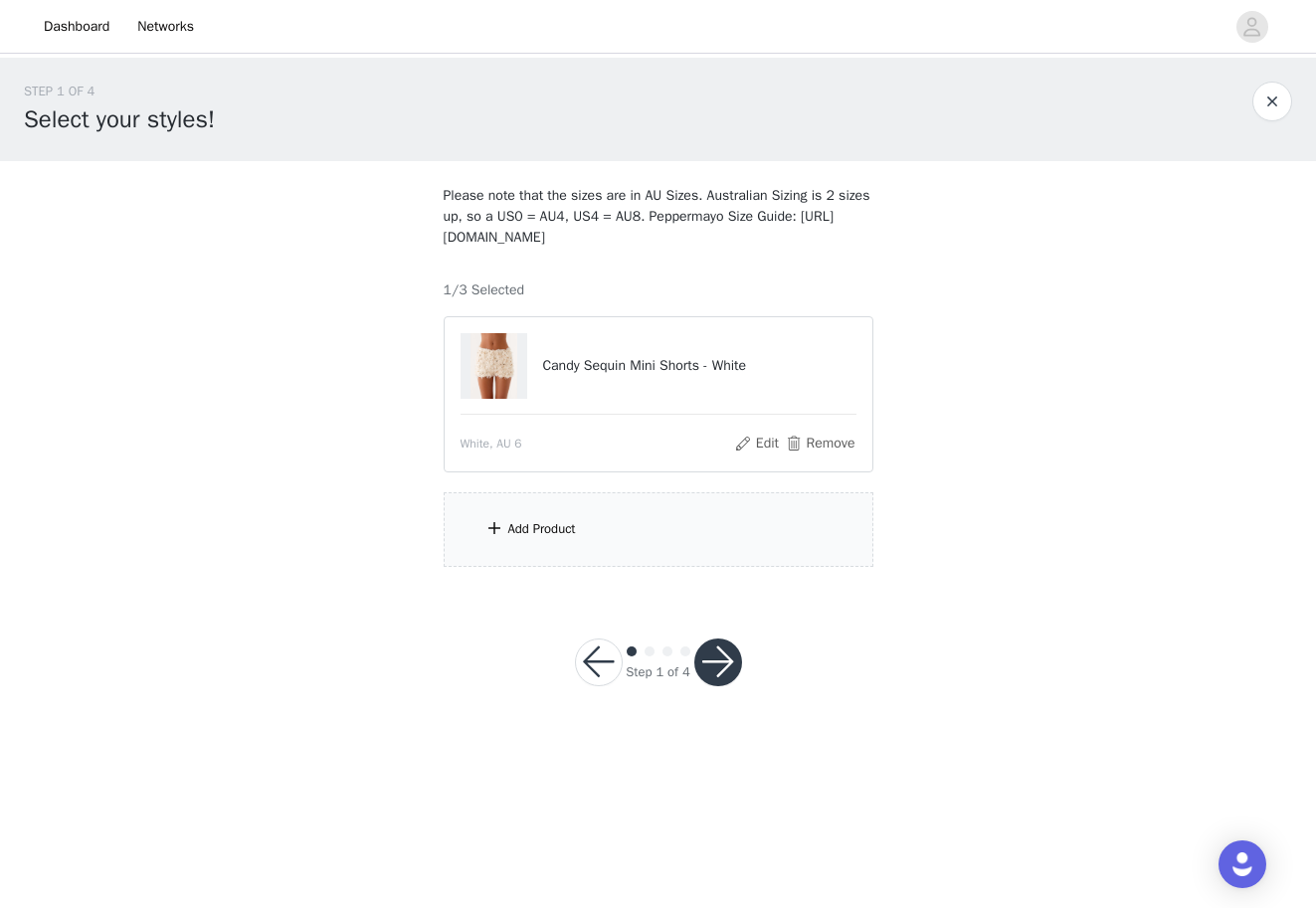 click on "Add Product" at bounding box center (658, 529) 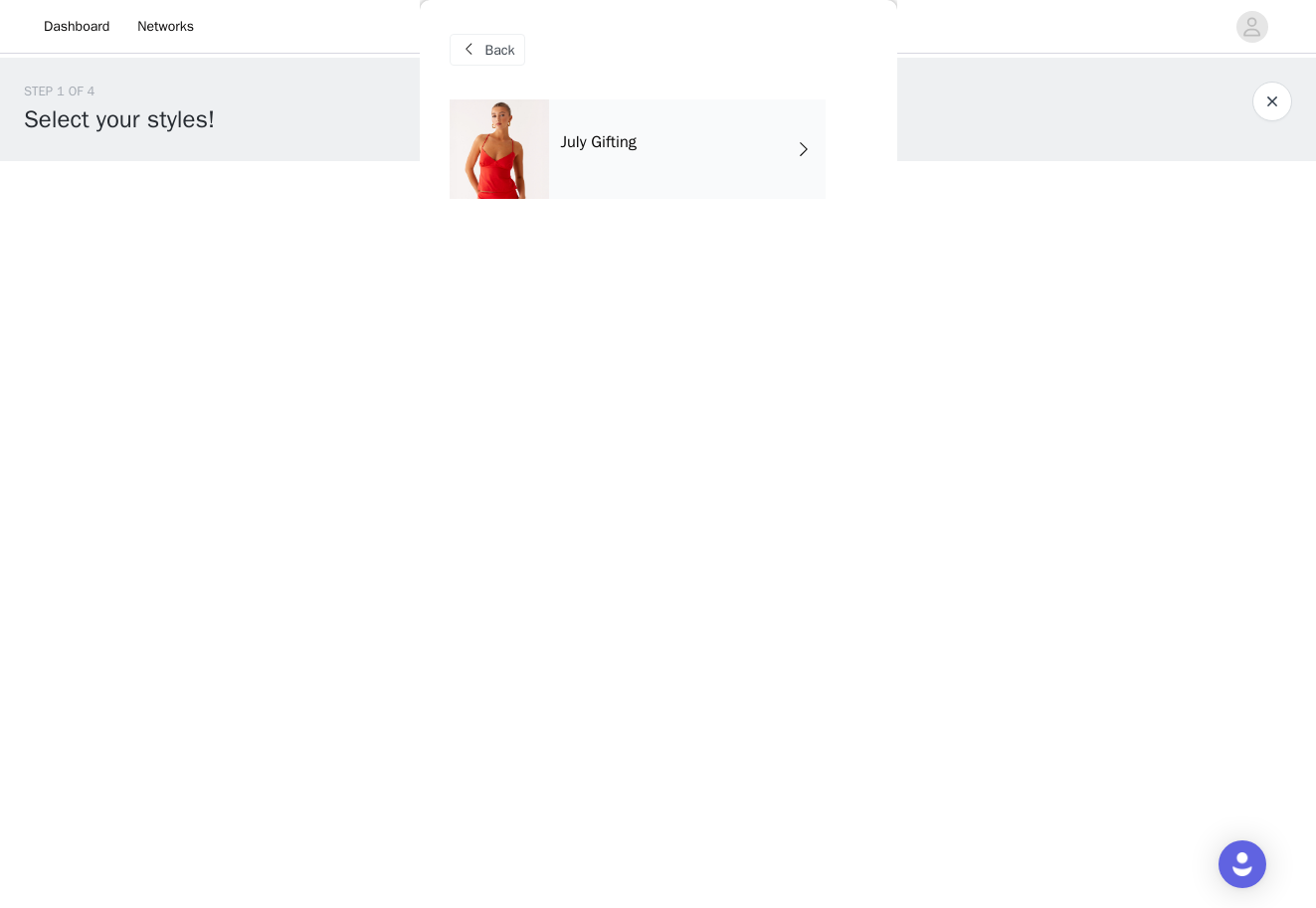 click on "July Gifting" at bounding box center (687, 149) 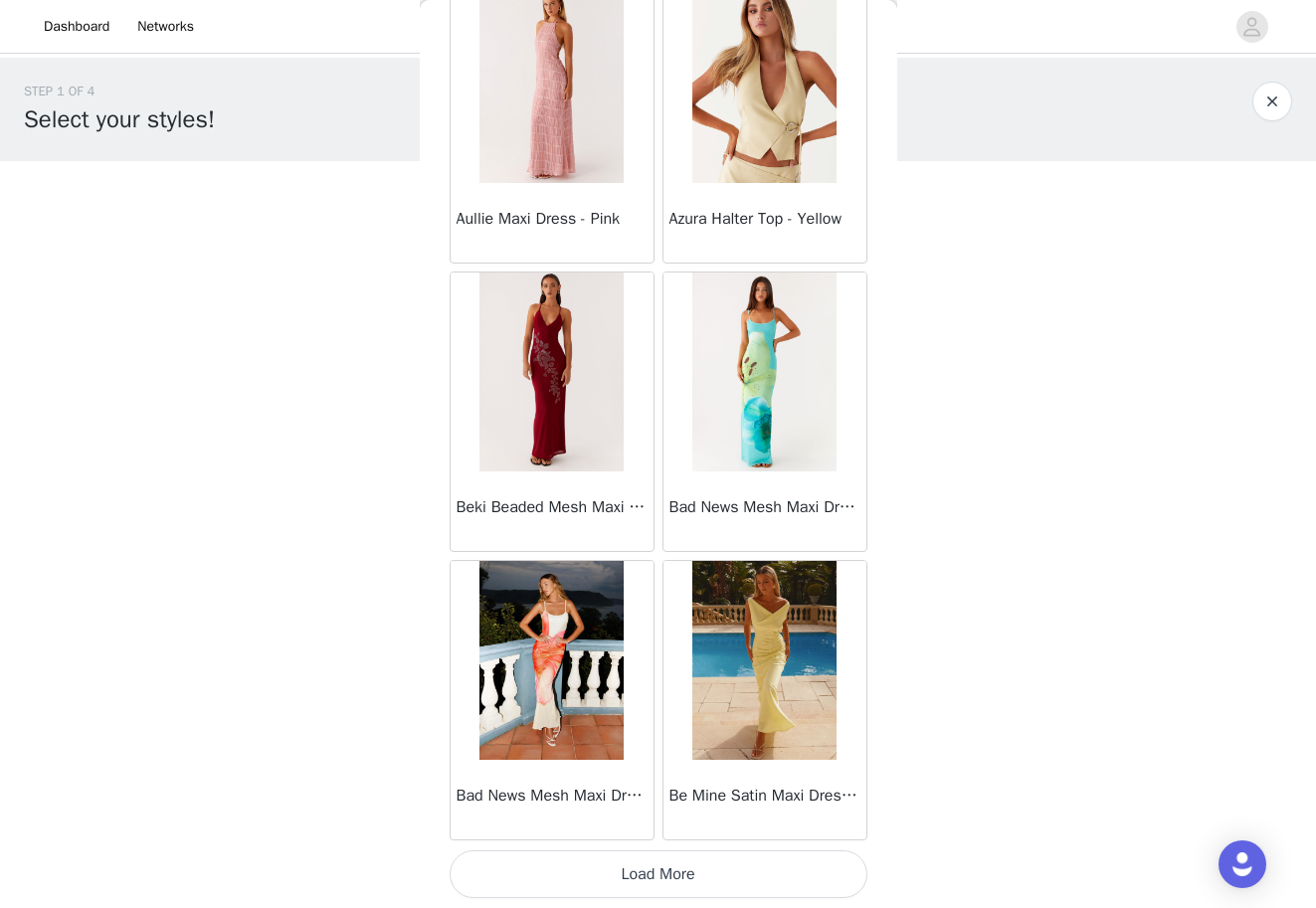 click on "Load More" at bounding box center (658, 874) 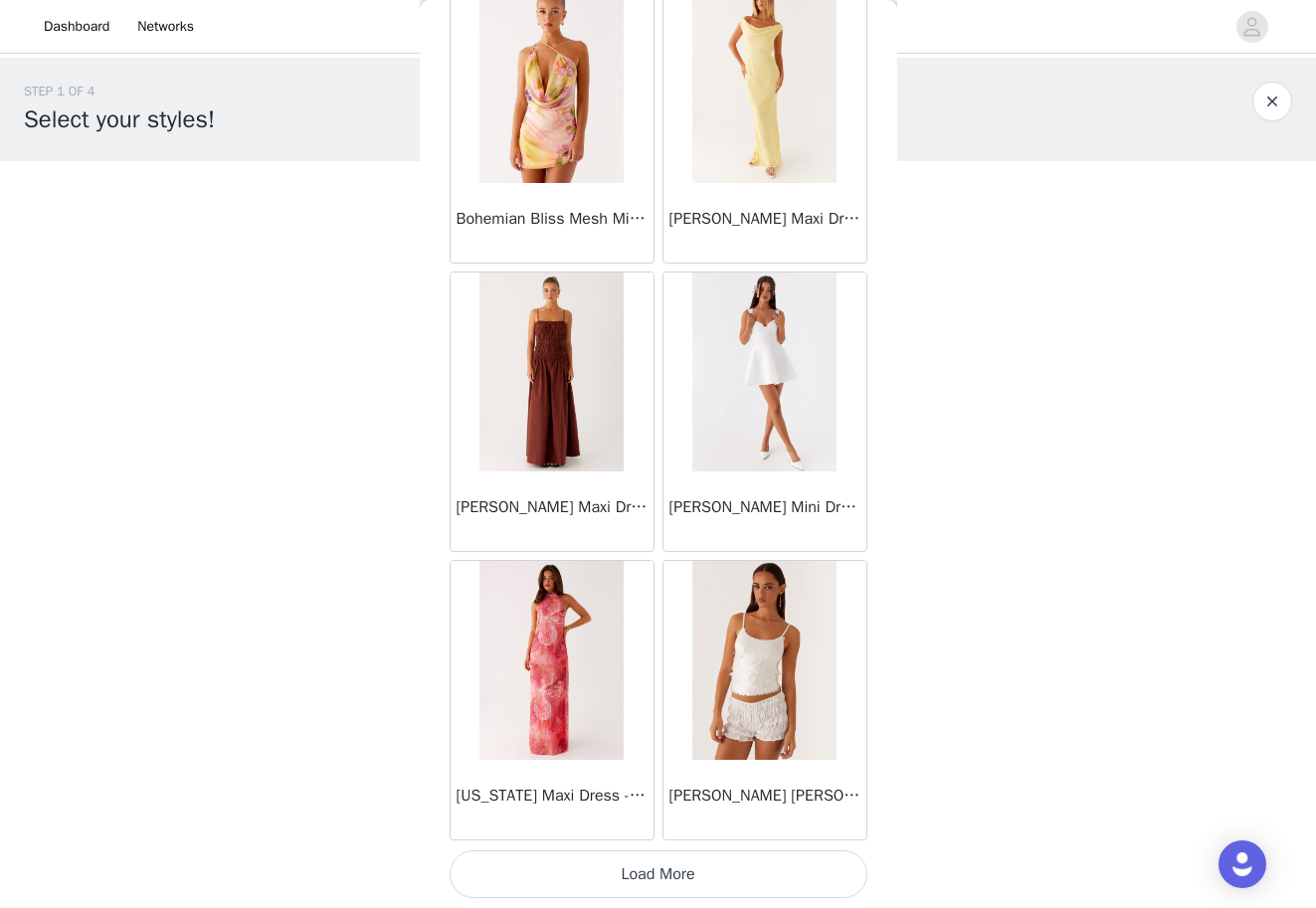 scroll, scrollTop: 5019, scrollLeft: 0, axis: vertical 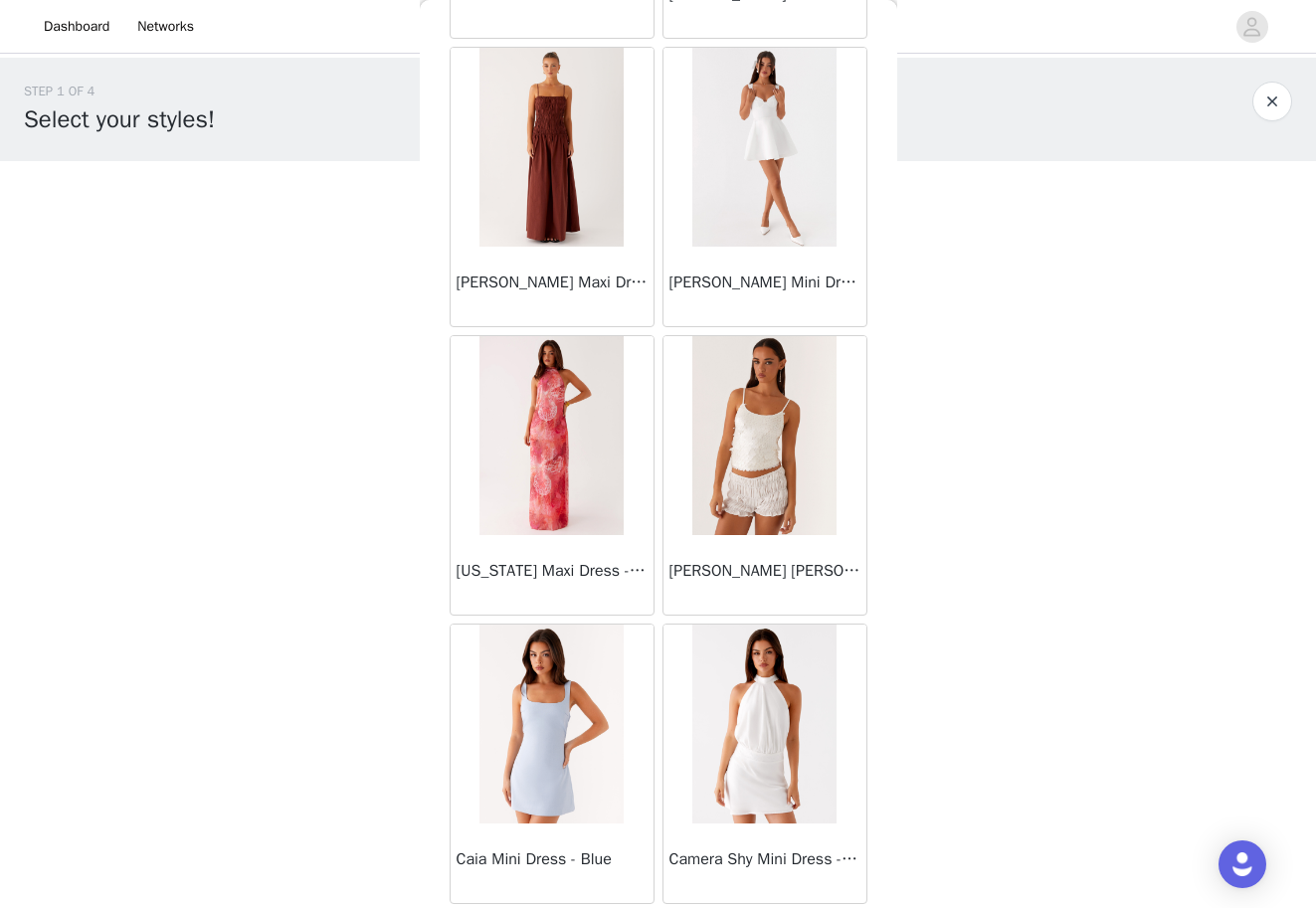 click at bounding box center [764, 436] 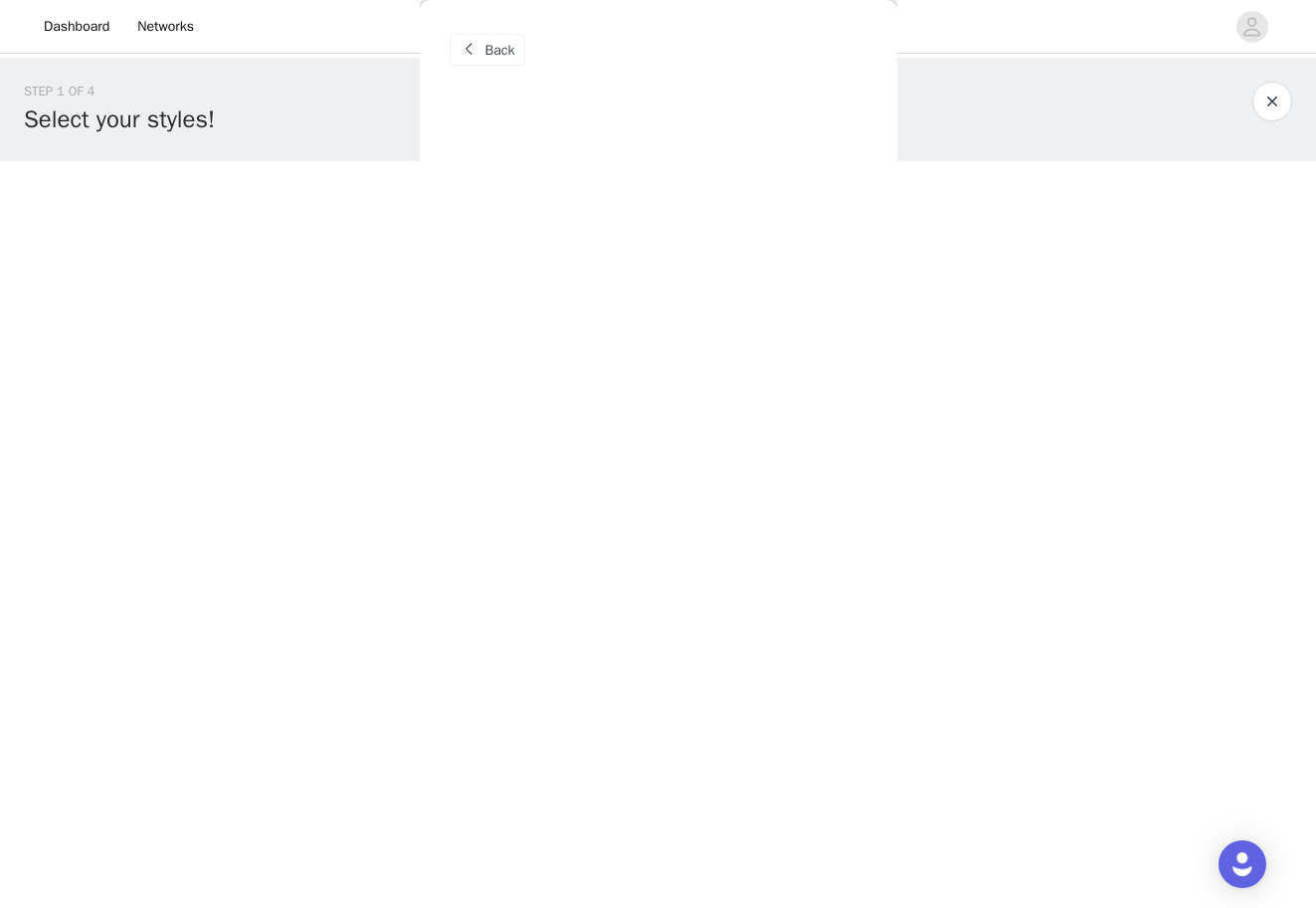 scroll, scrollTop: 0, scrollLeft: 0, axis: both 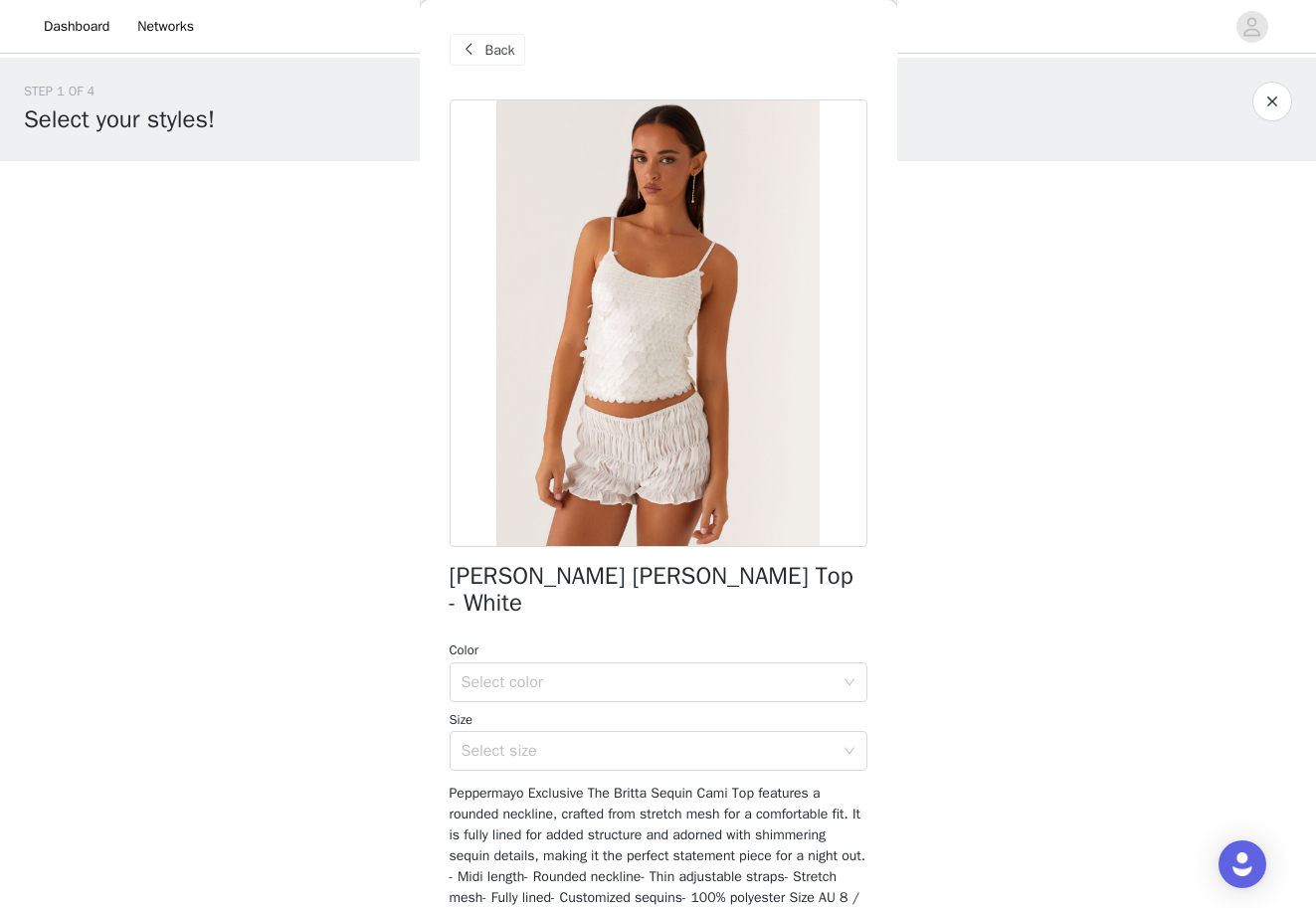 click on "Back" at bounding box center (500, 50) 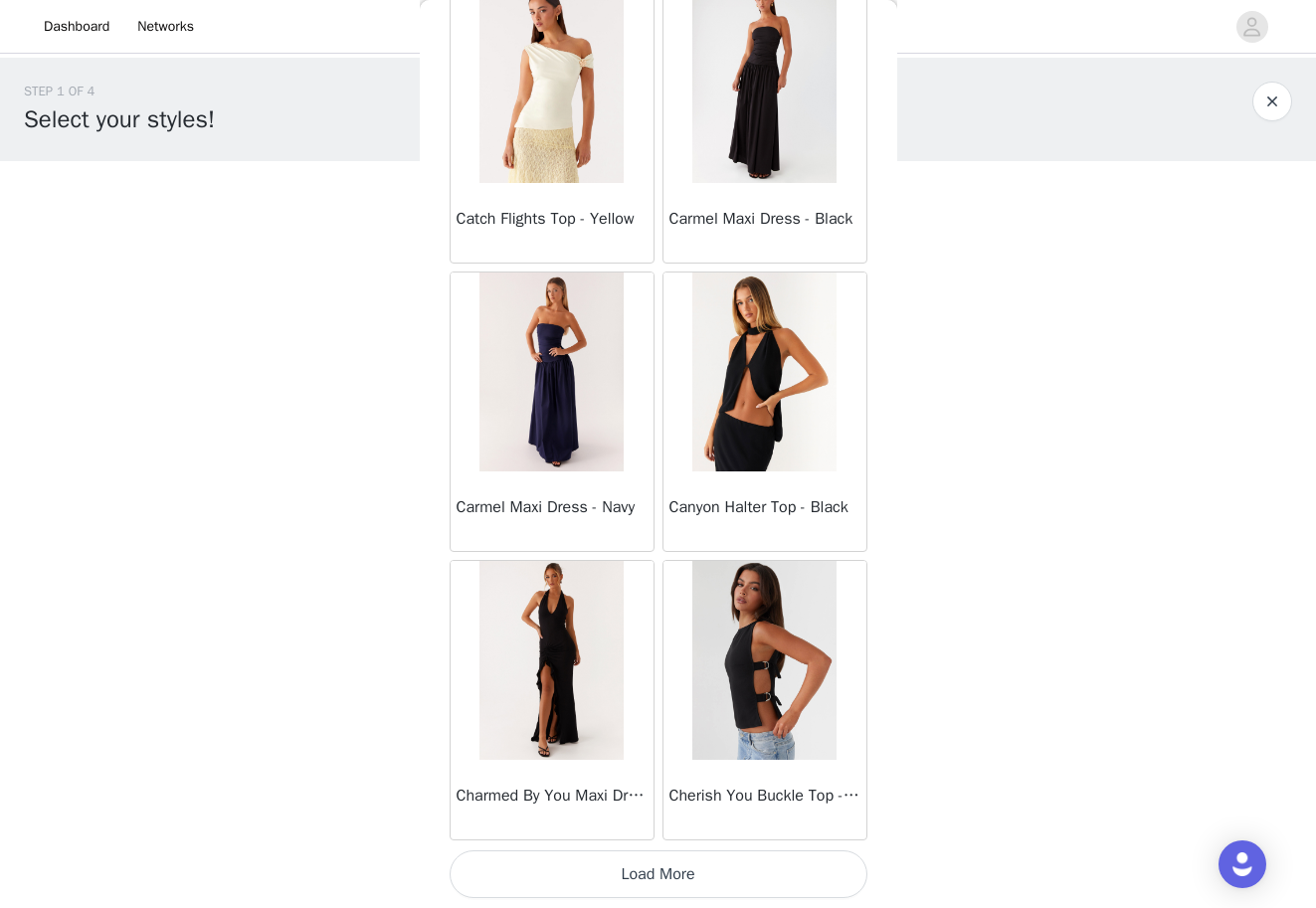 scroll, scrollTop: 7903, scrollLeft: 0, axis: vertical 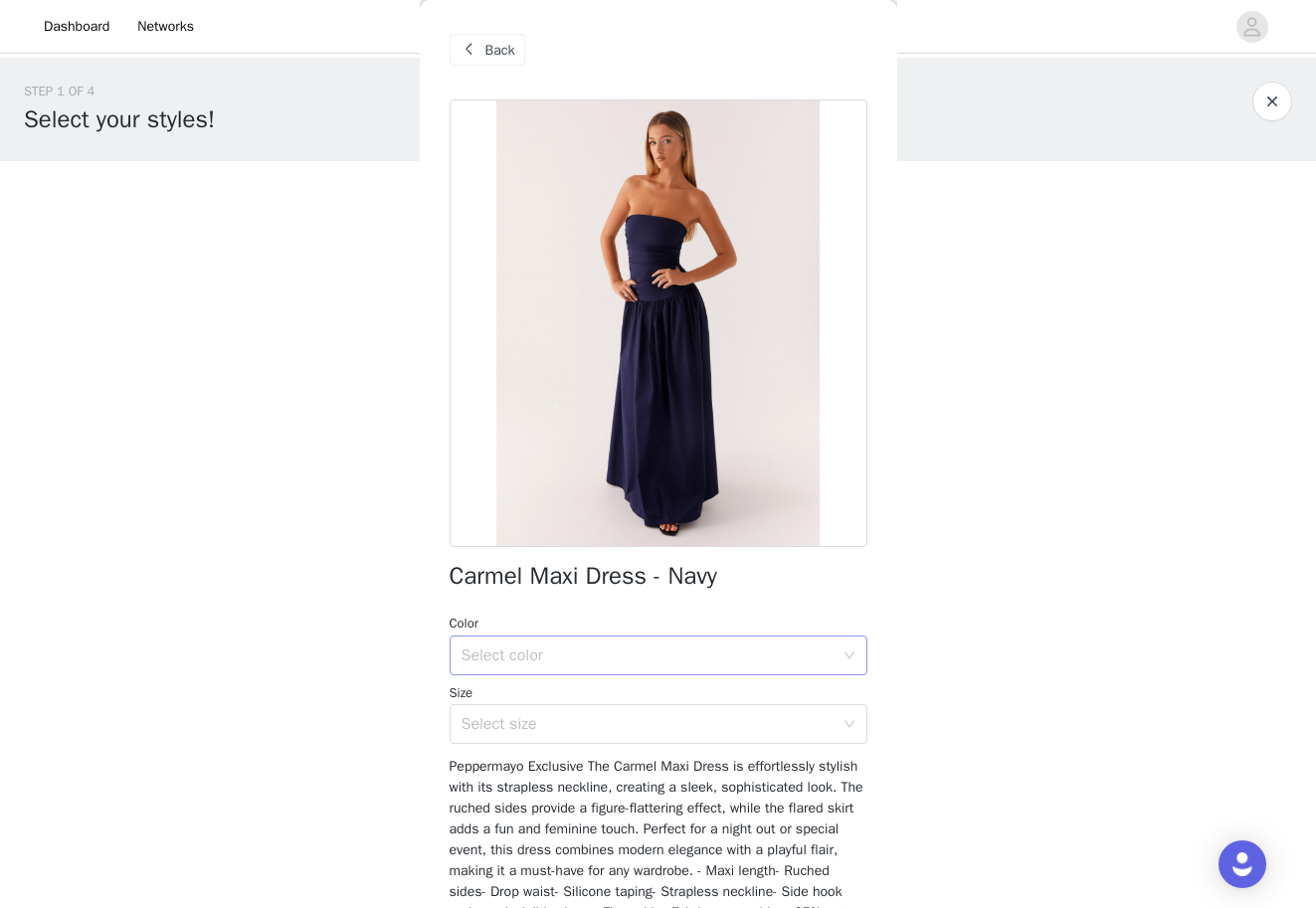 click on "Select color" at bounding box center (648, 655) 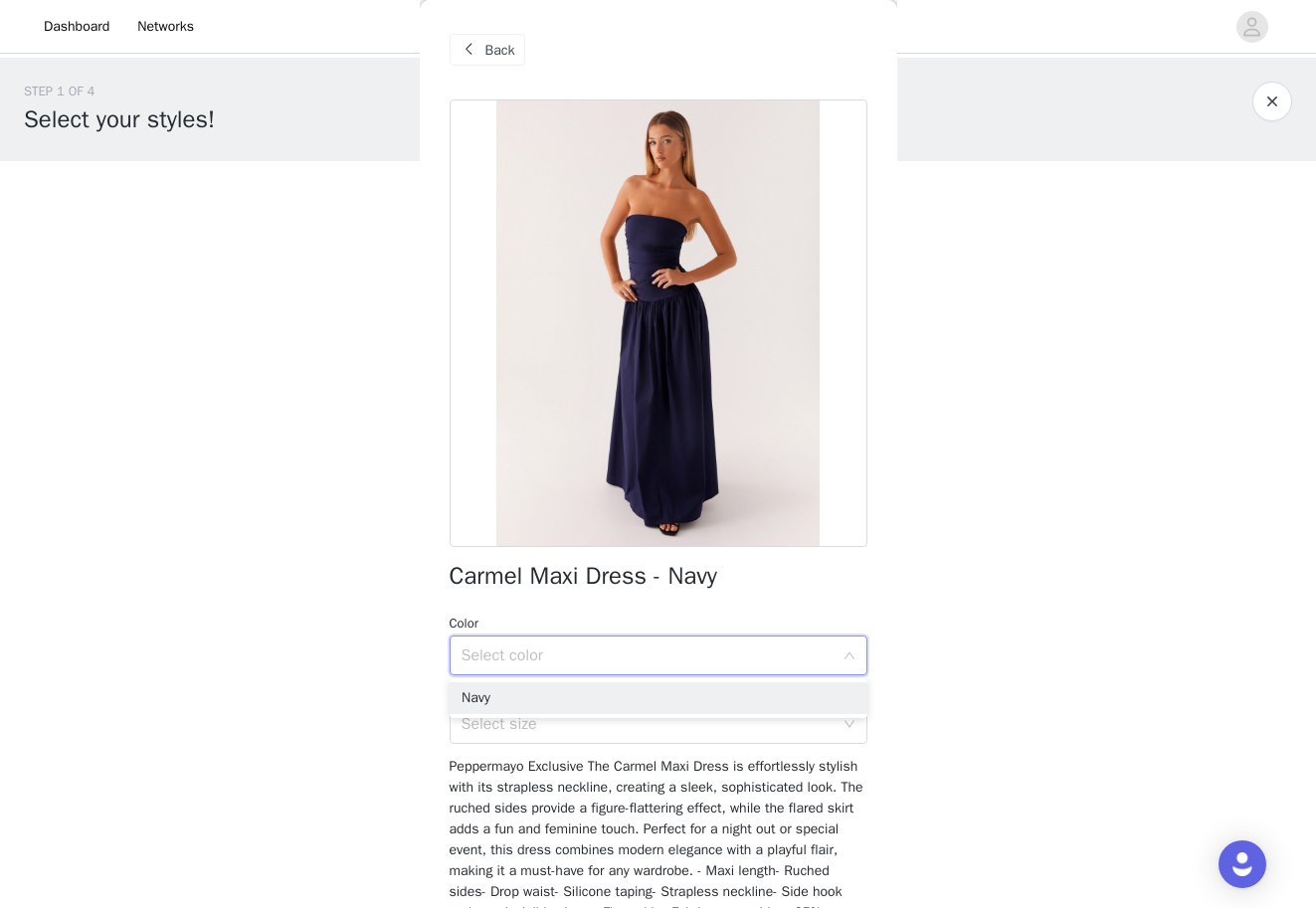 click on "Select color" at bounding box center [648, 655] 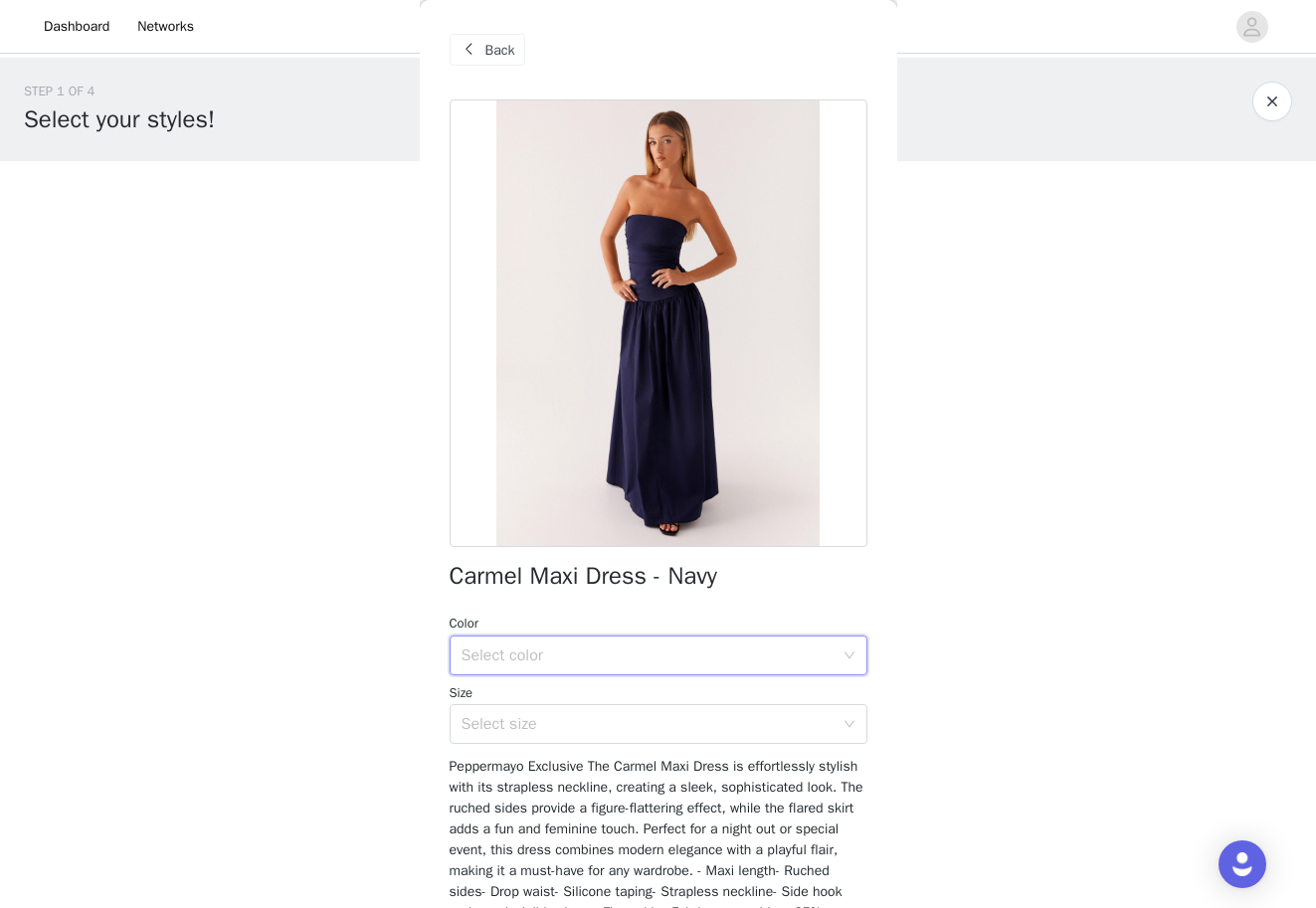 click at bounding box center (470, 50) 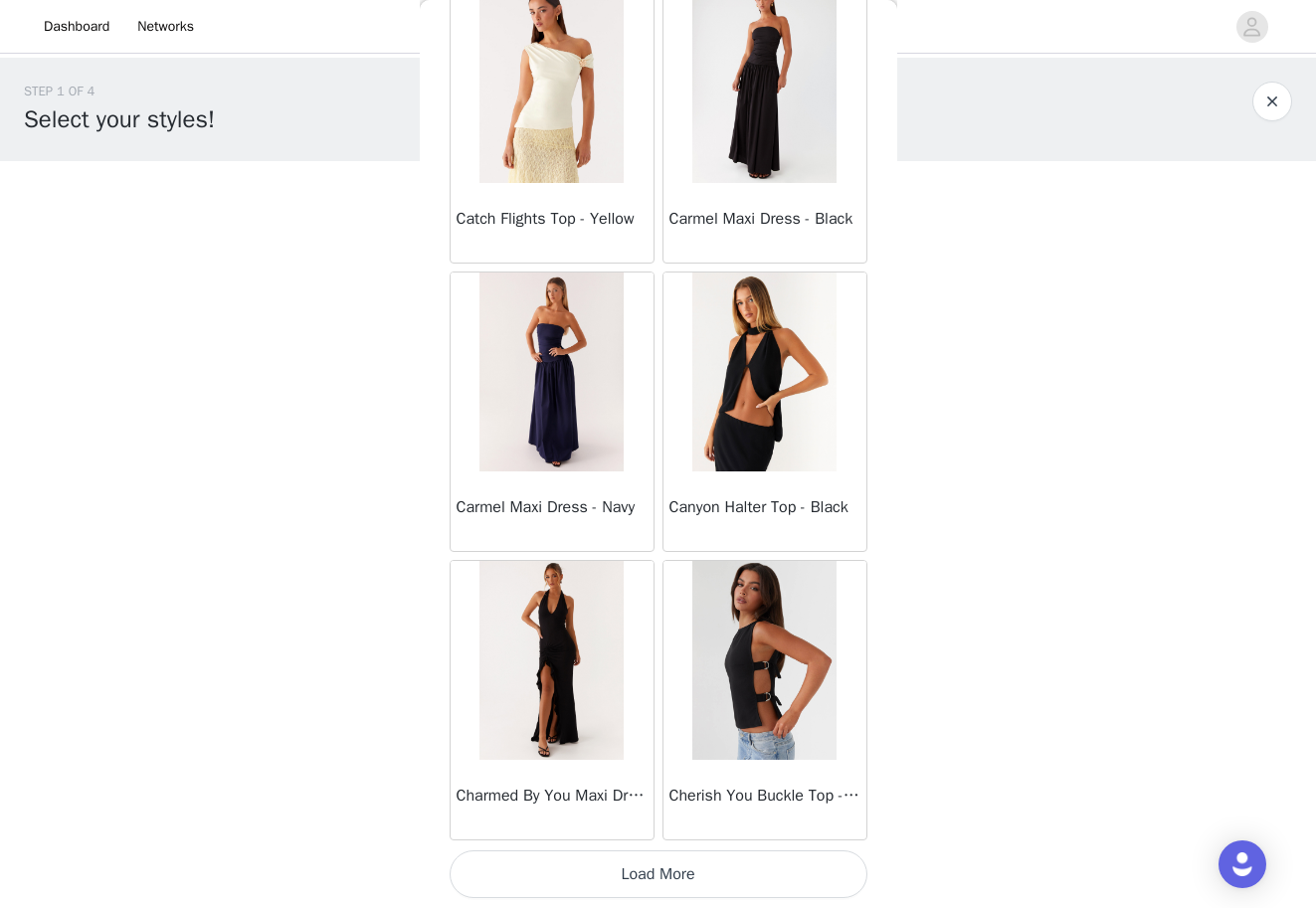scroll, scrollTop: 7903, scrollLeft: 0, axis: vertical 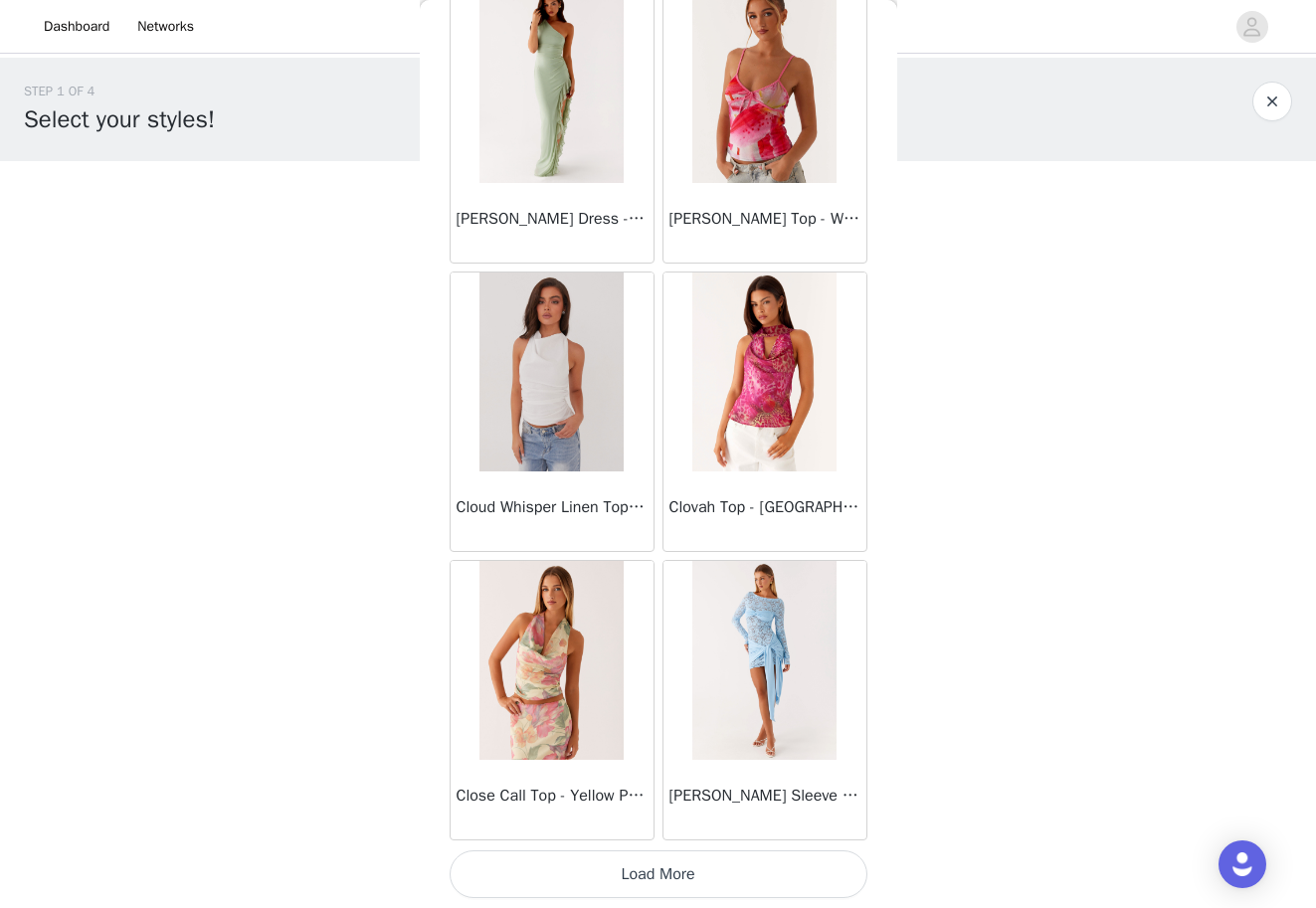click on "Load More" at bounding box center [658, 874] 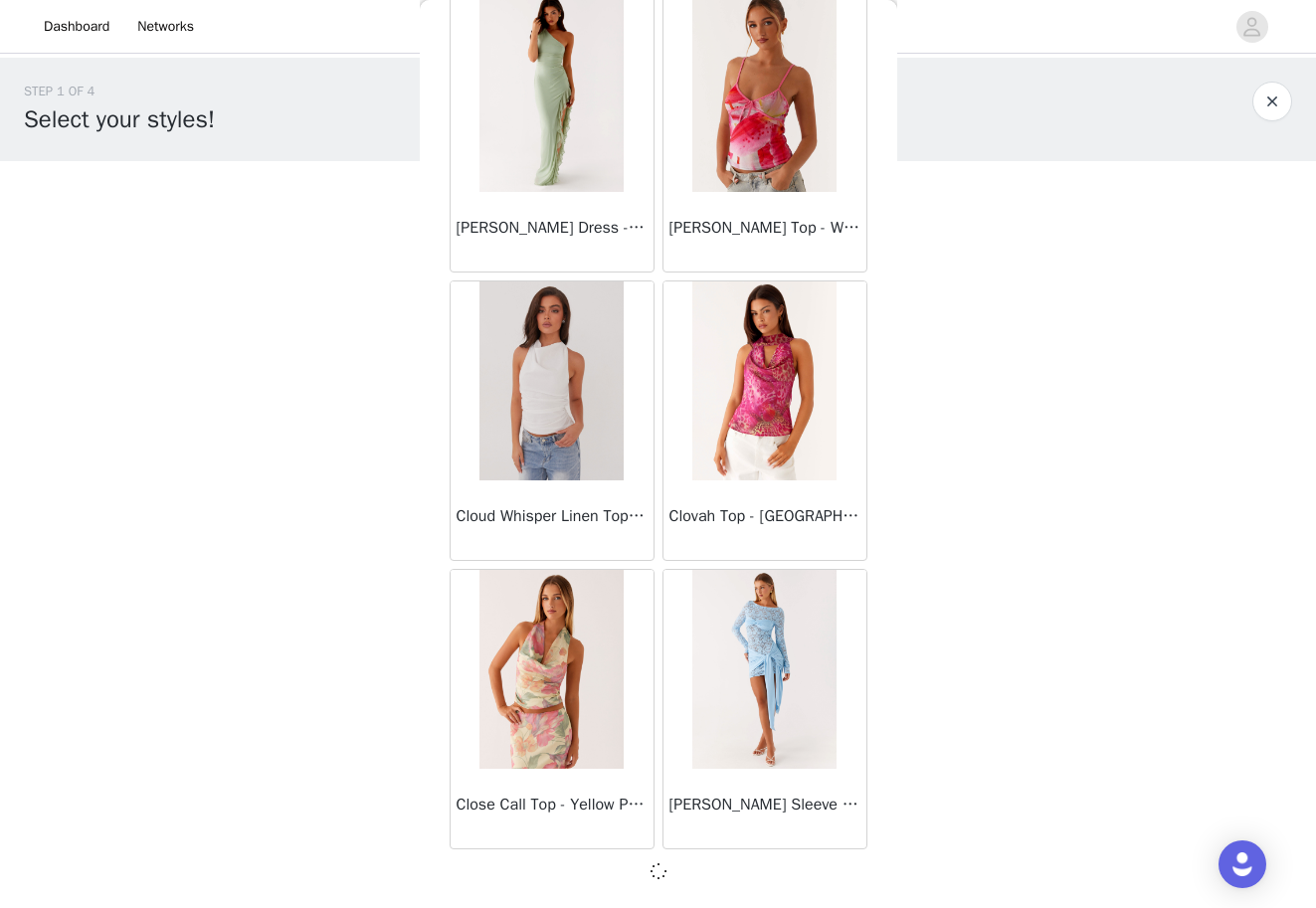 scroll, scrollTop: 10779, scrollLeft: 0, axis: vertical 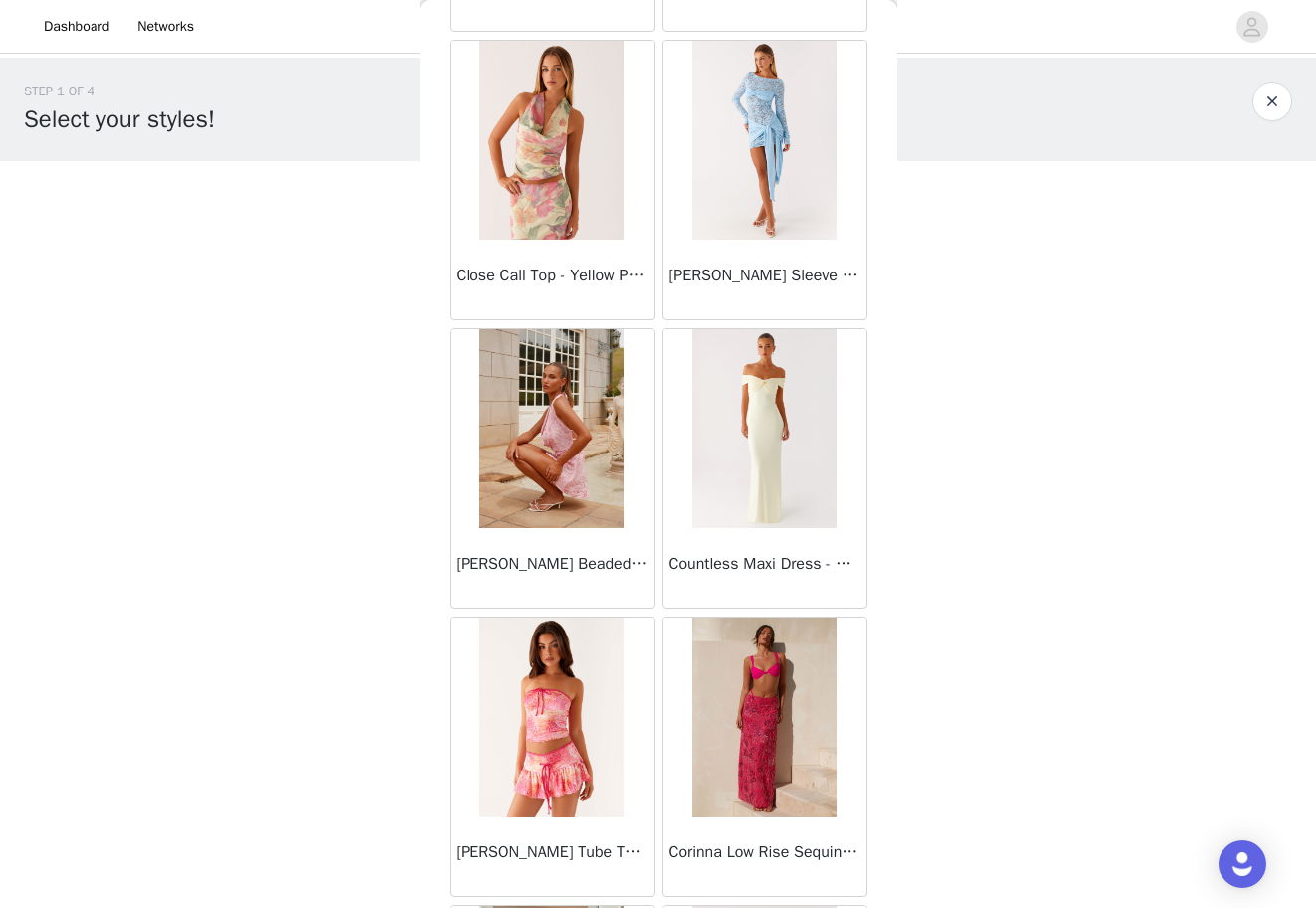 click at bounding box center (551, 429) 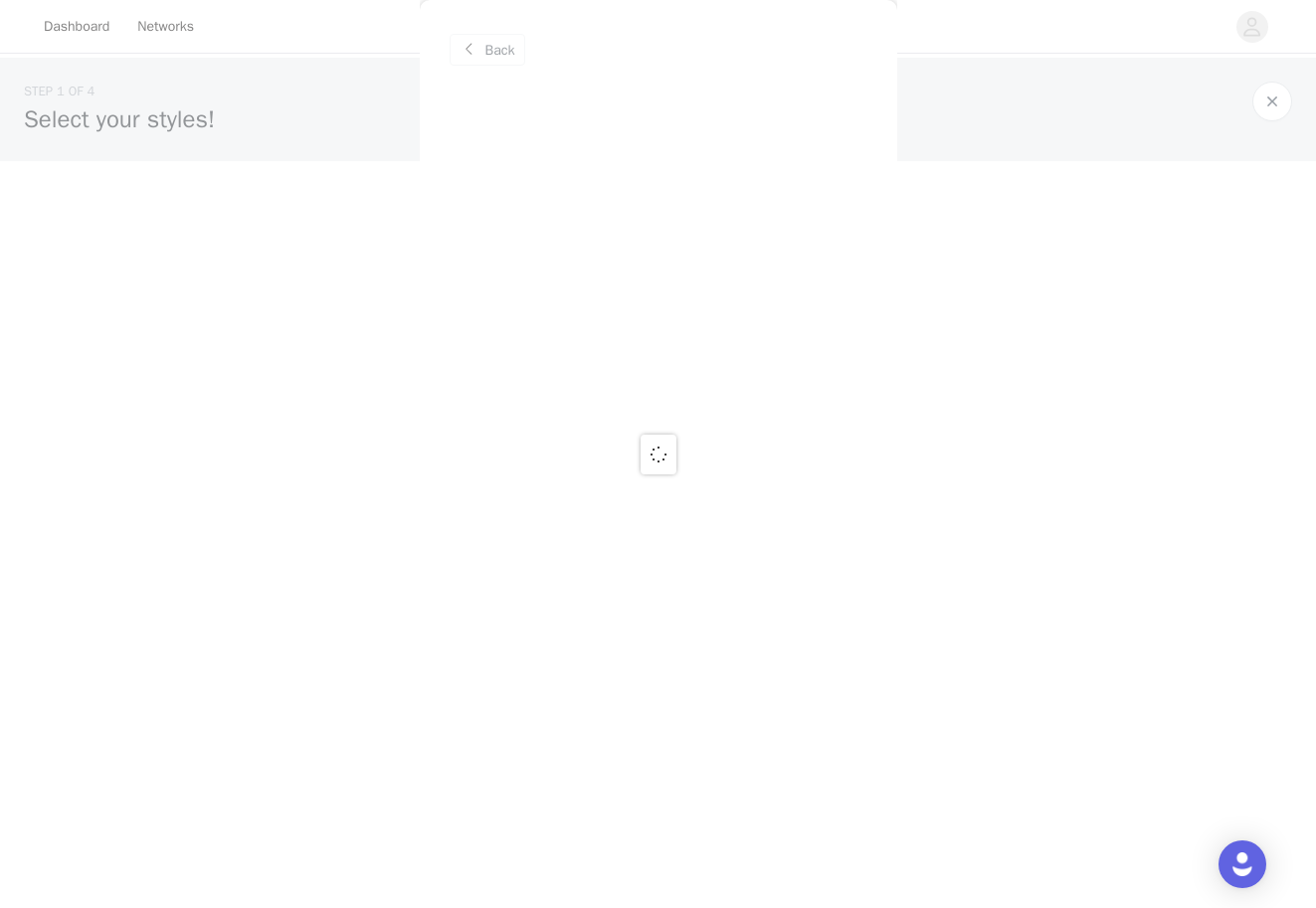 scroll, scrollTop: 0, scrollLeft: 0, axis: both 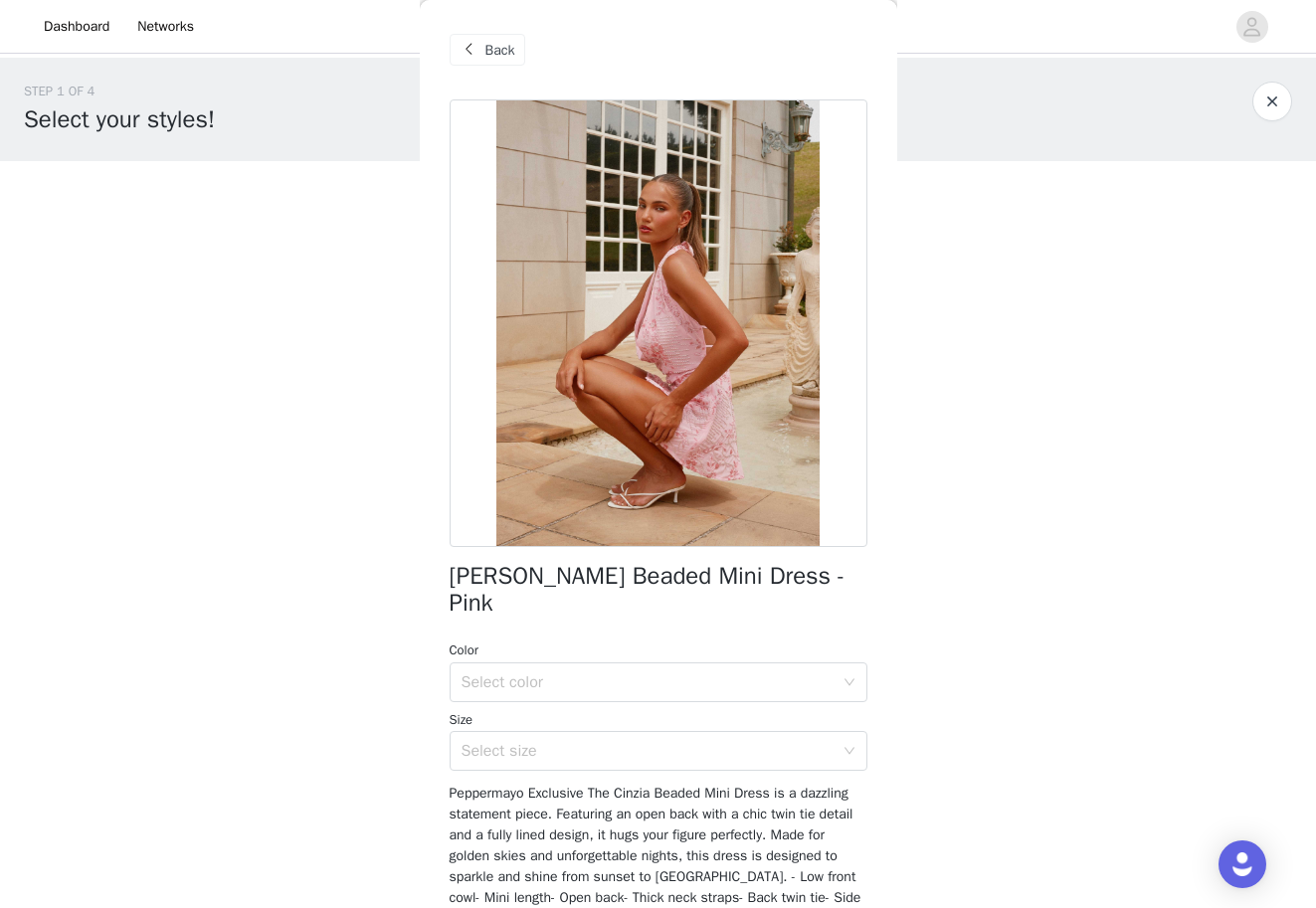 click on "Back" at bounding box center (487, 50) 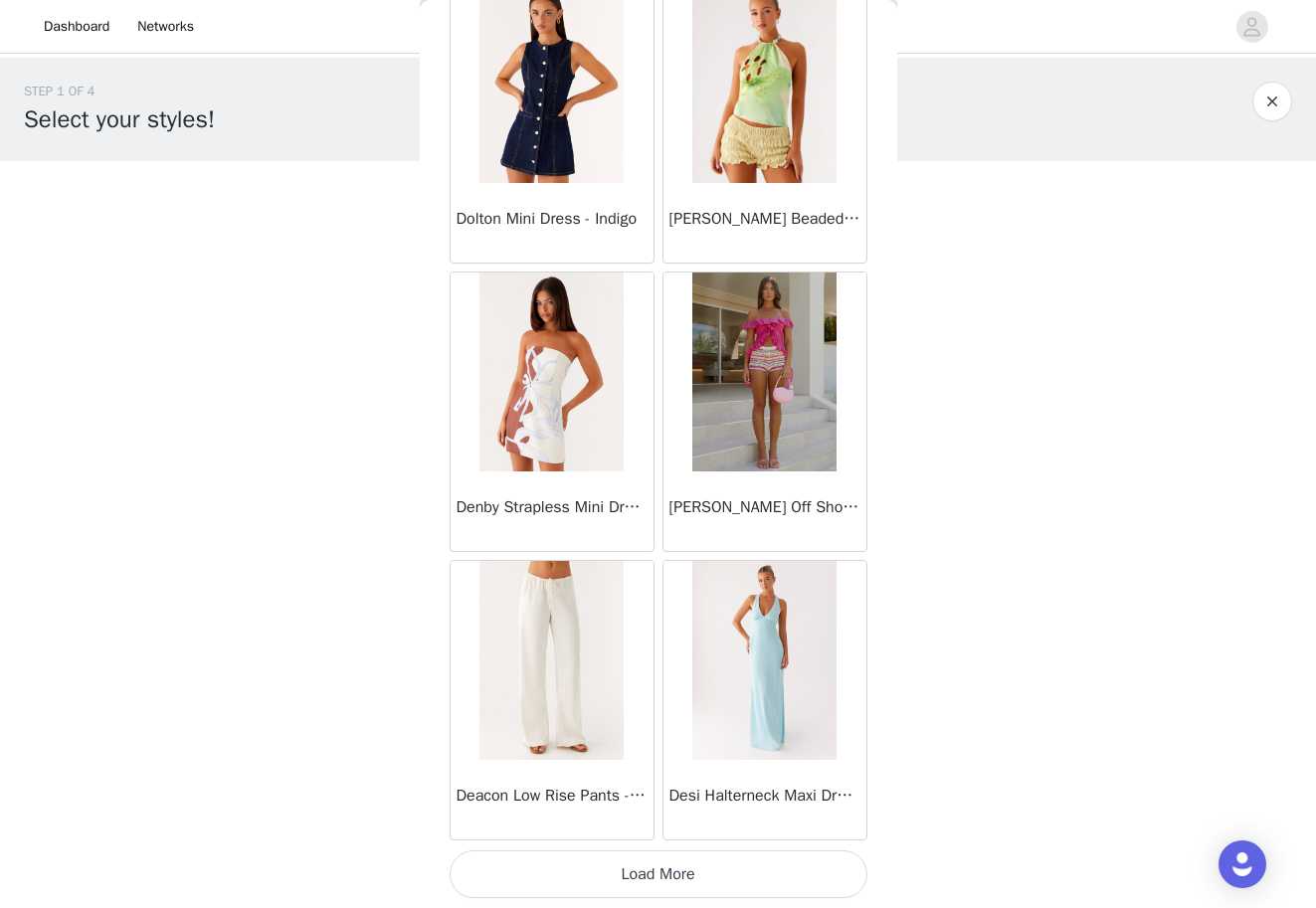 scroll, scrollTop: 13672, scrollLeft: 0, axis: vertical 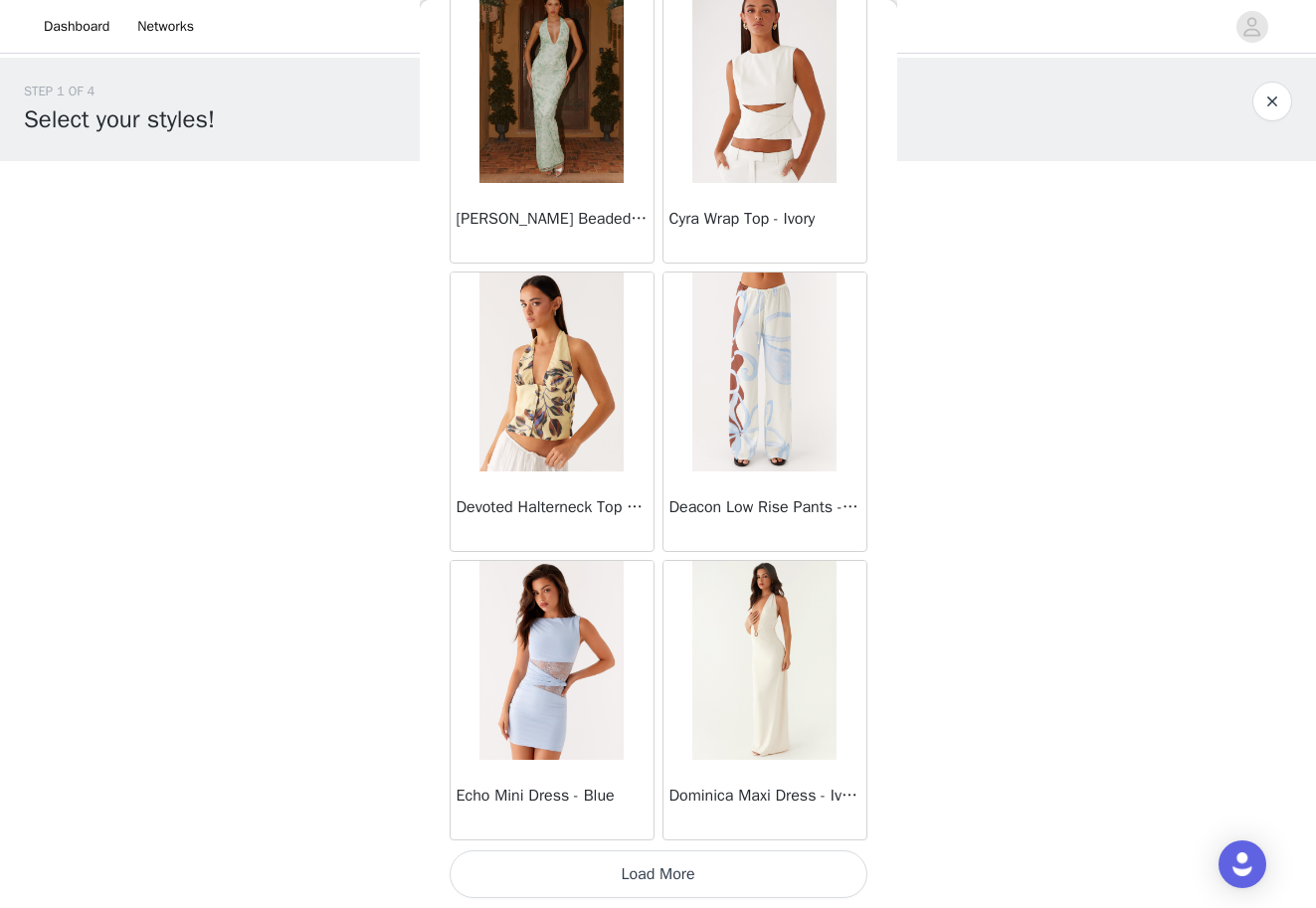 click on "Load More" at bounding box center [658, 874] 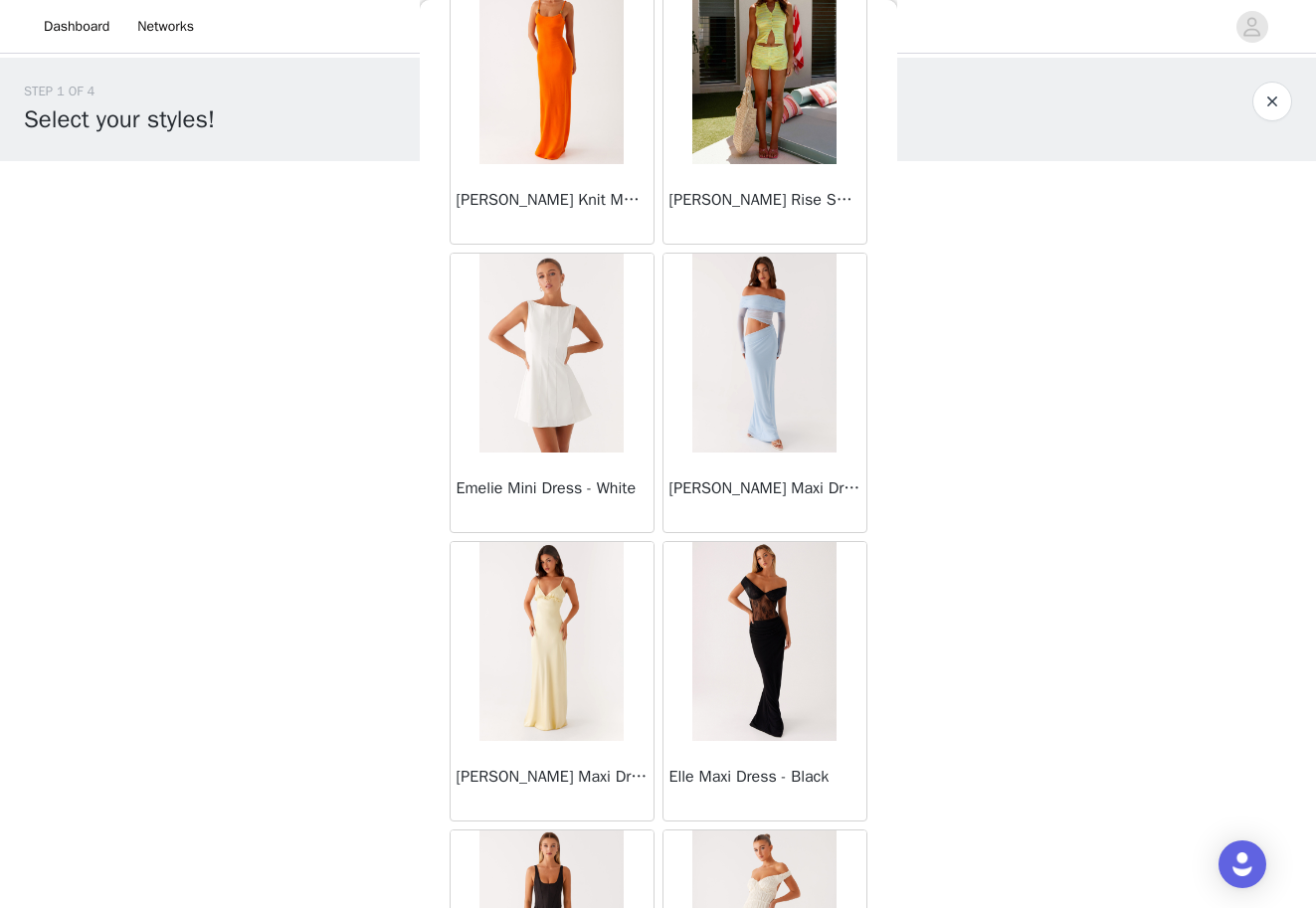 scroll, scrollTop: 18016, scrollLeft: 0, axis: vertical 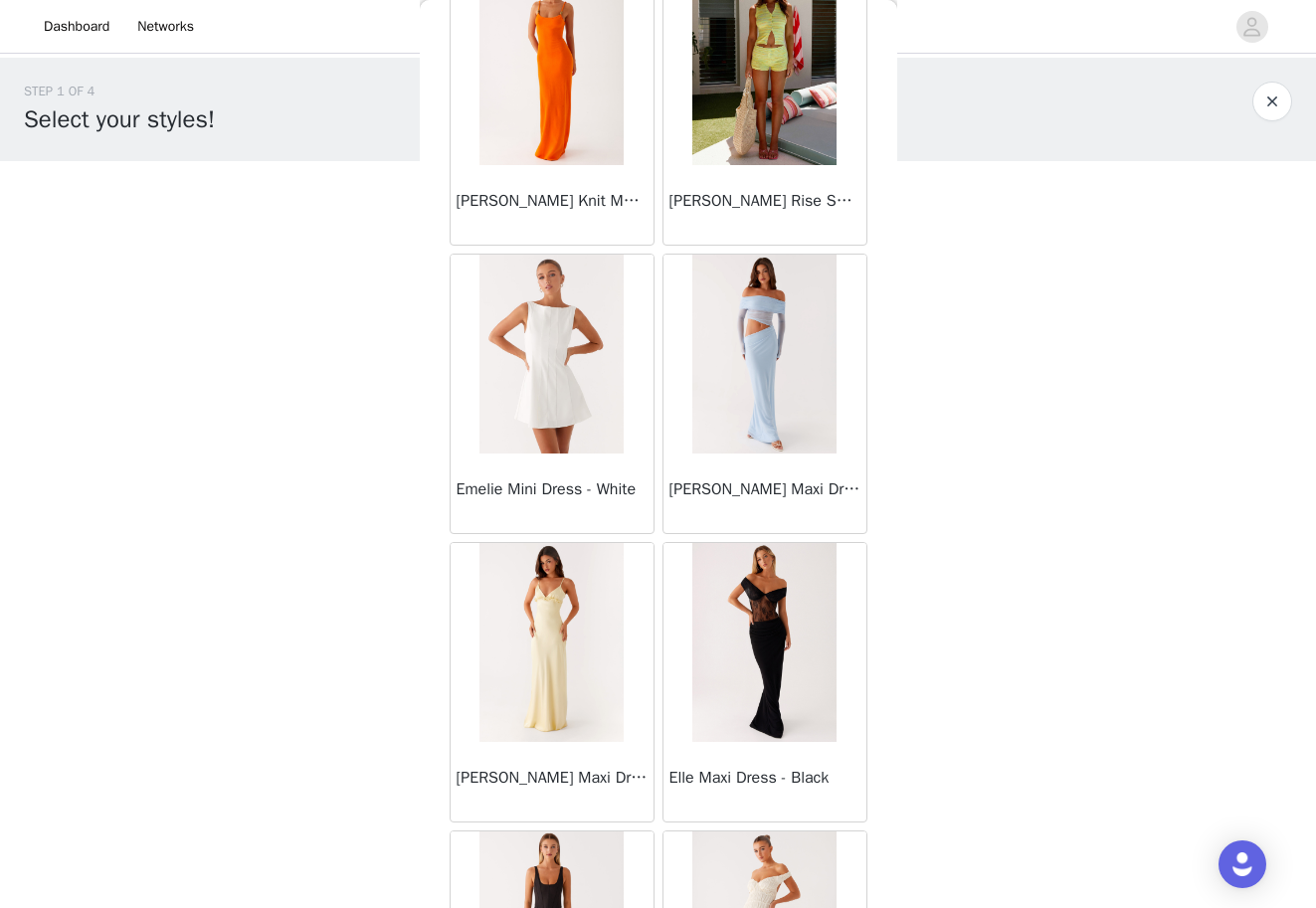 click at bounding box center [764, 642] 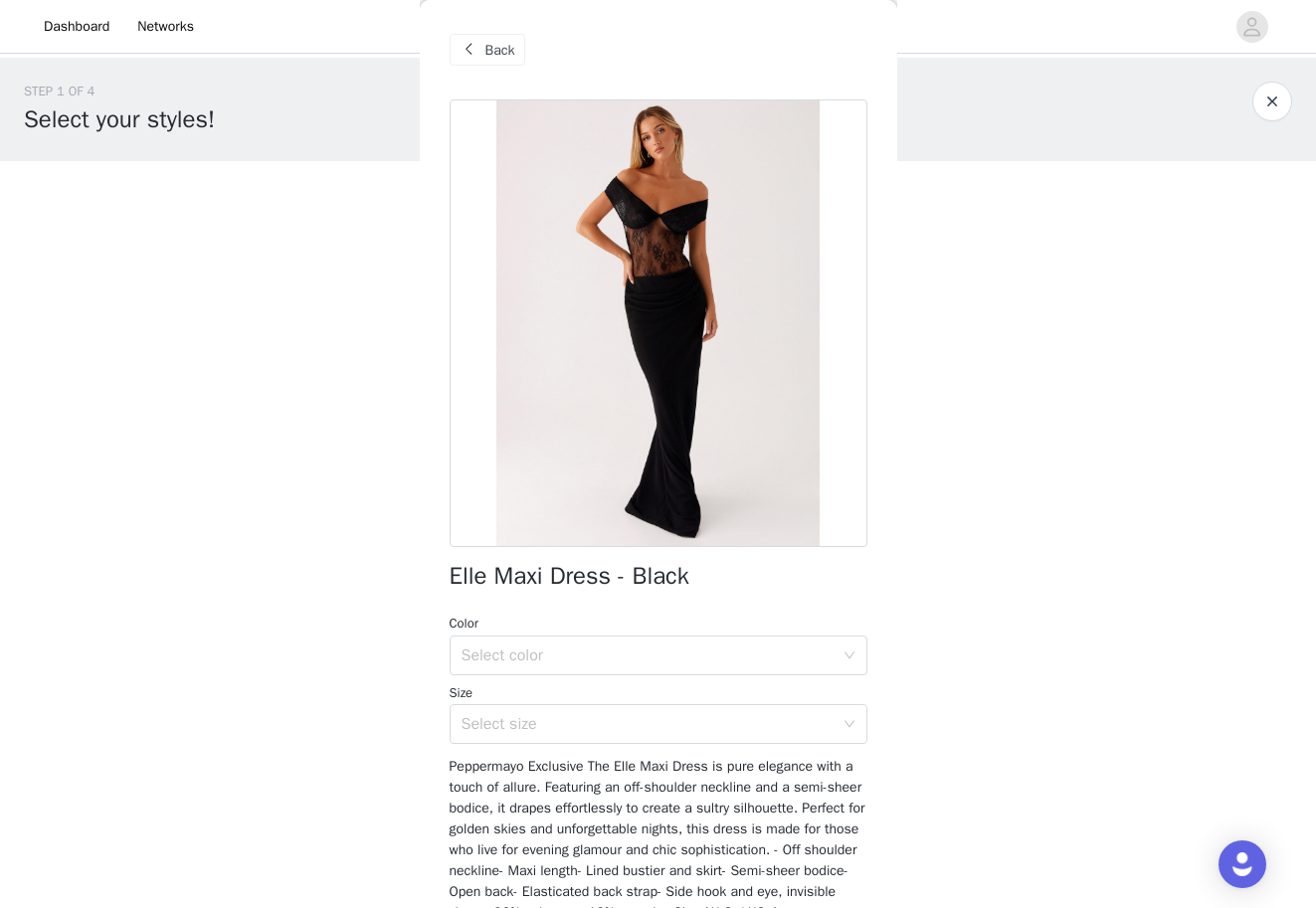 scroll, scrollTop: 0, scrollLeft: 0, axis: both 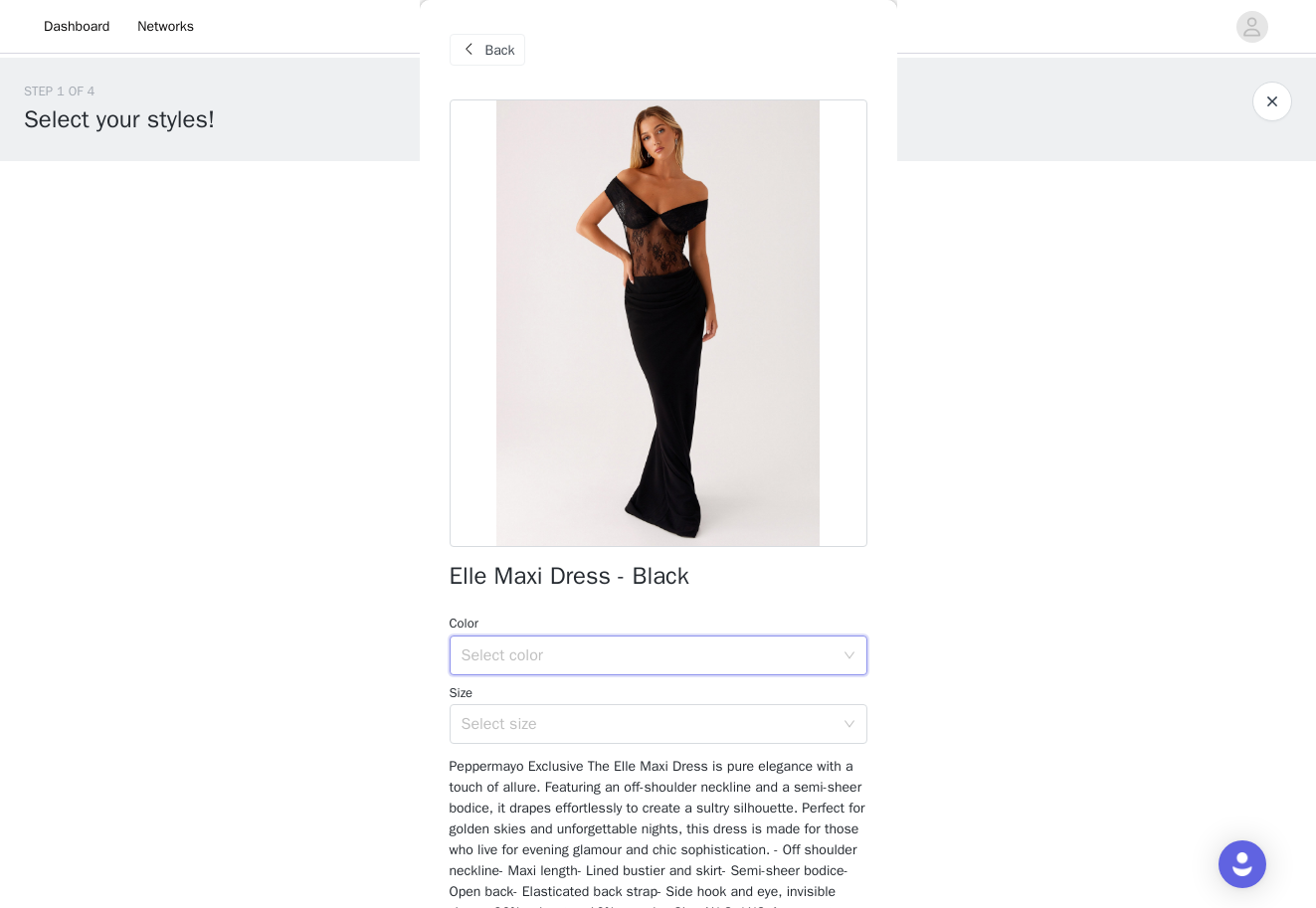 click on "Select color" at bounding box center (652, 655) 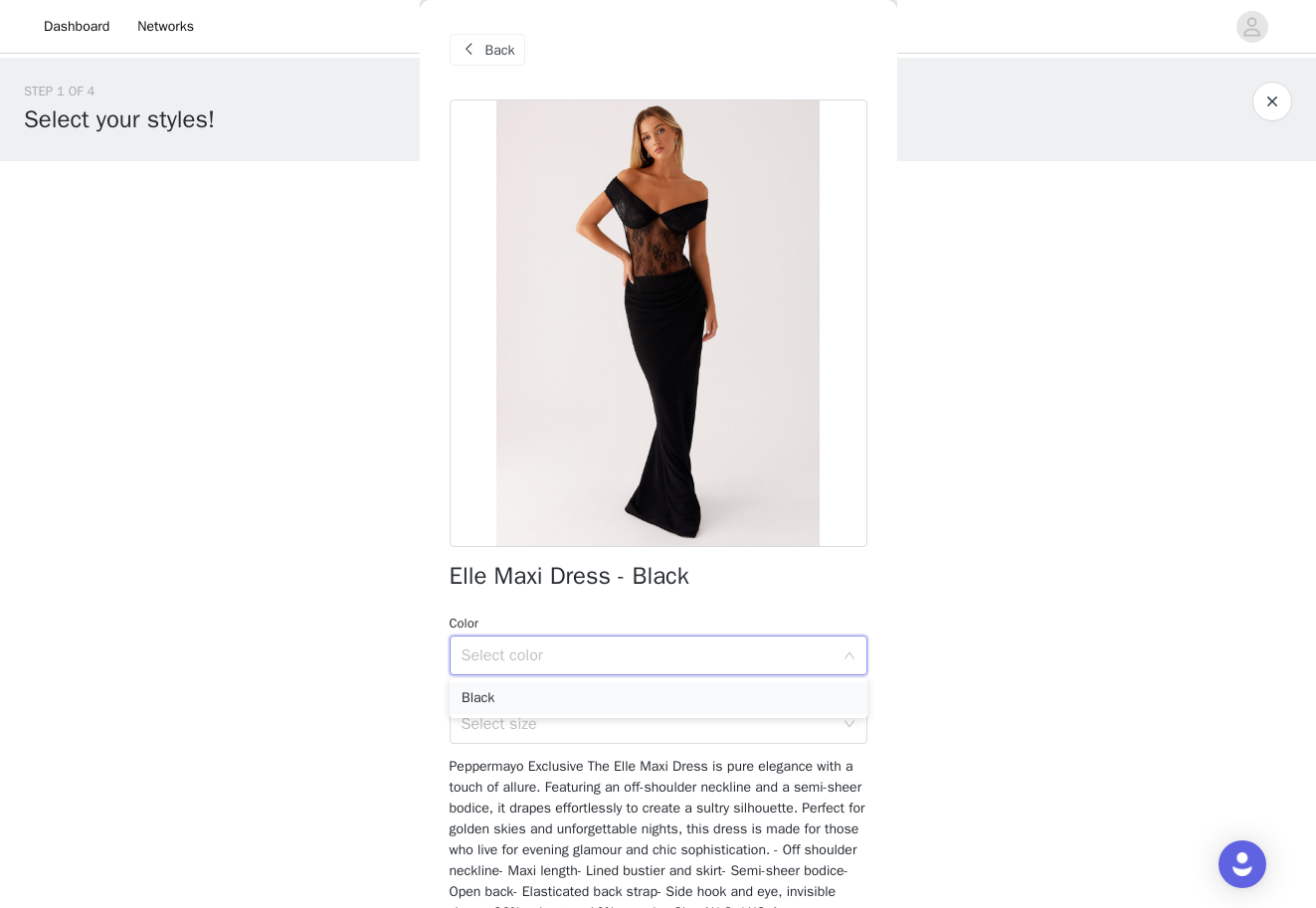 click on "Black" at bounding box center [658, 698] 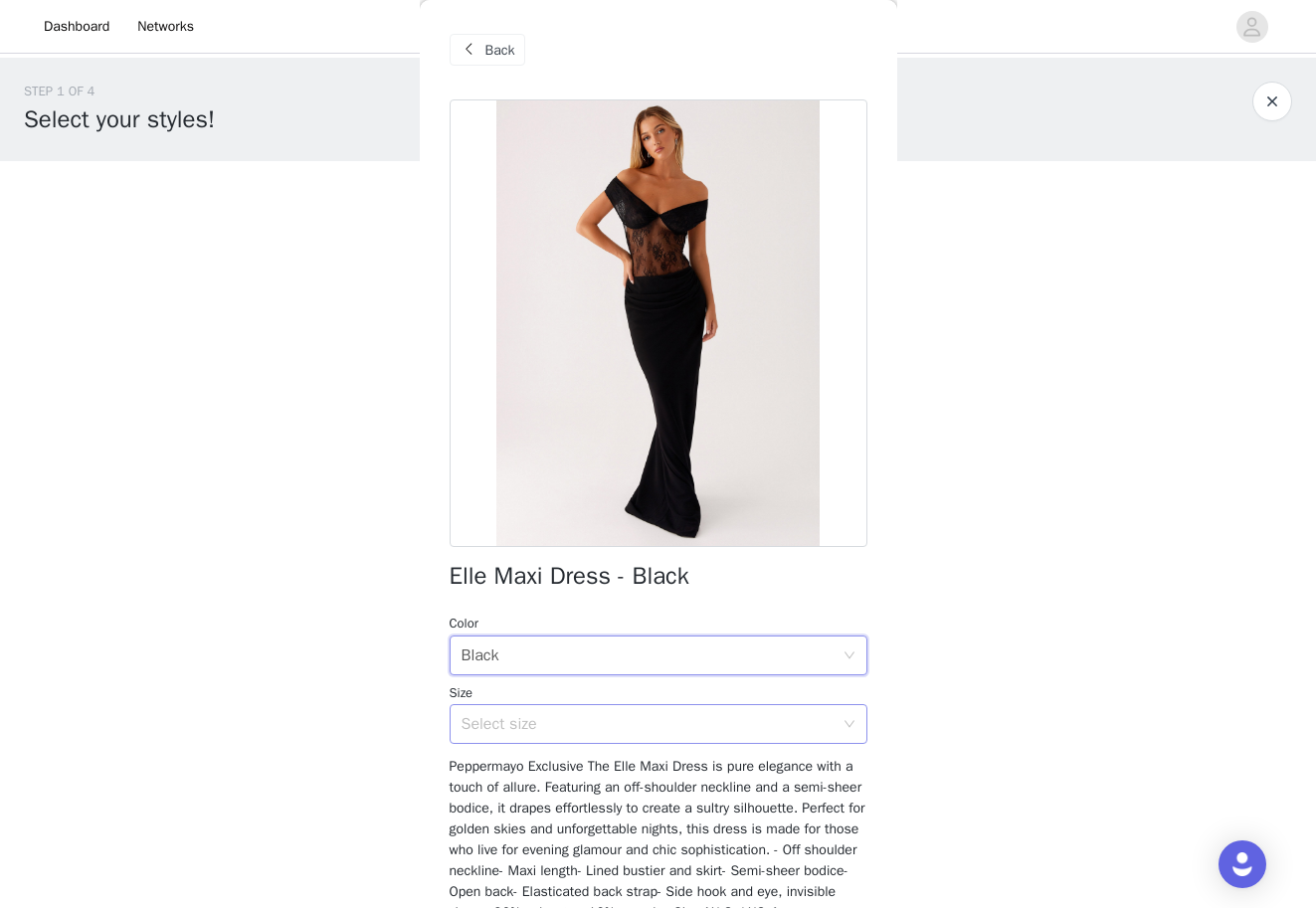 click on "Select size" at bounding box center [648, 724] 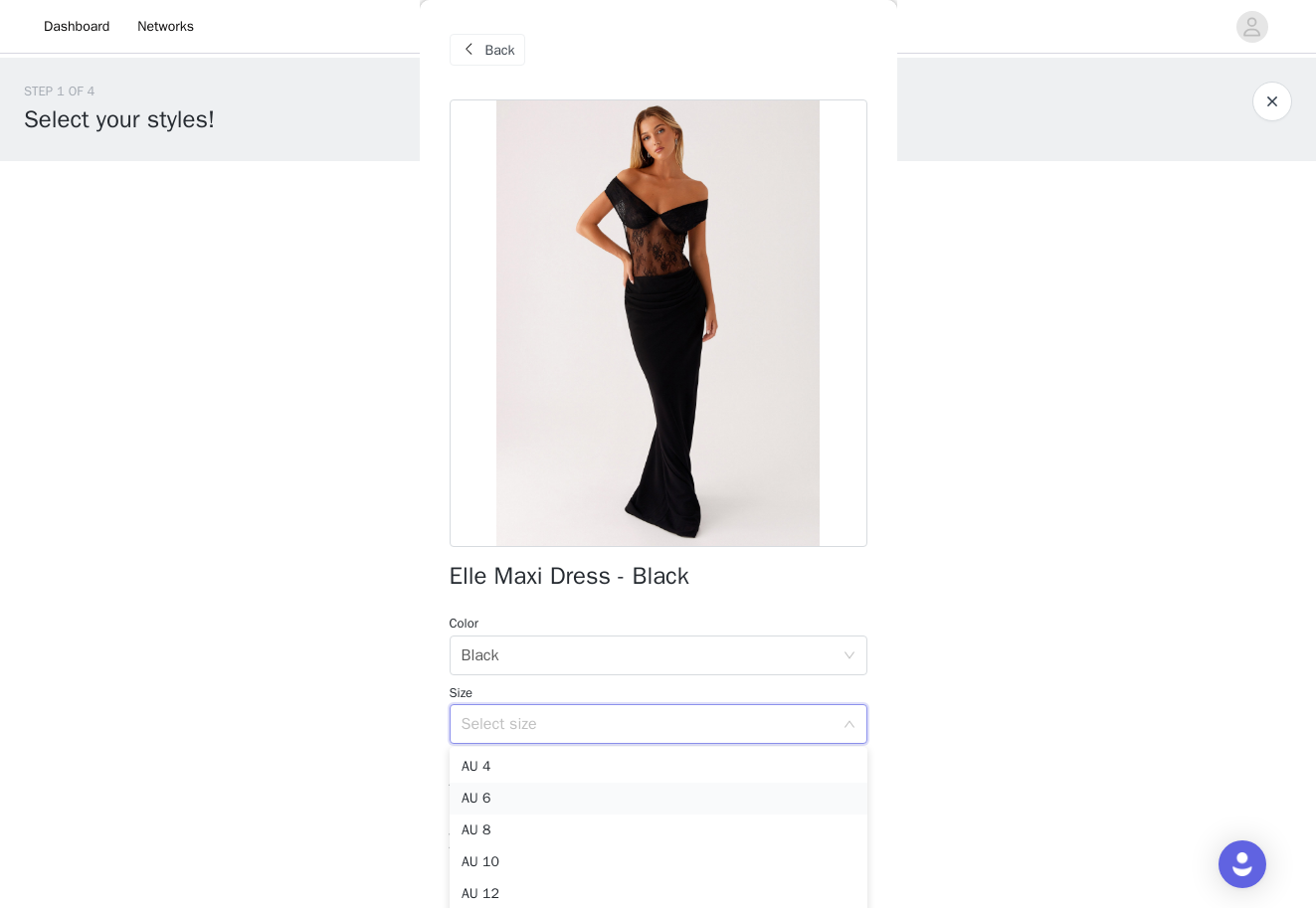 click on "AU 6" at bounding box center (658, 799) 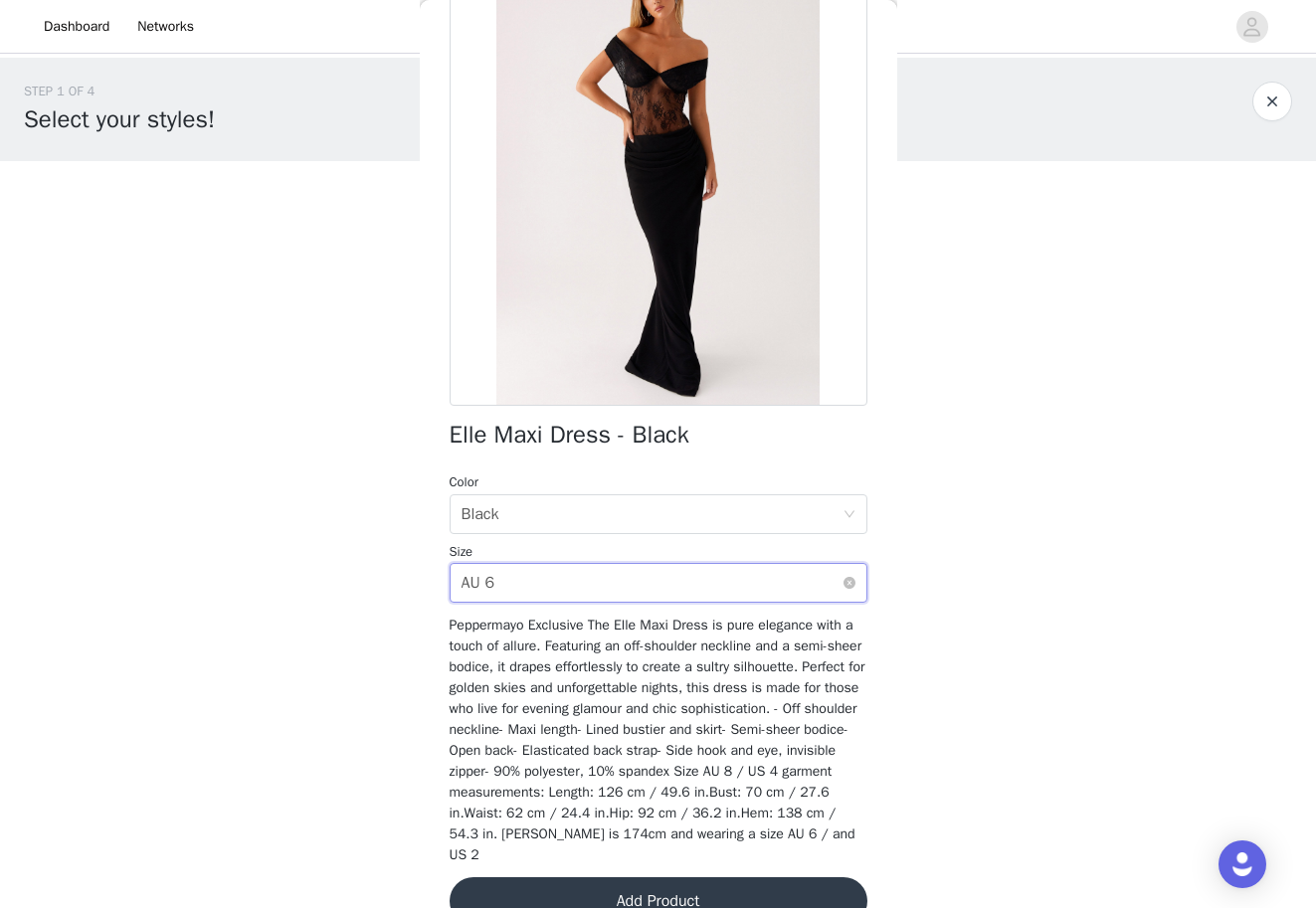scroll, scrollTop: 146, scrollLeft: 0, axis: vertical 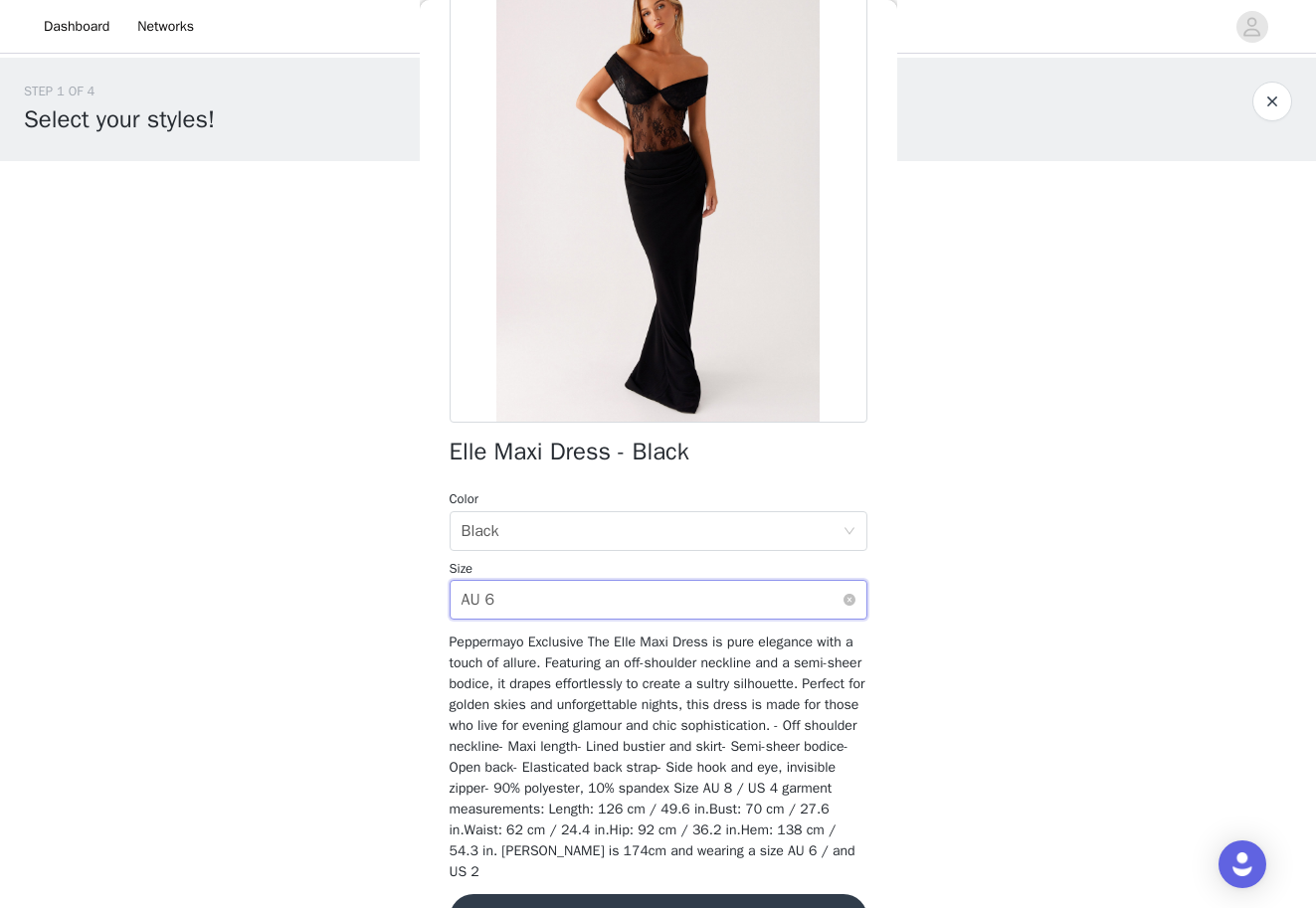 click on "Select size AU 6" at bounding box center [652, 600] 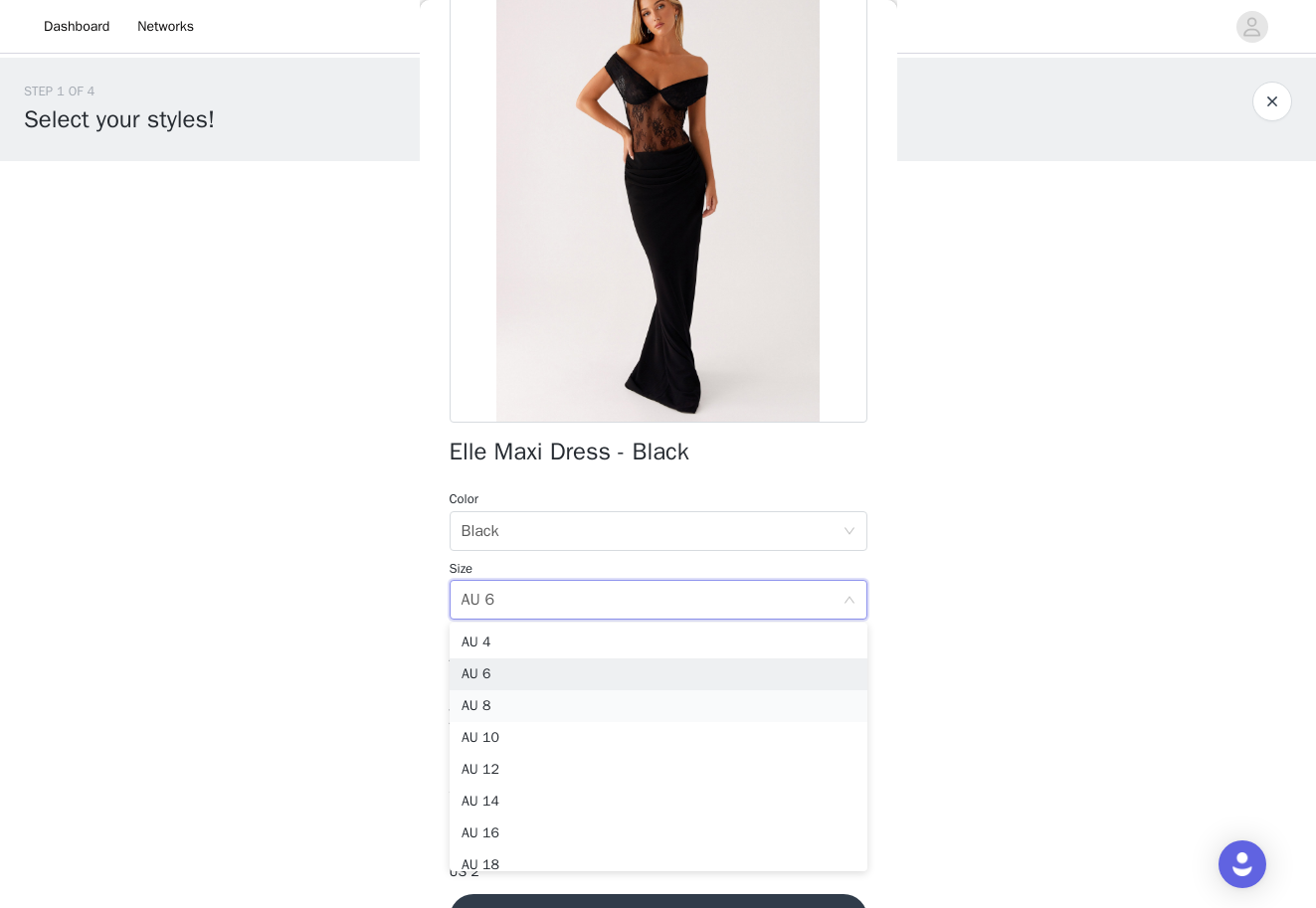 click on "AU 8" at bounding box center (658, 706) 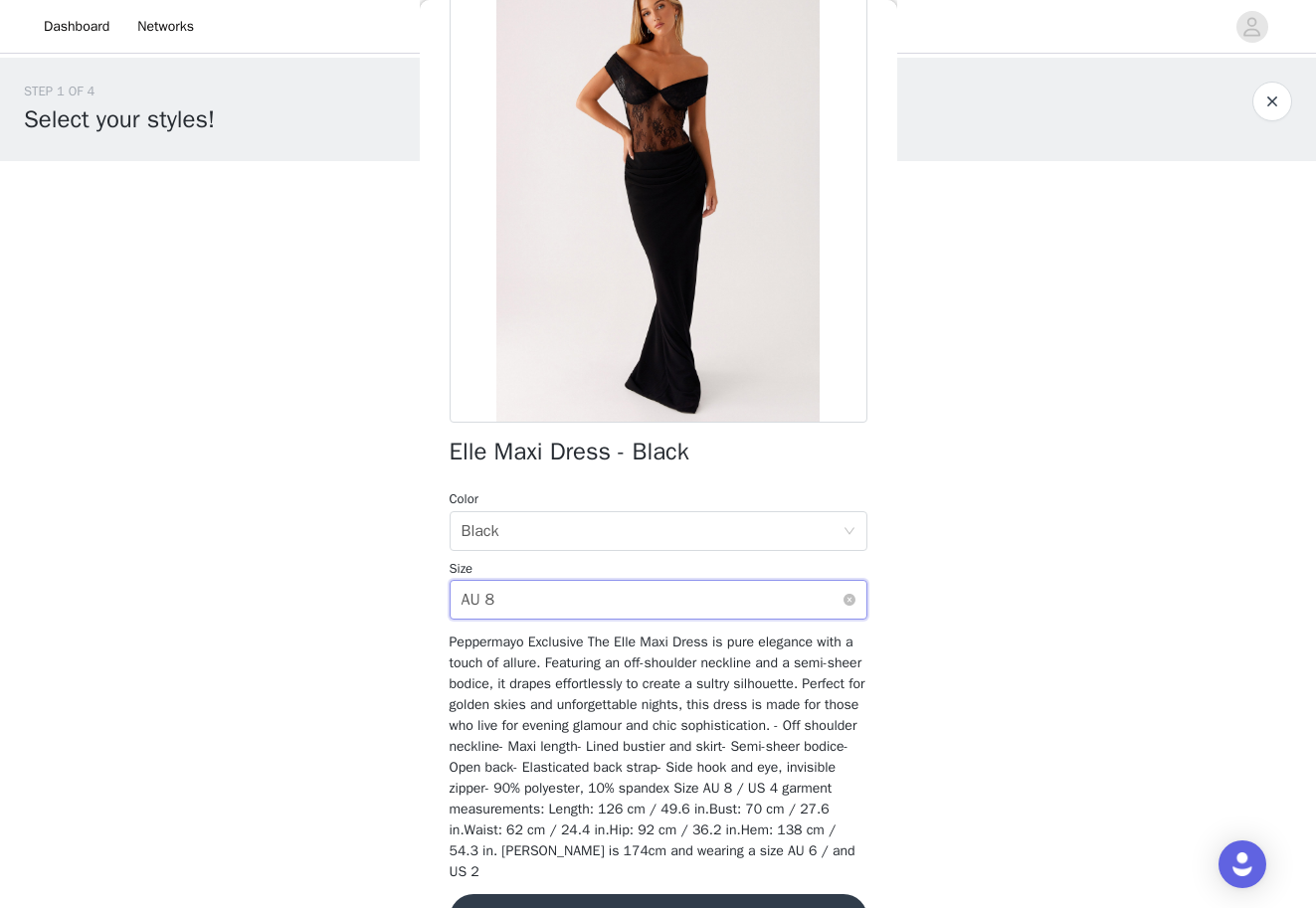 click on "Select size AU 8" at bounding box center (652, 600) 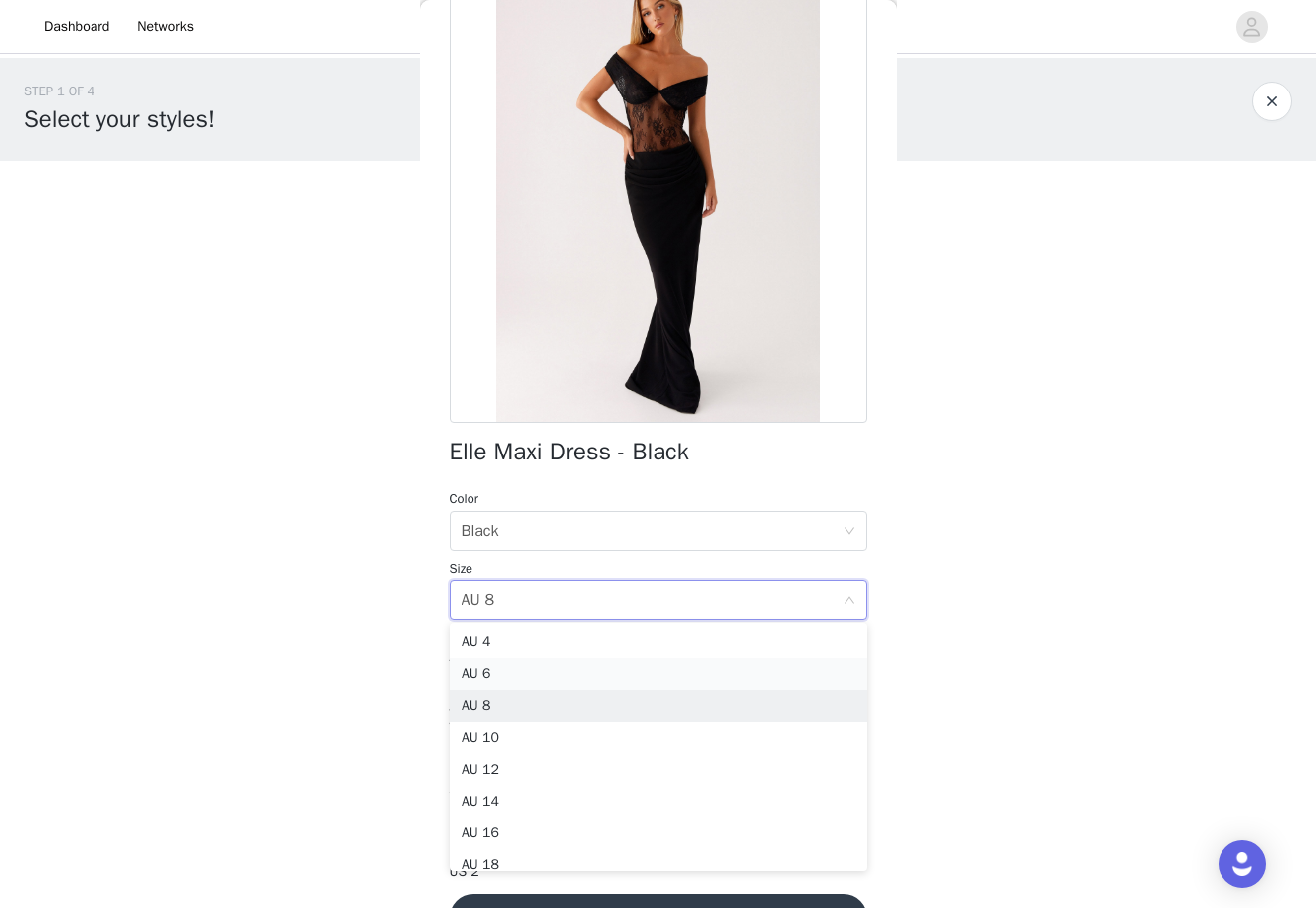 click on "AU 6" at bounding box center (658, 674) 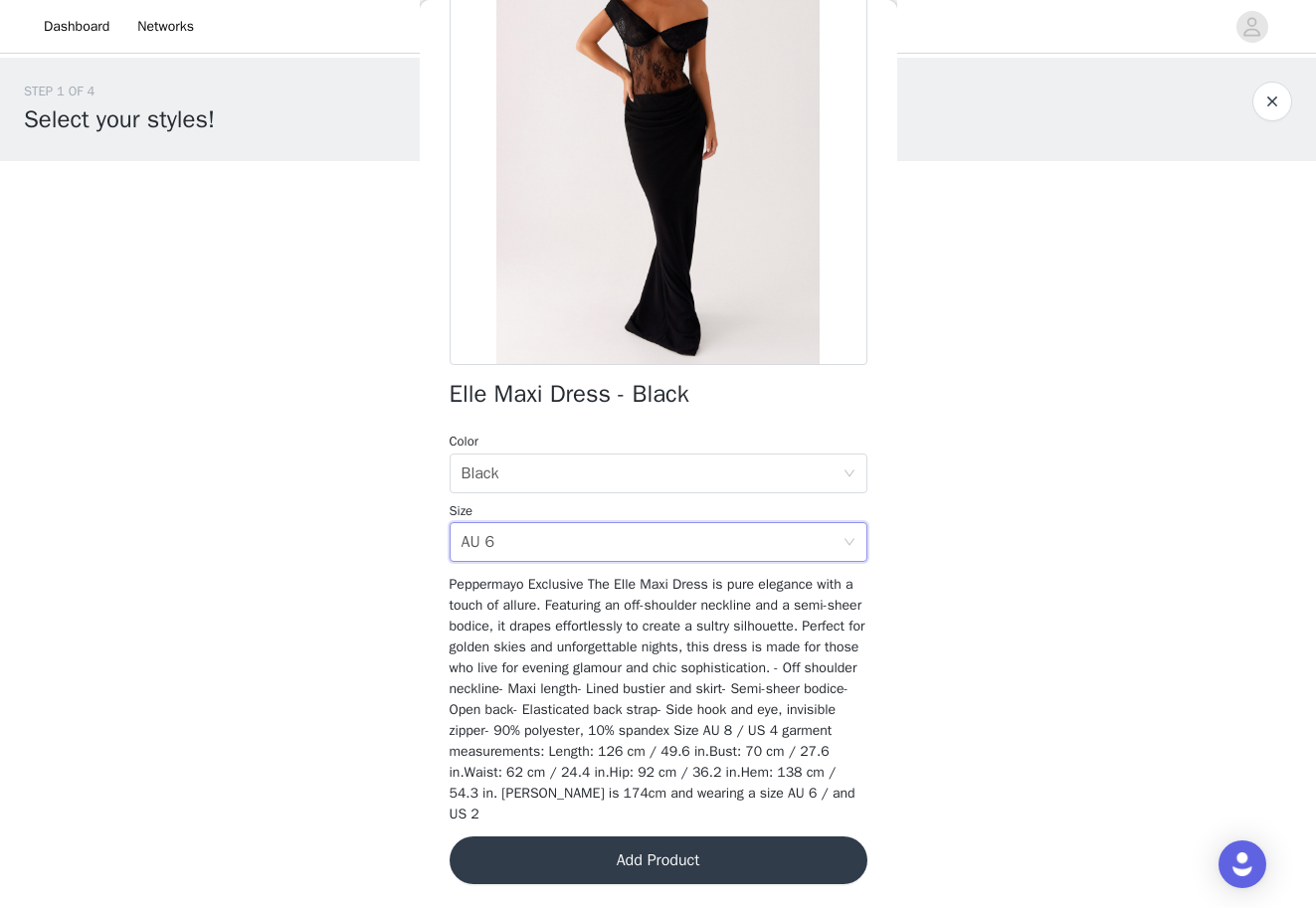 scroll, scrollTop: 181, scrollLeft: 0, axis: vertical 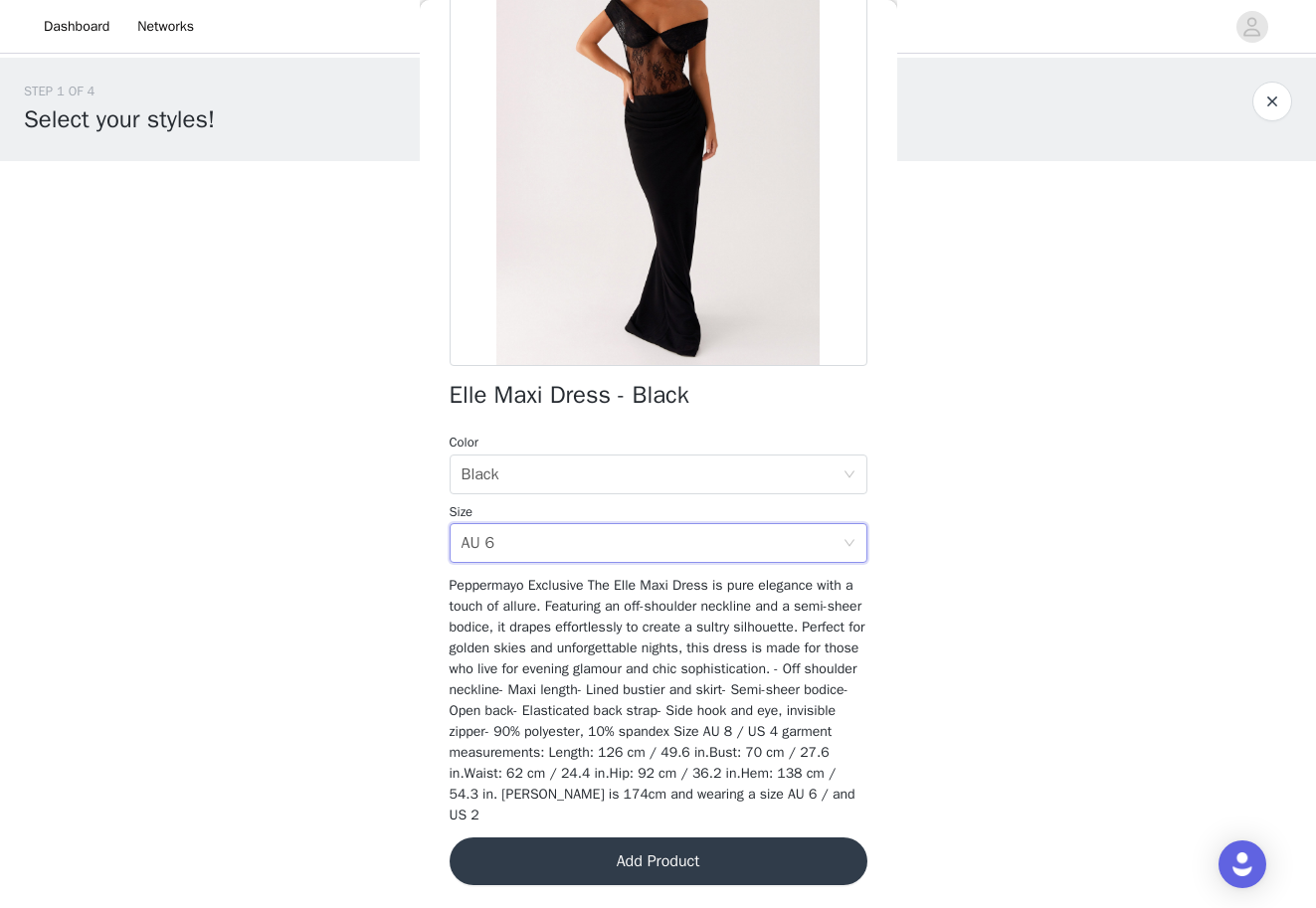 click on "Add Product" at bounding box center [658, 861] 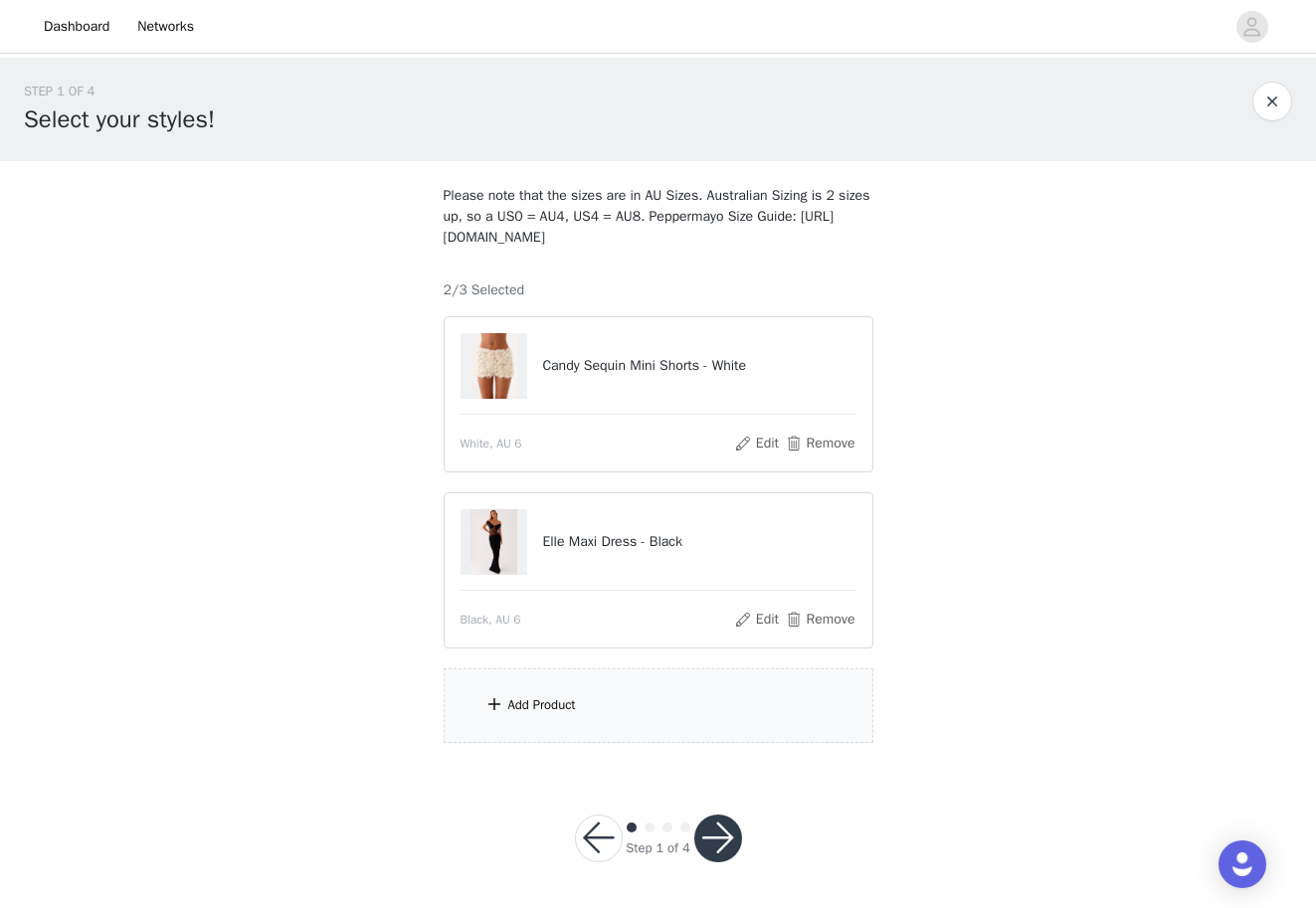 click on "Add Product" at bounding box center (658, 705) 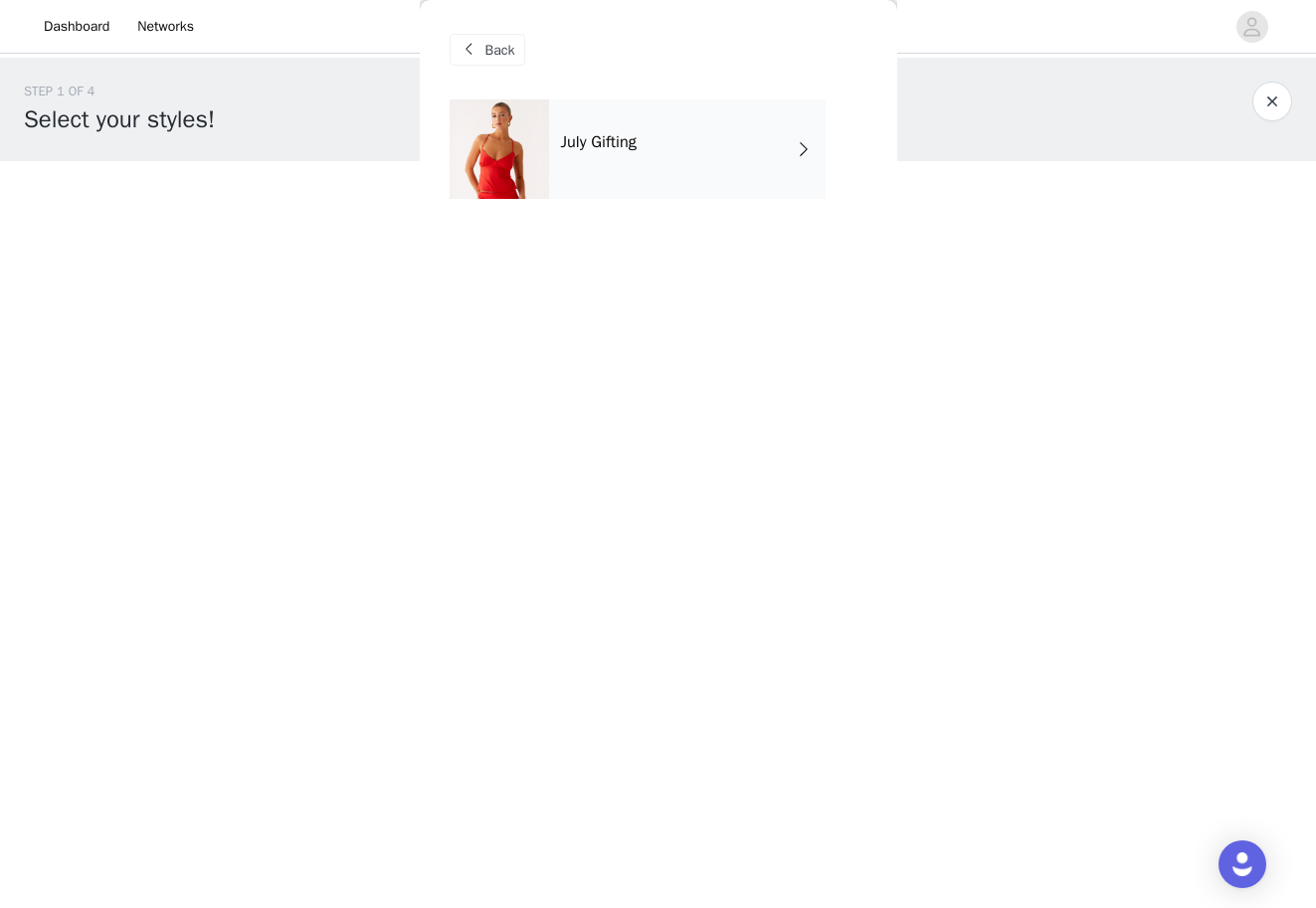 click on "July Gifting" at bounding box center [687, 149] 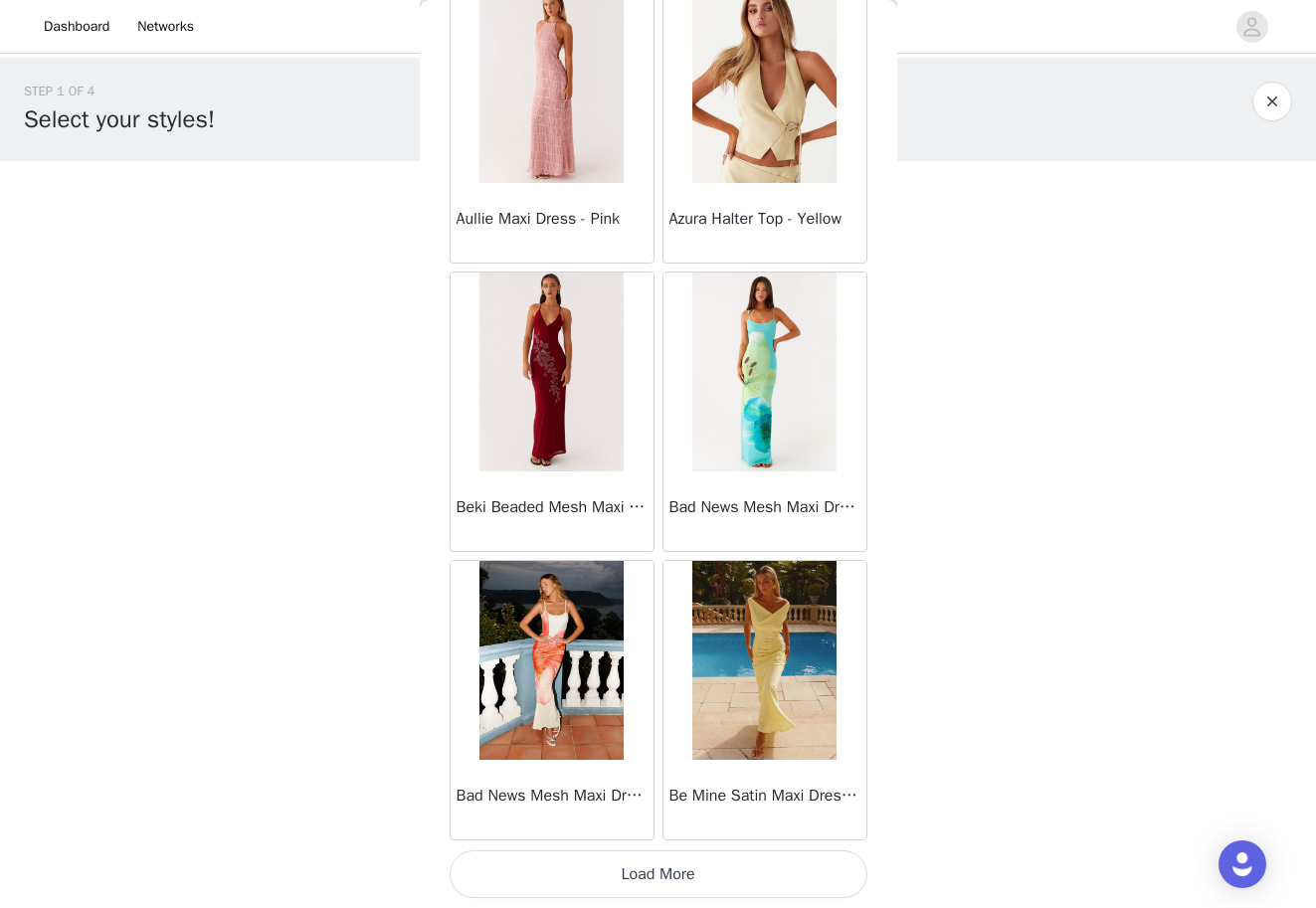 click on "Load More" at bounding box center [658, 874] 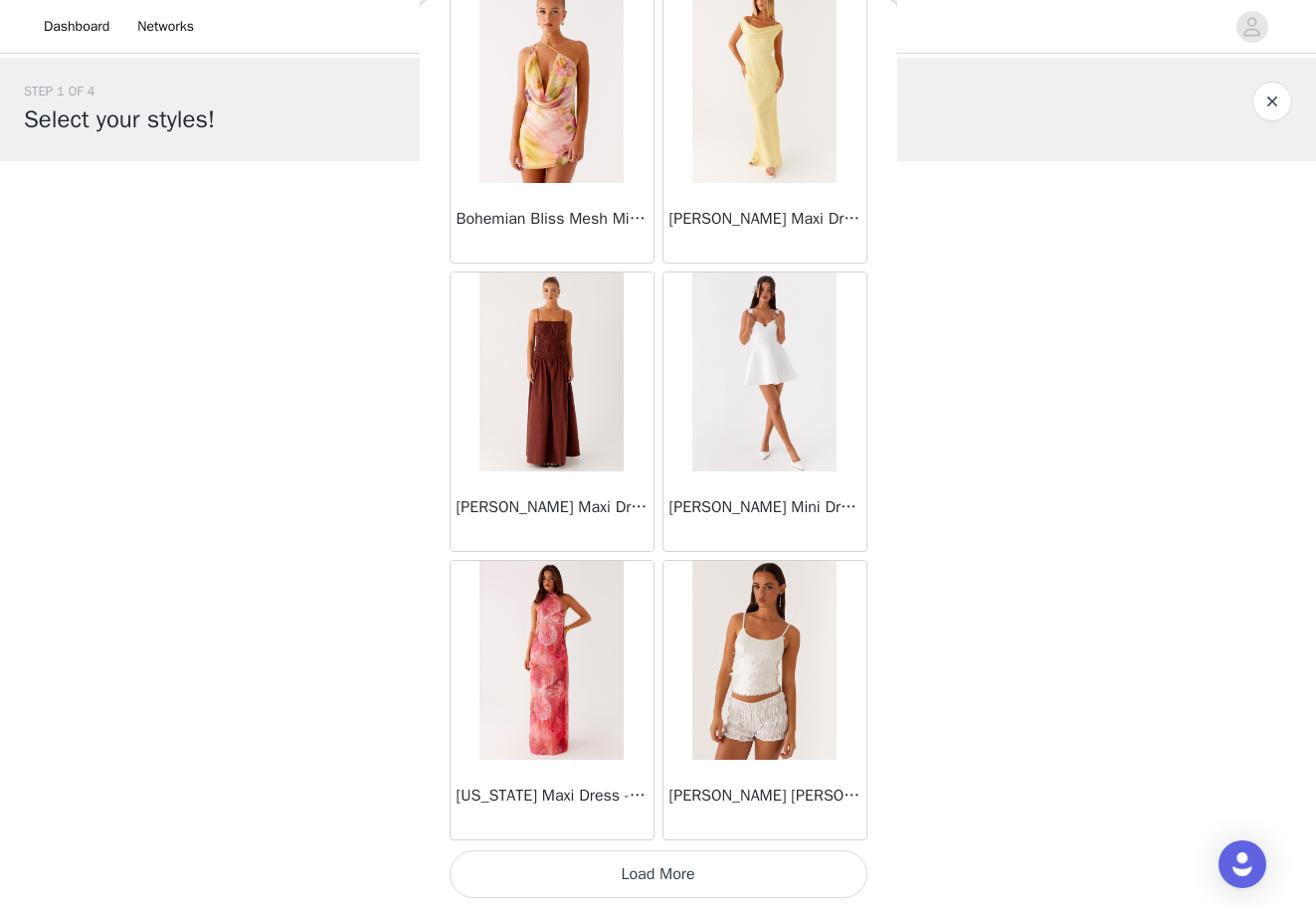 click on "Load More" at bounding box center (658, 874) 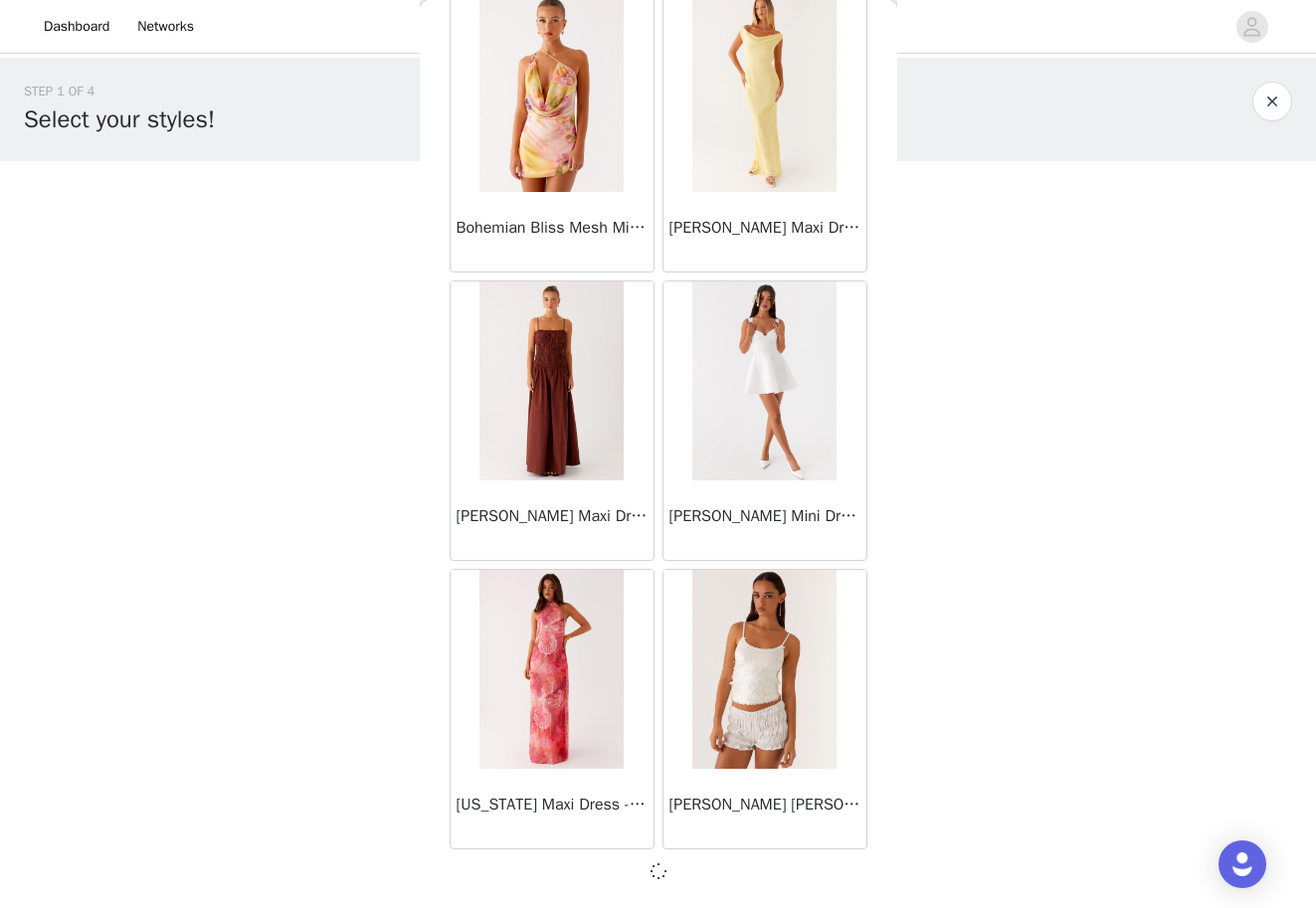 scroll, scrollTop: 5010, scrollLeft: 0, axis: vertical 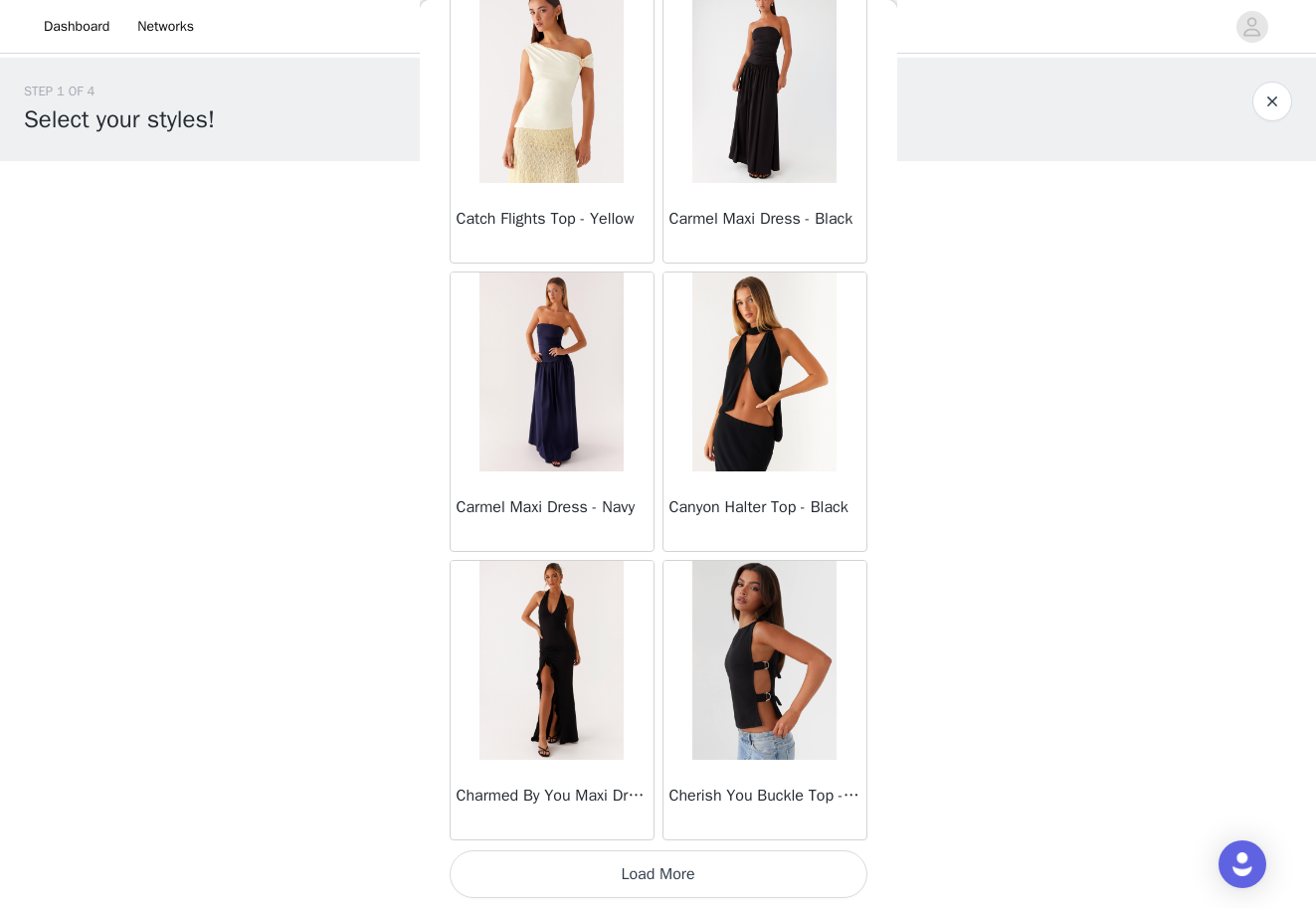click on "Load More" at bounding box center [658, 874] 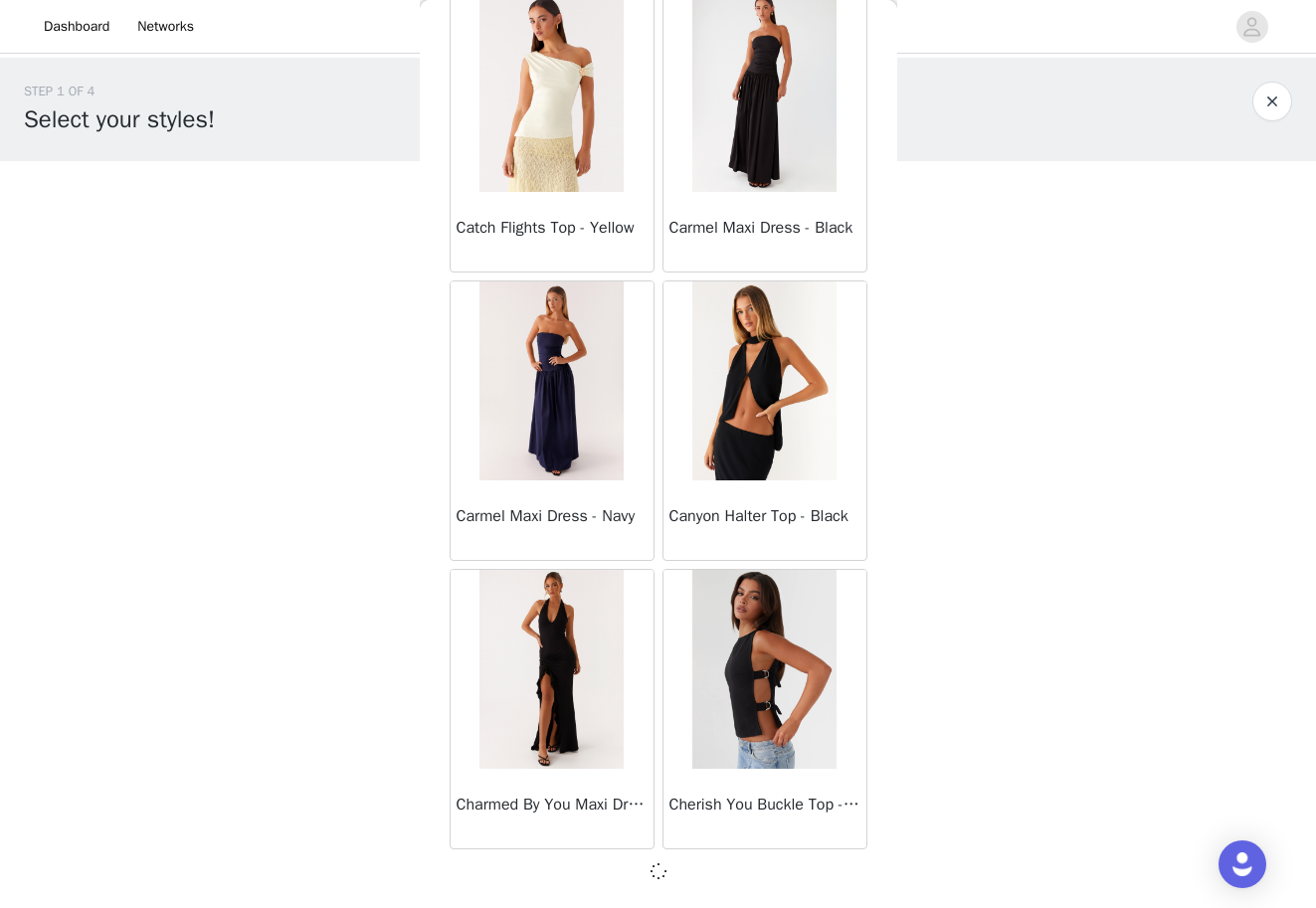 scroll, scrollTop: 7895, scrollLeft: 0, axis: vertical 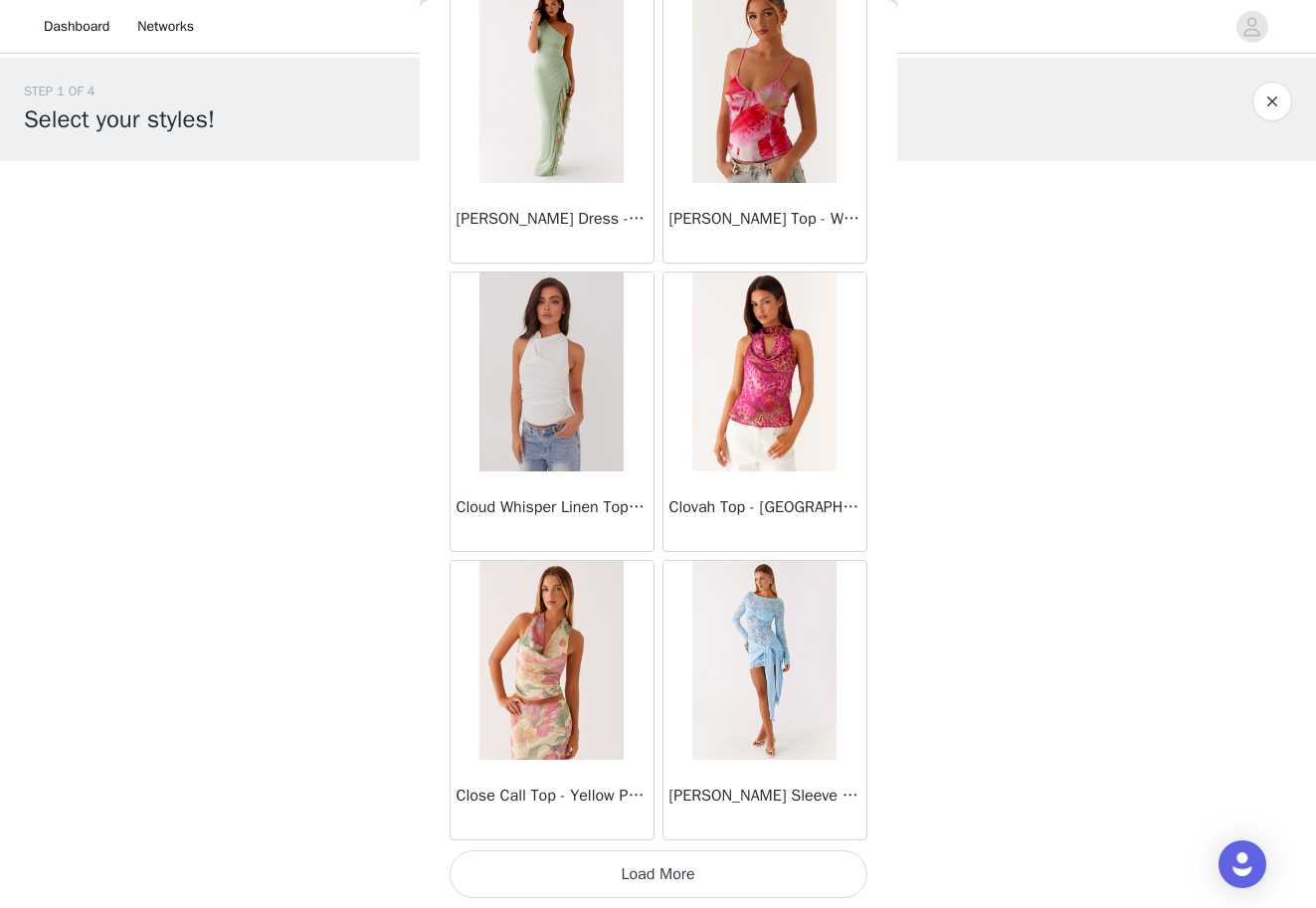 click on "Load More" at bounding box center (658, 874) 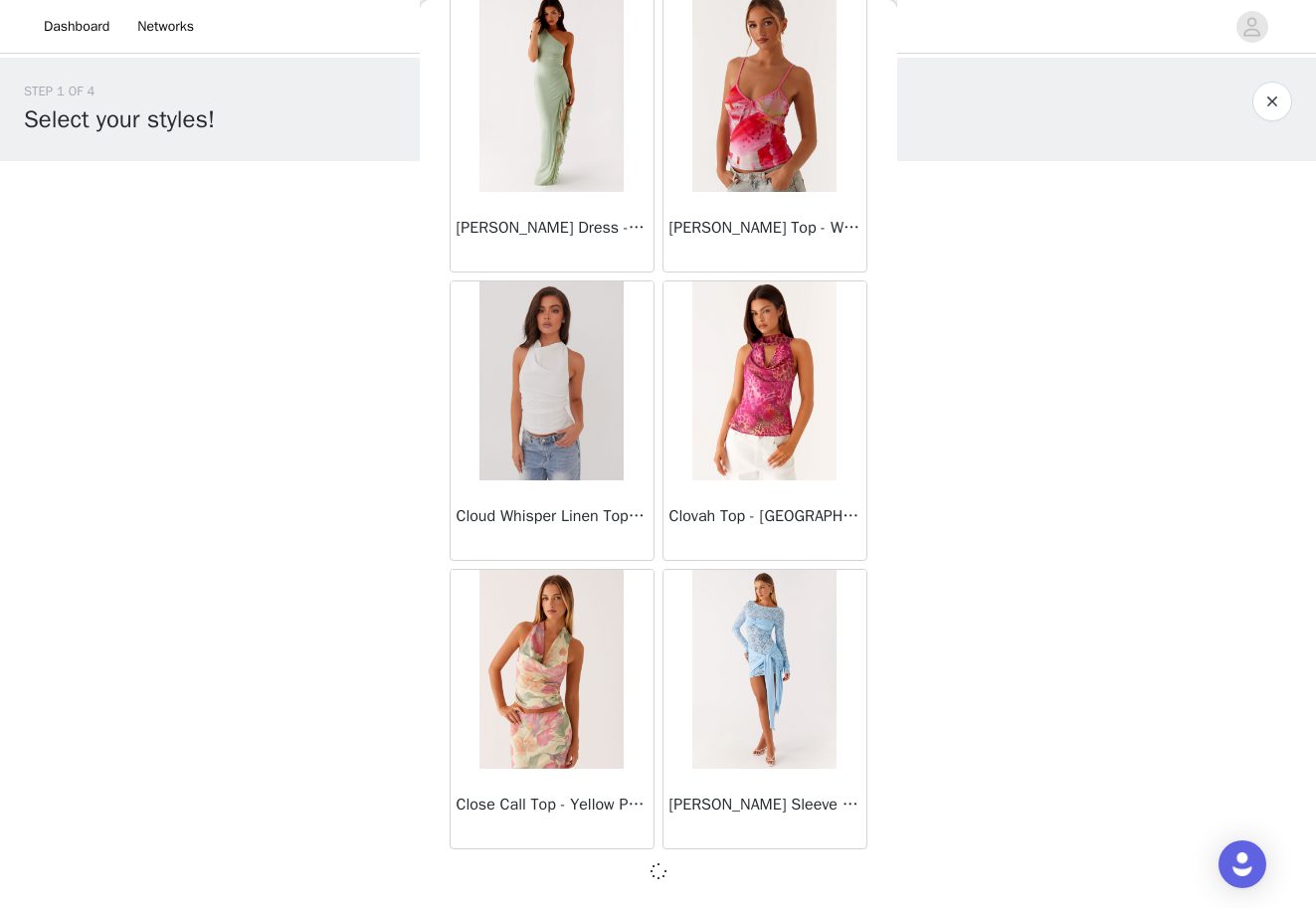 scroll, scrollTop: 10779, scrollLeft: 0, axis: vertical 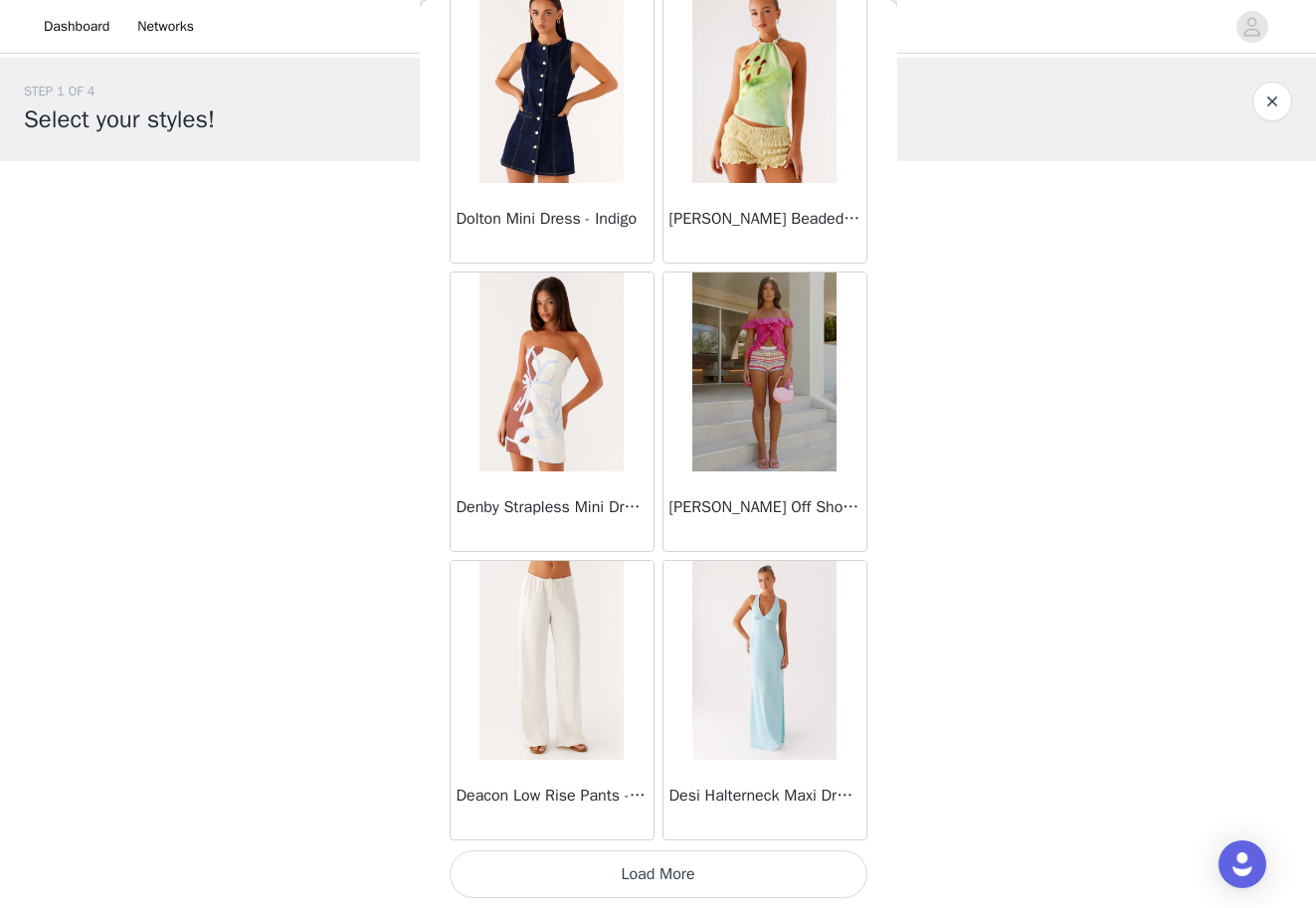 click on "Load More" at bounding box center [658, 874] 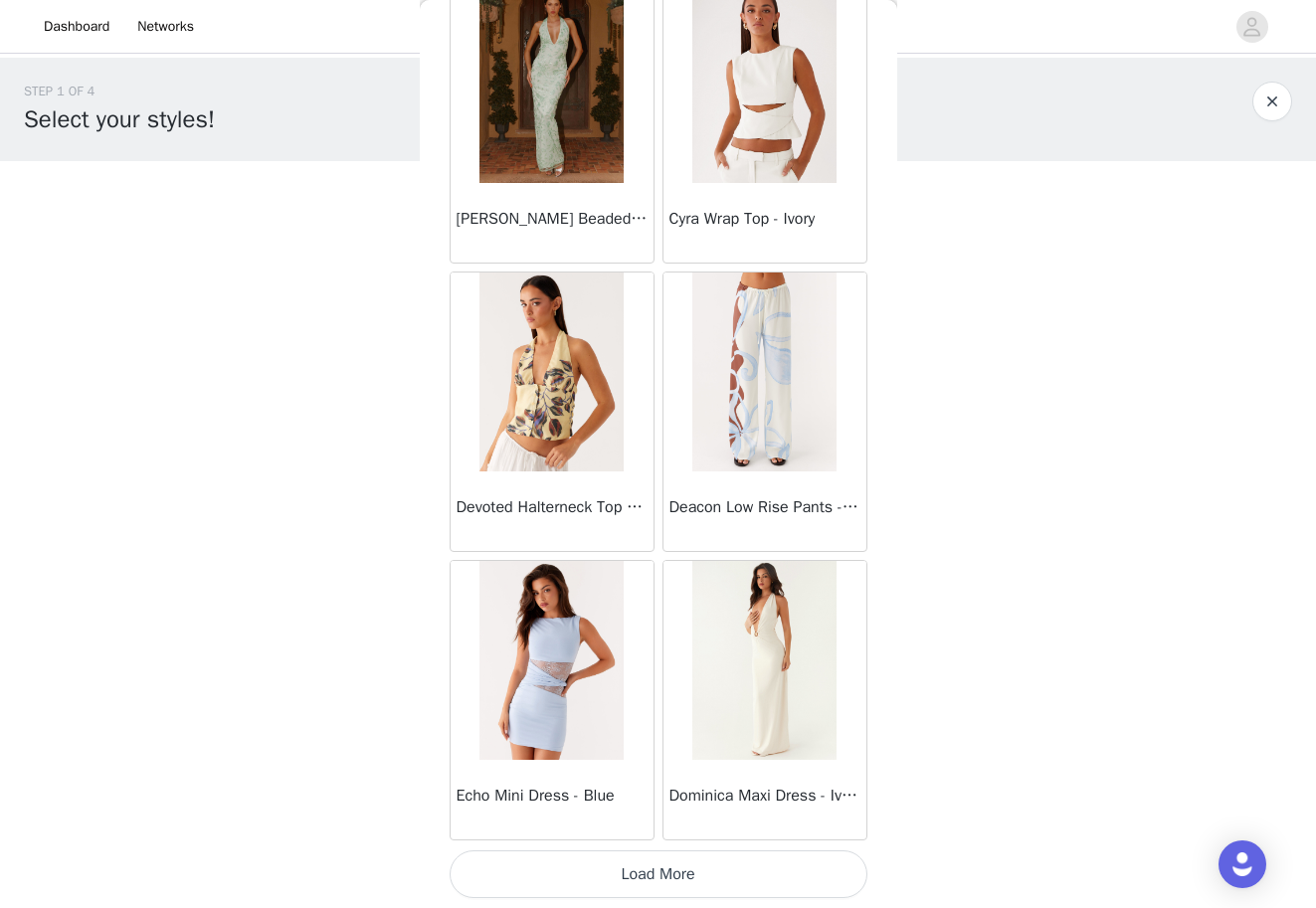 click on "Load More" at bounding box center (658, 874) 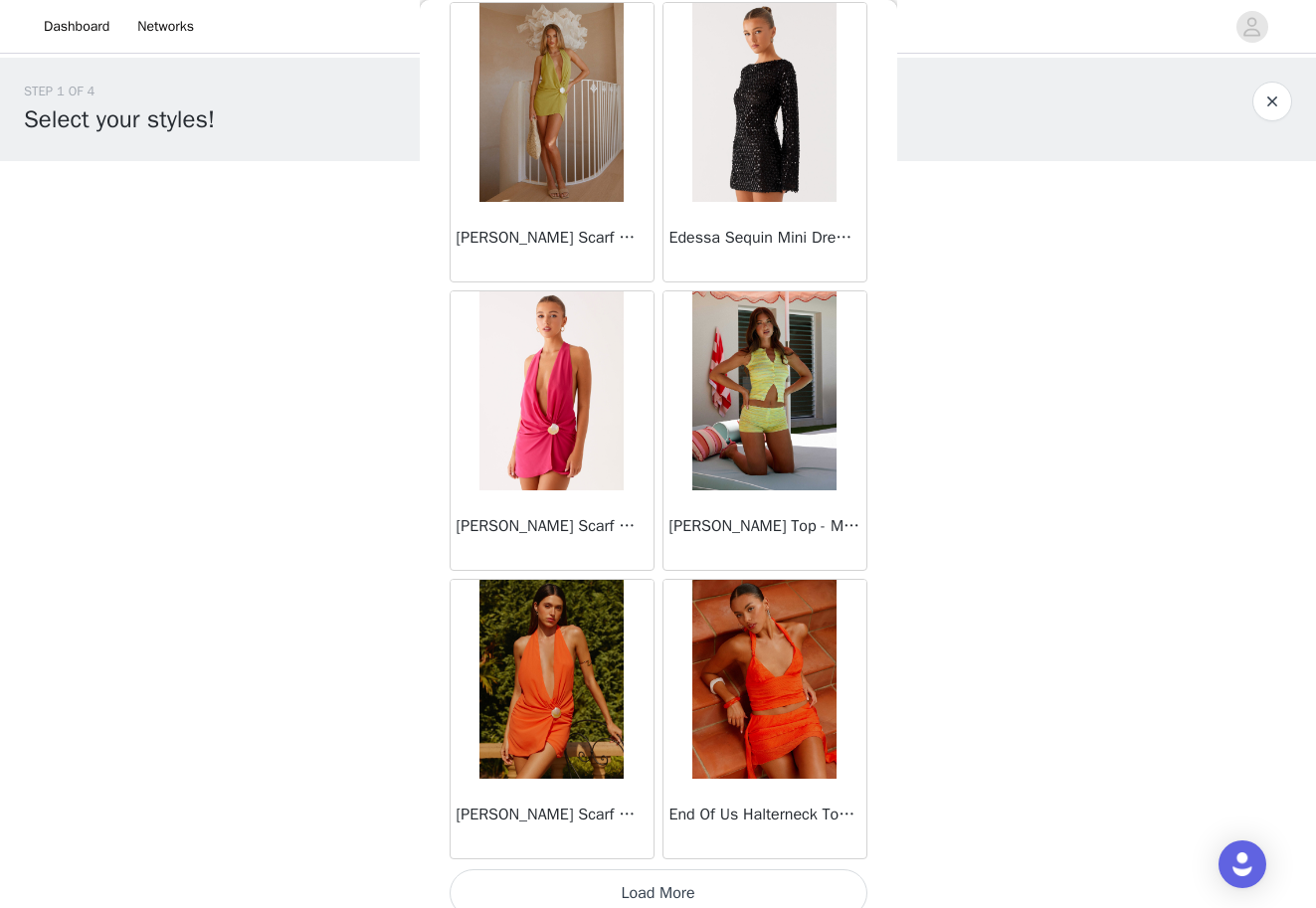 scroll, scrollTop: 19440, scrollLeft: 0, axis: vertical 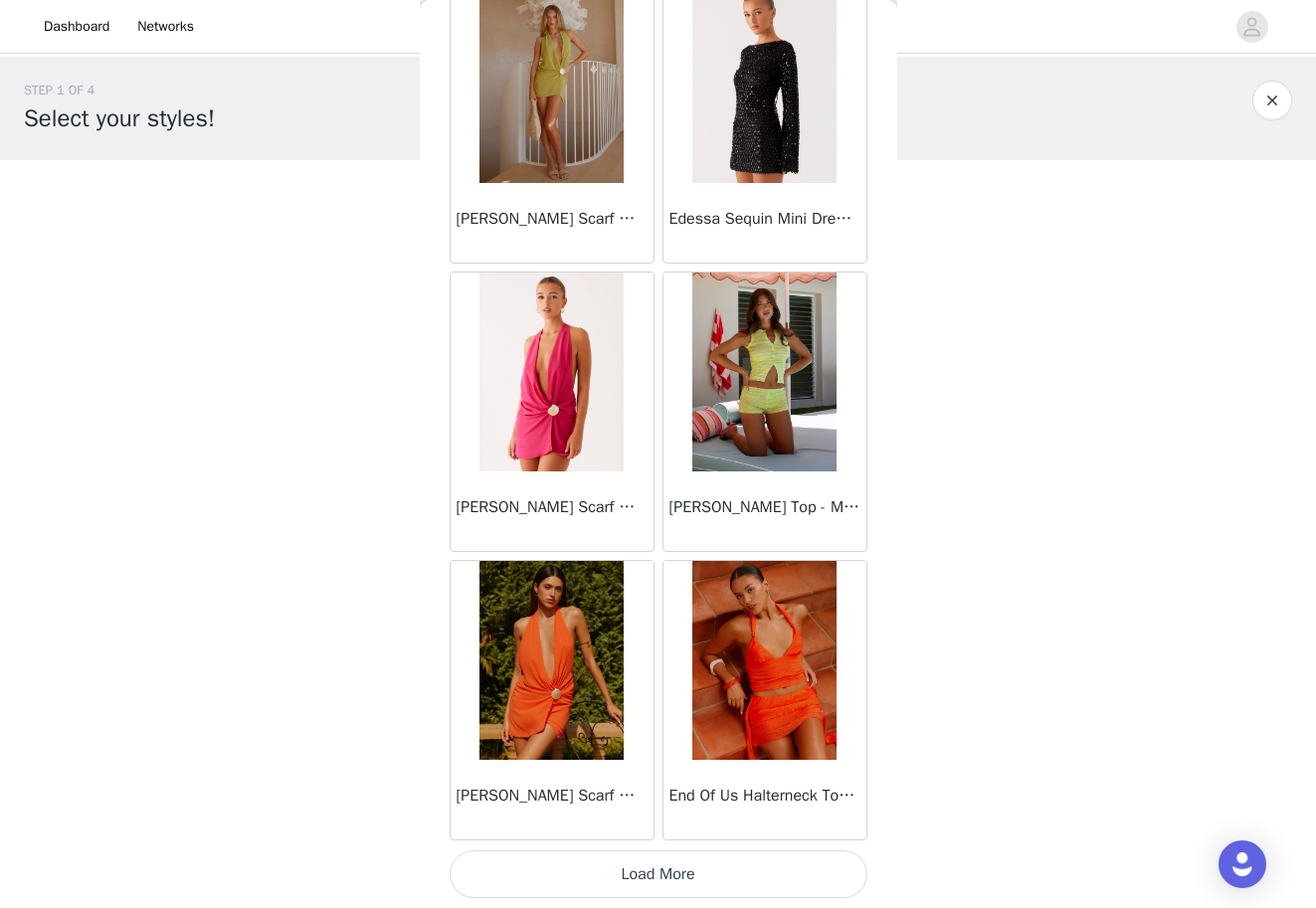 click on "Load More" at bounding box center (658, 874) 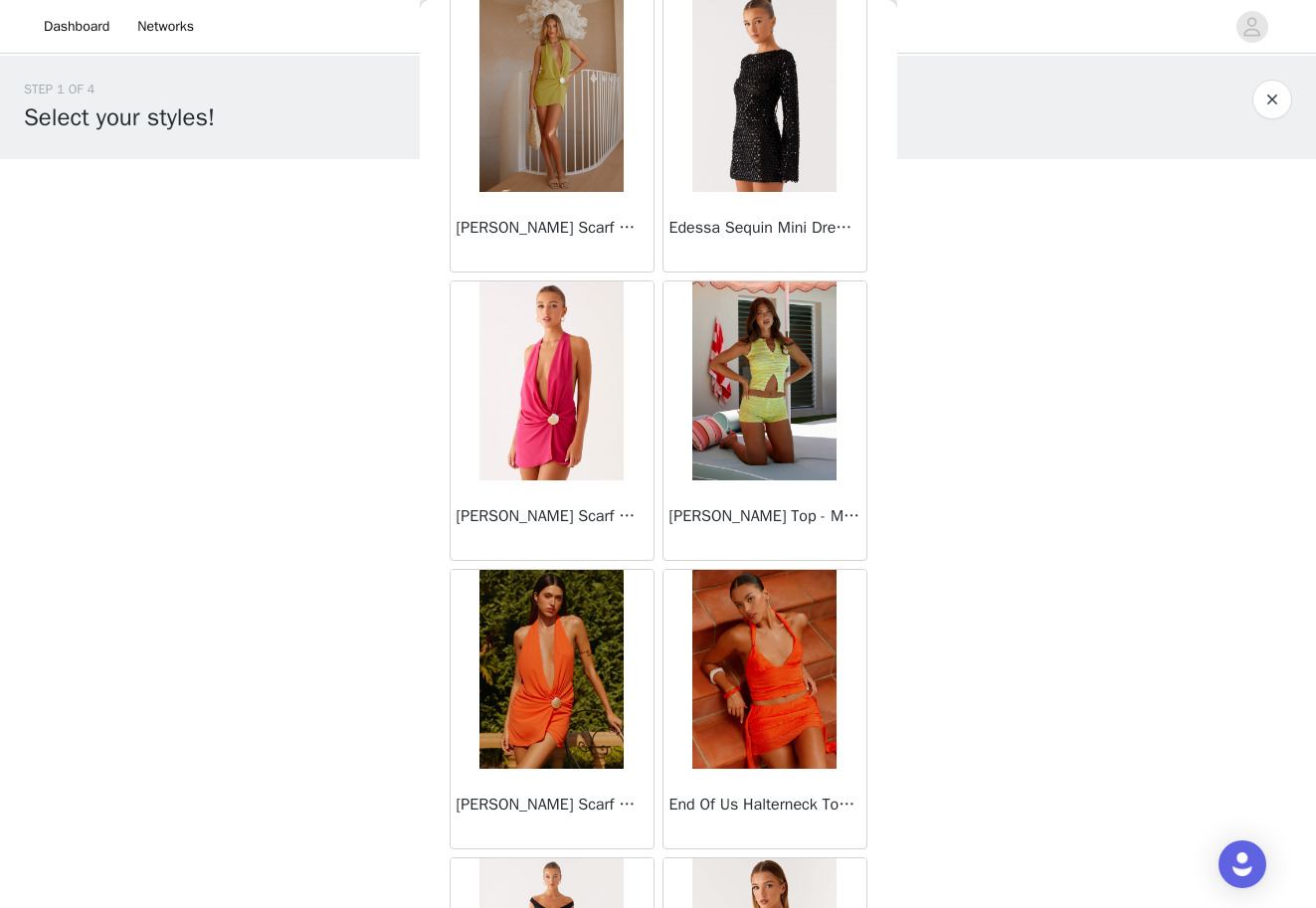 scroll, scrollTop: 1, scrollLeft: 0, axis: vertical 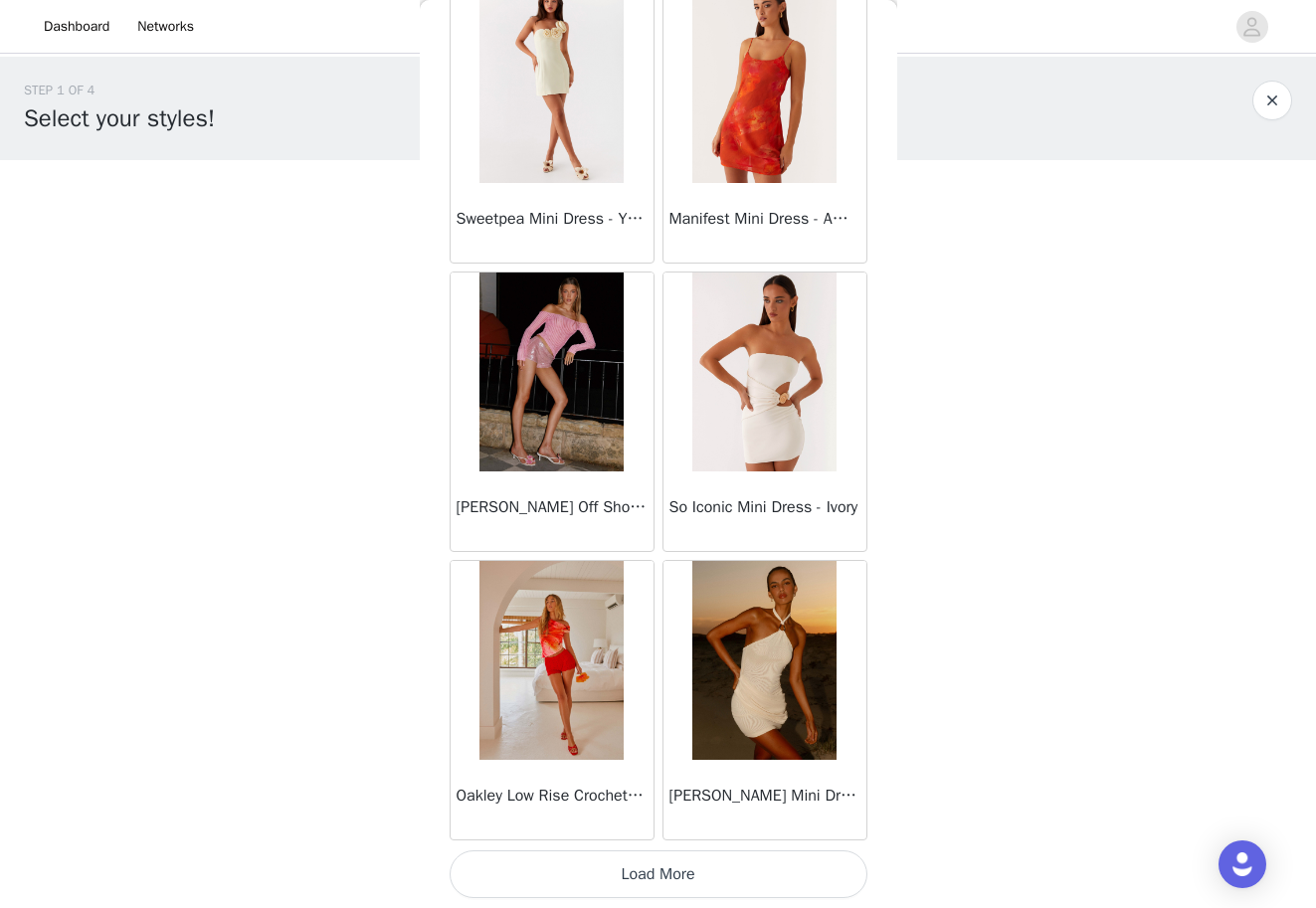 click on "Load More" at bounding box center [658, 874] 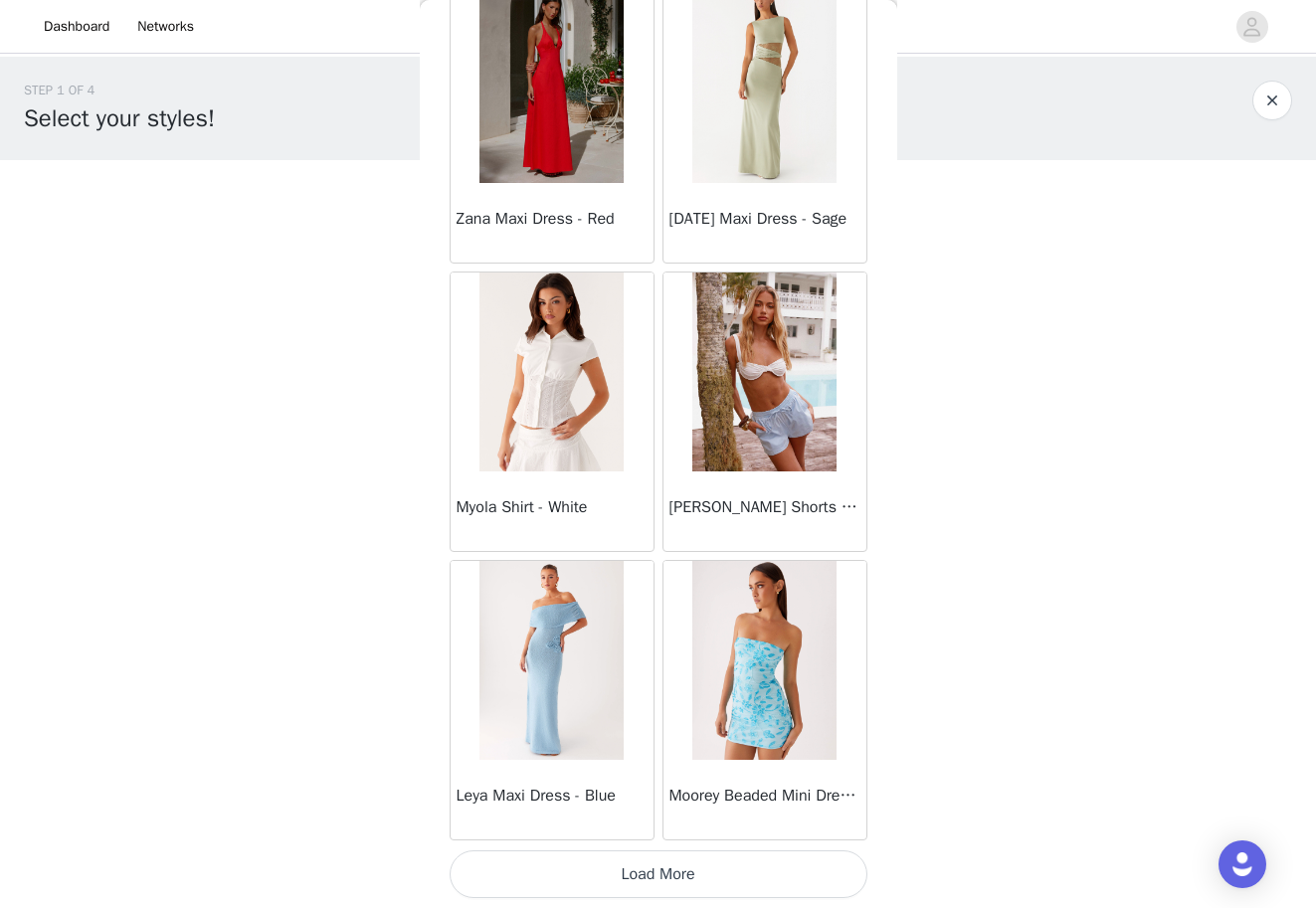 scroll, scrollTop: 25208, scrollLeft: 0, axis: vertical 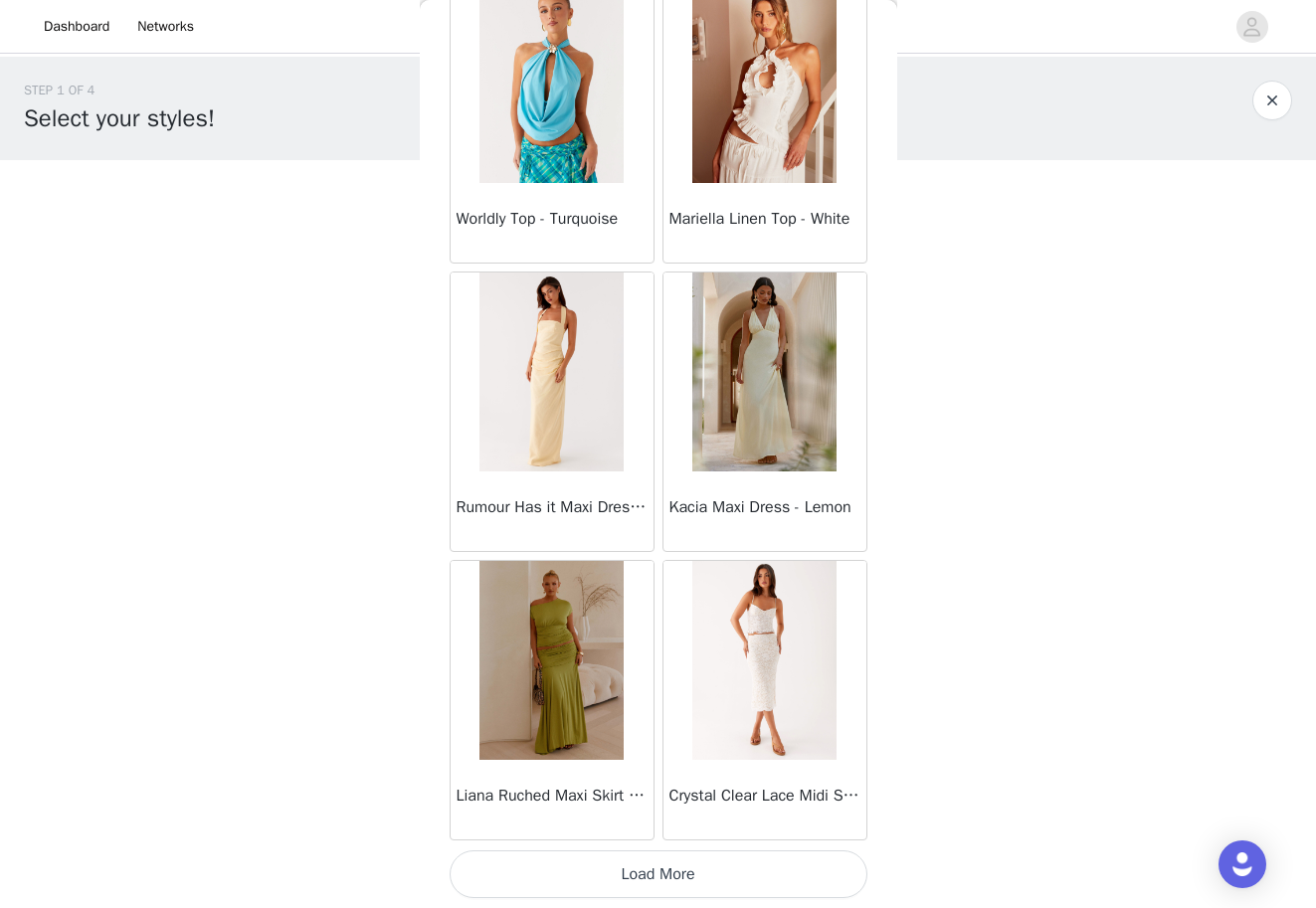 click on "Load More" at bounding box center (658, 874) 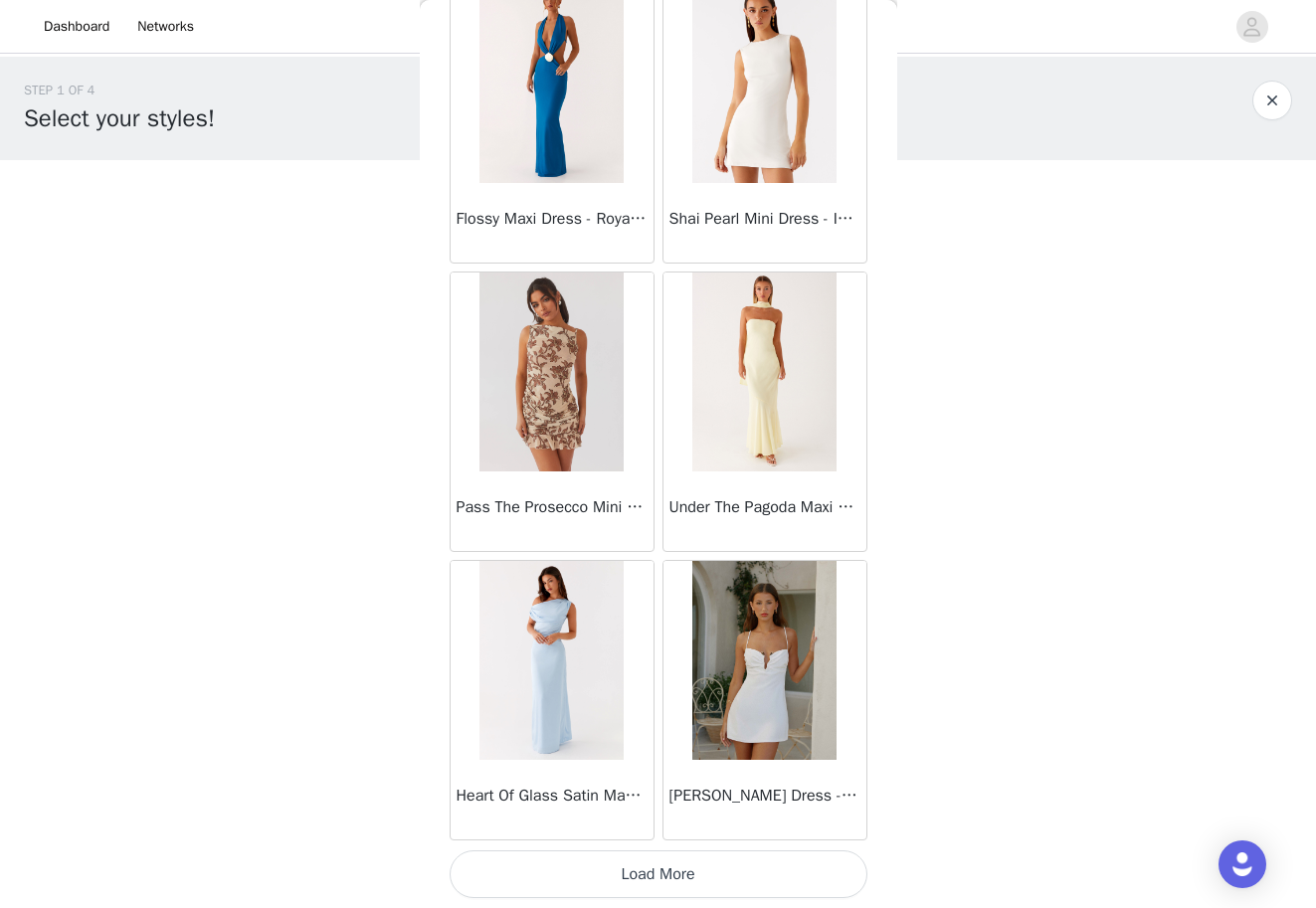 scroll, scrollTop: 30976, scrollLeft: 0, axis: vertical 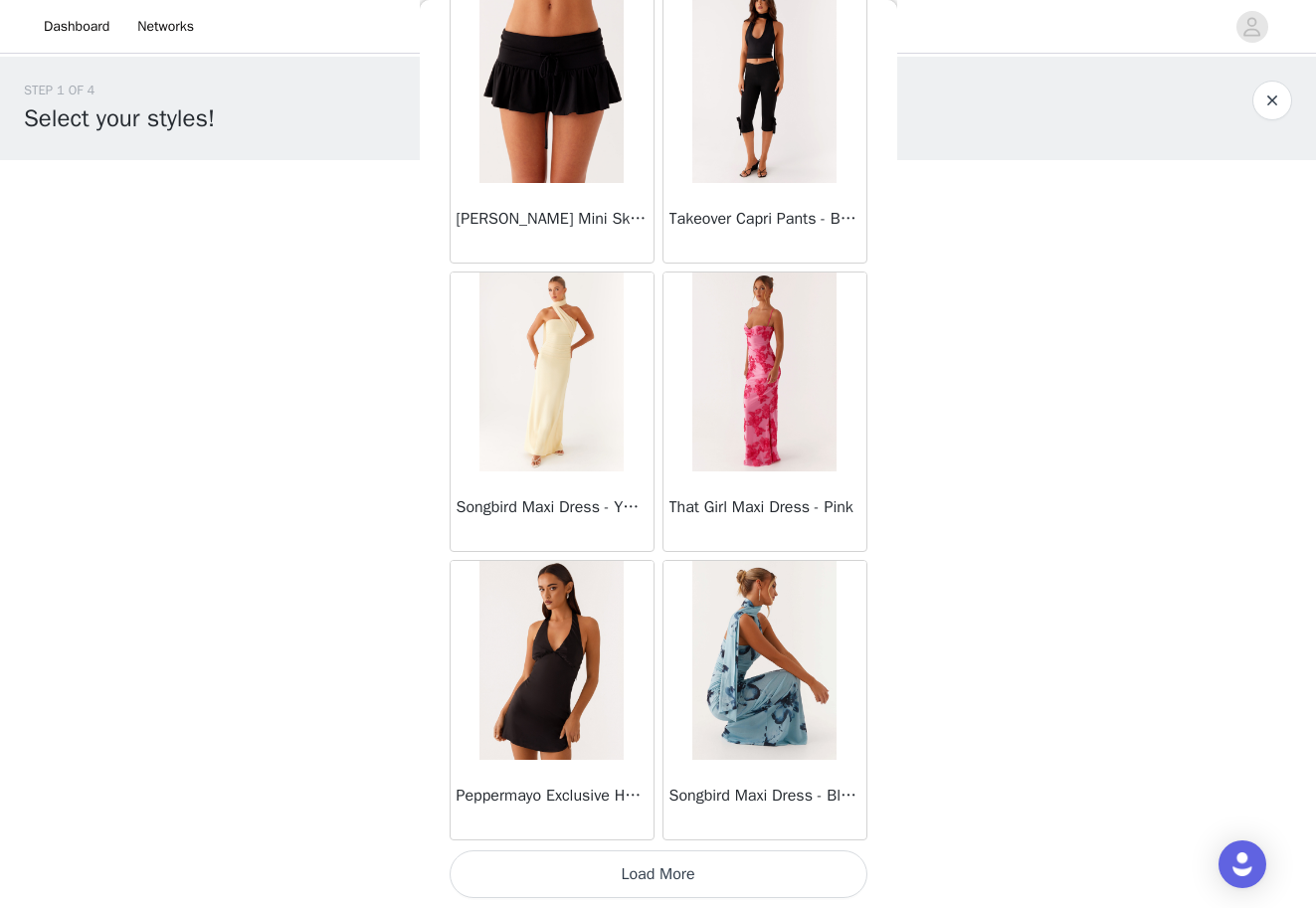 click on "Load More" at bounding box center (658, 874) 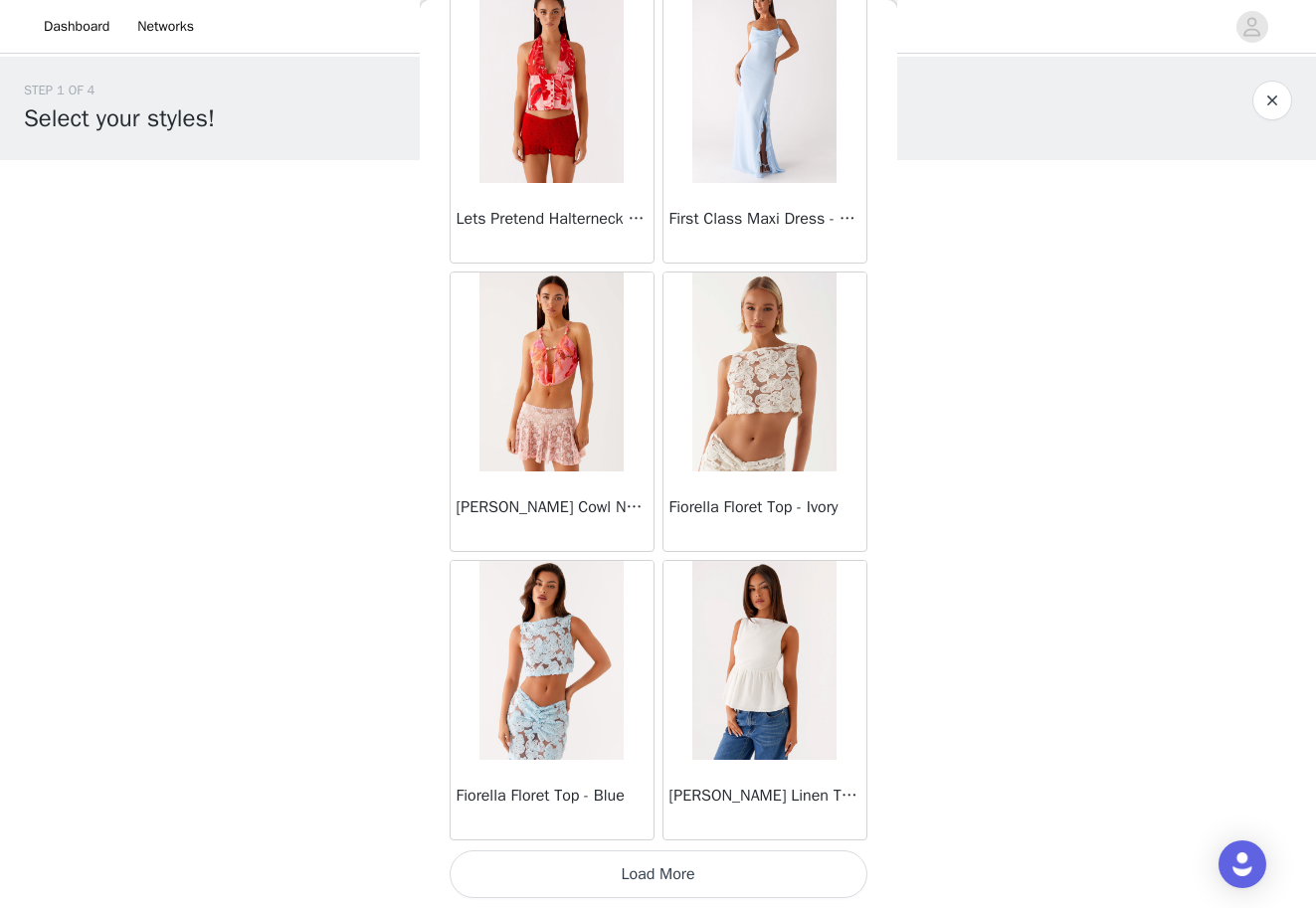 scroll, scrollTop: 36745, scrollLeft: 0, axis: vertical 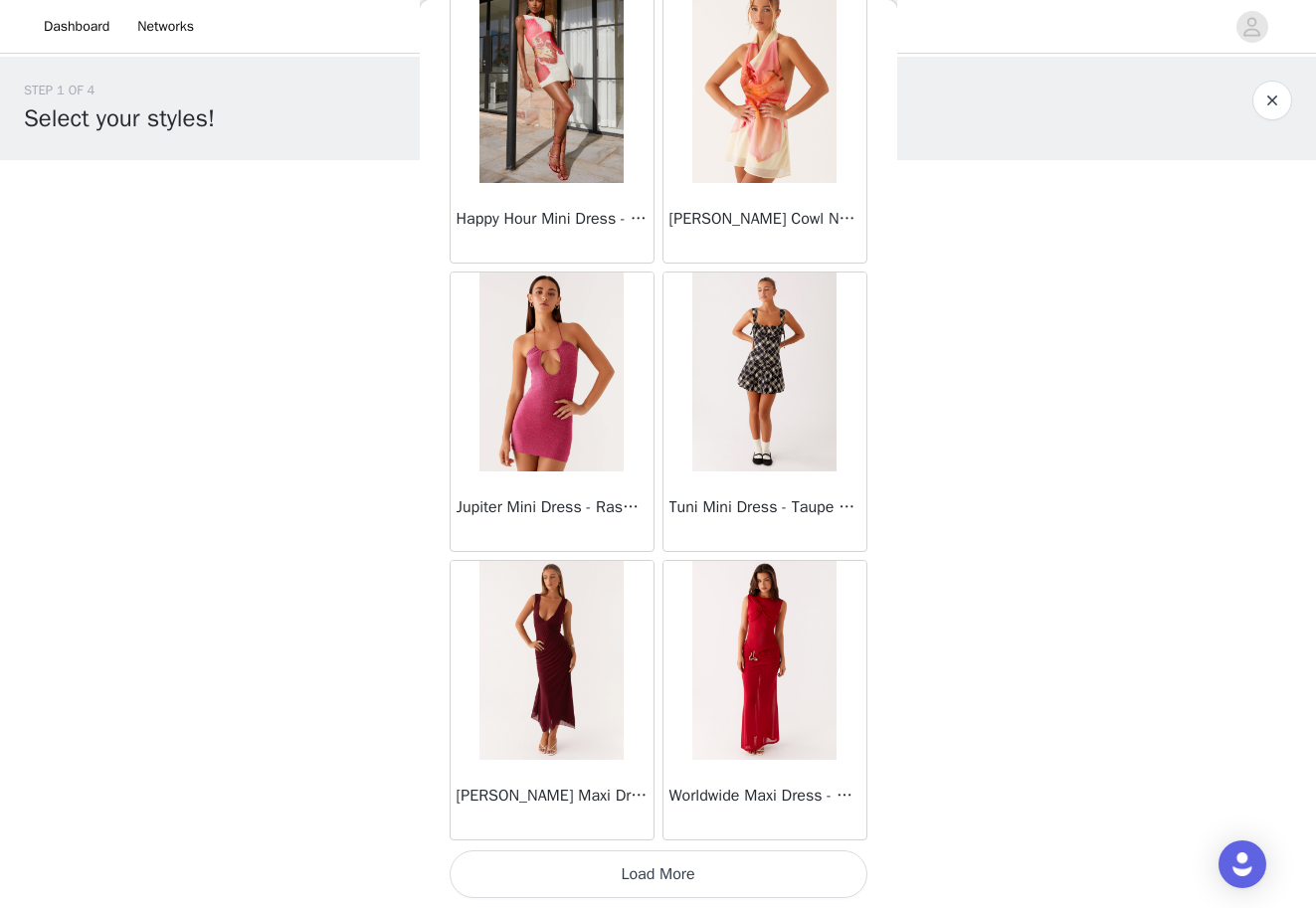 click on "Load More" at bounding box center [658, 874] 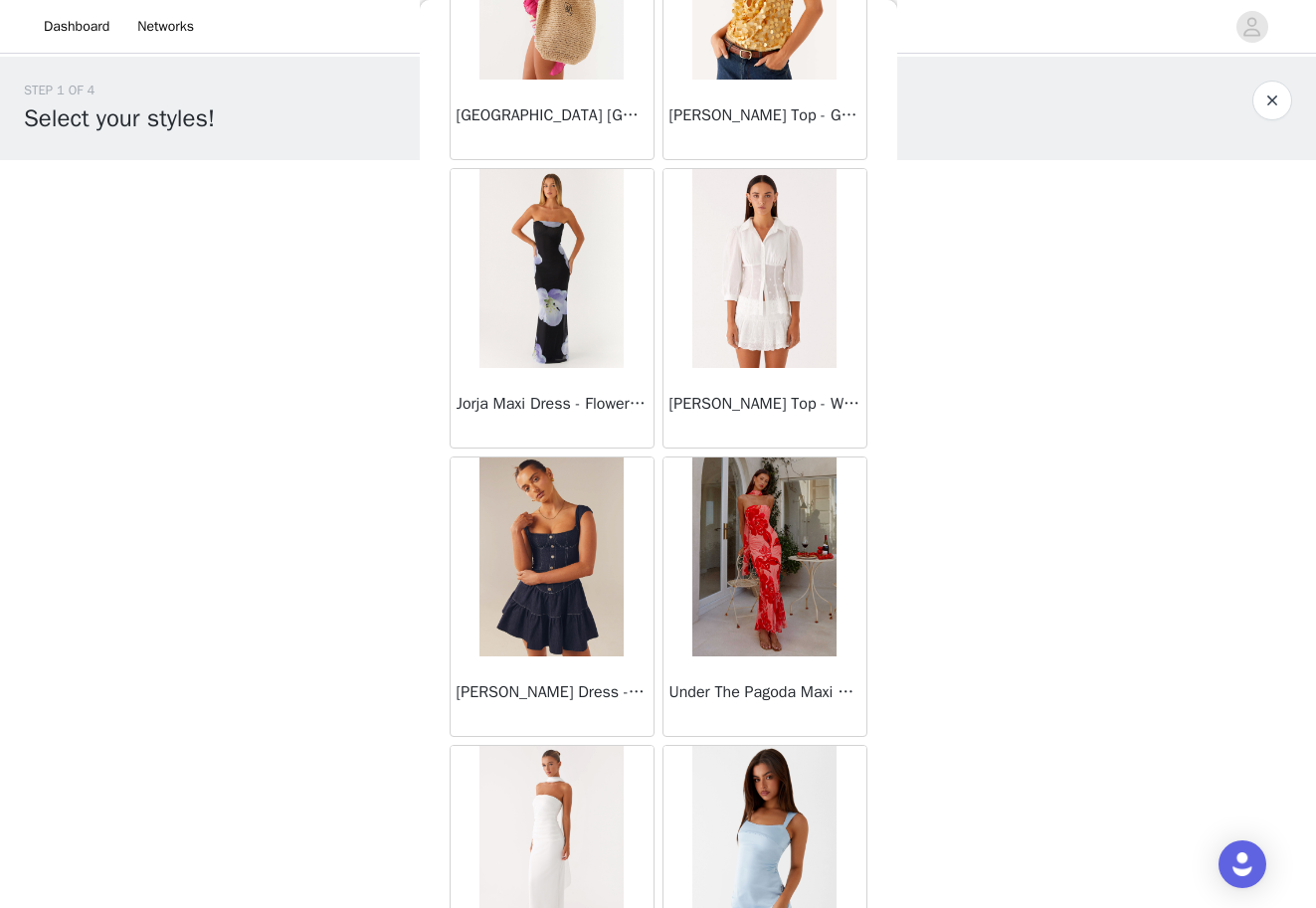 scroll, scrollTop: 40608, scrollLeft: 0, axis: vertical 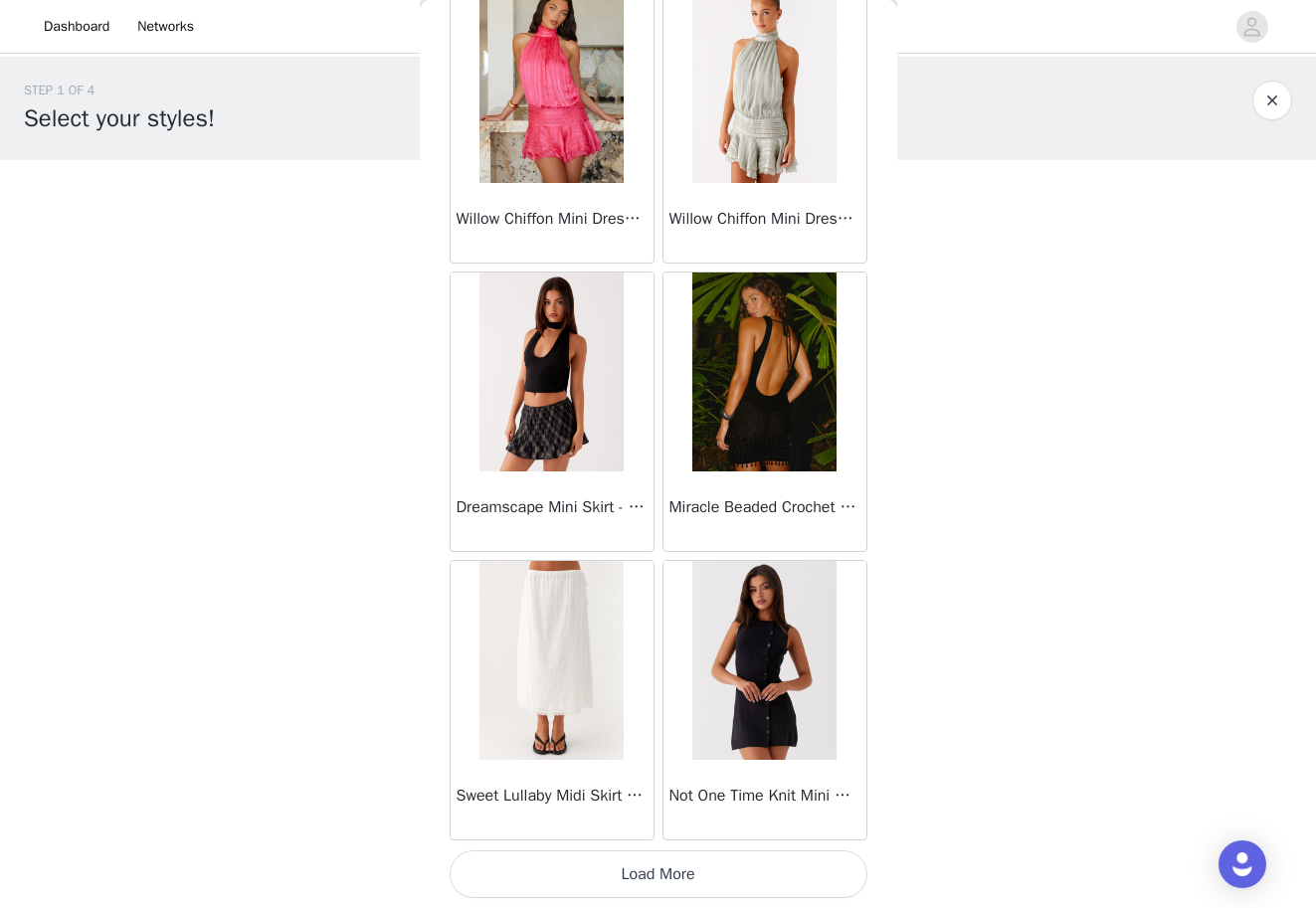 click on "Load More" at bounding box center [658, 874] 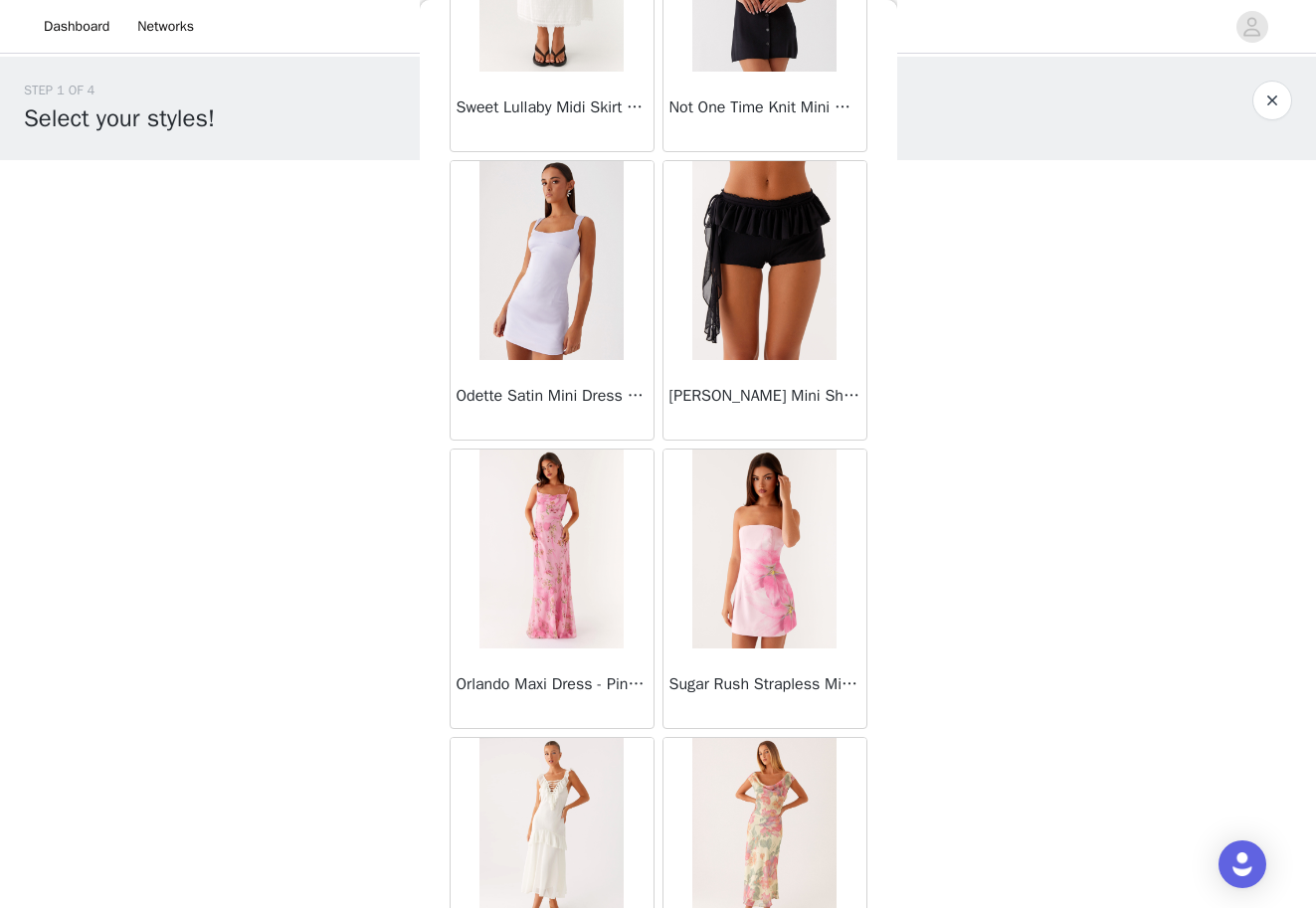 scroll, scrollTop: 43202, scrollLeft: 0, axis: vertical 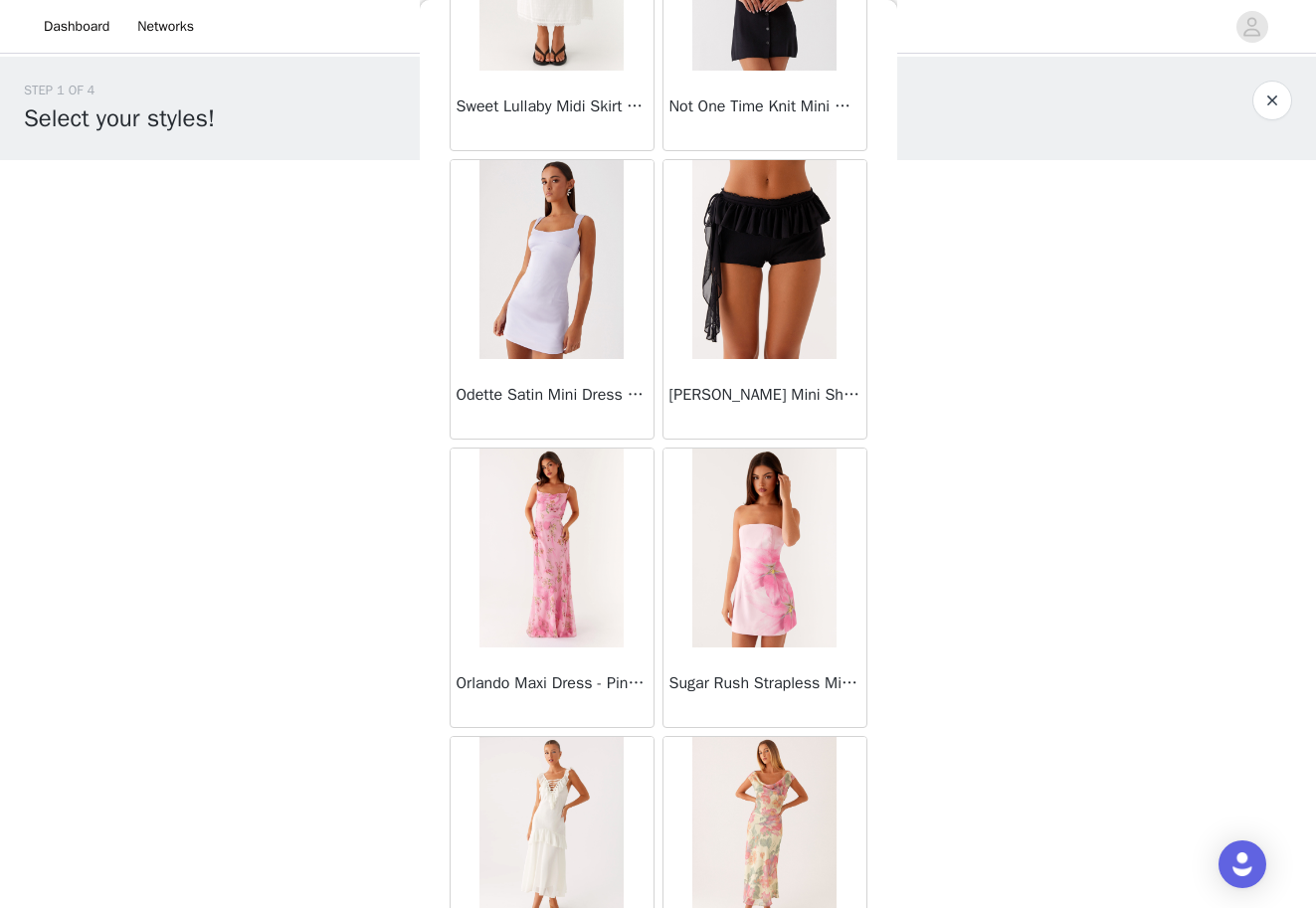 click at bounding box center (764, 260) 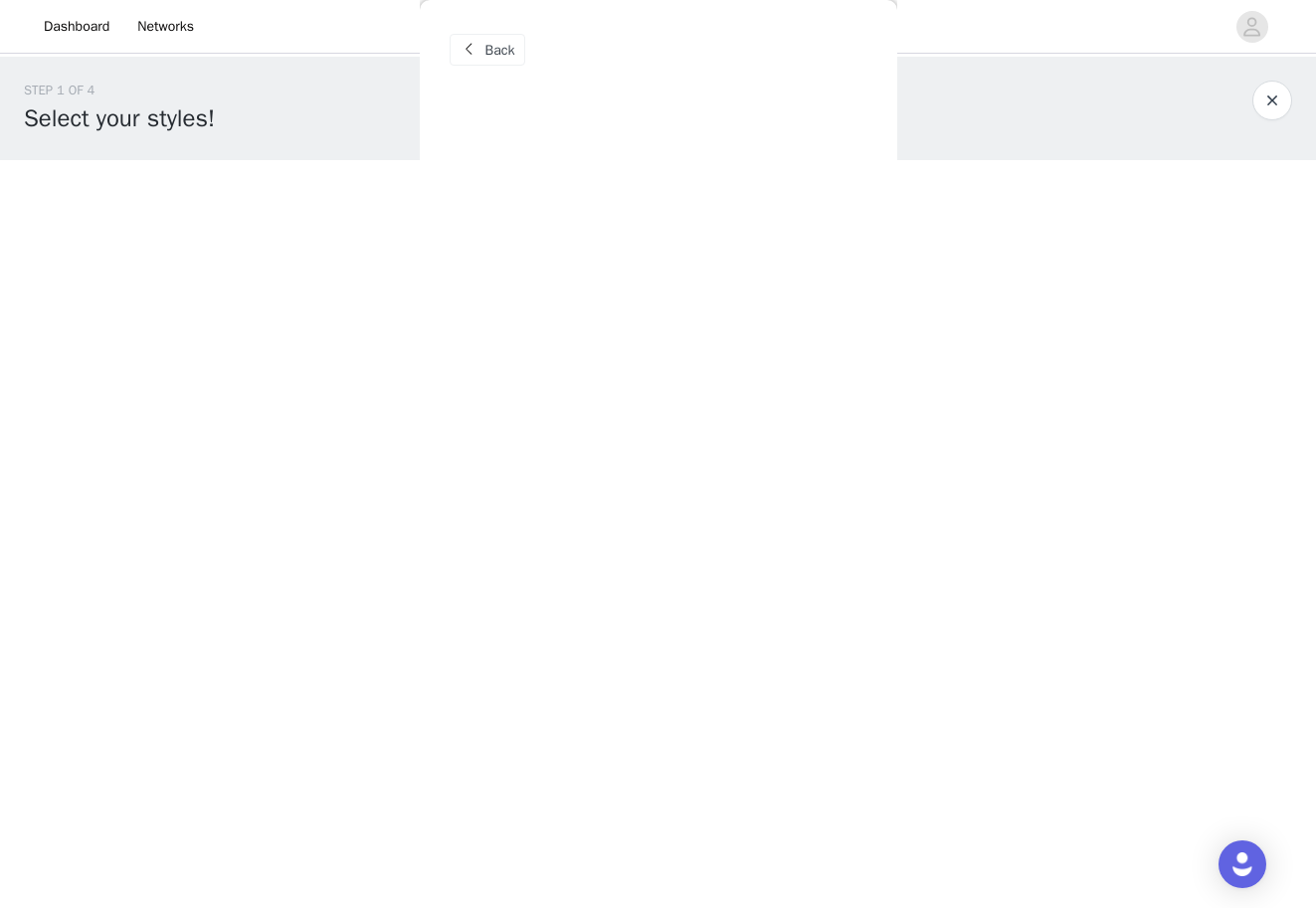 scroll, scrollTop: 0, scrollLeft: 0, axis: both 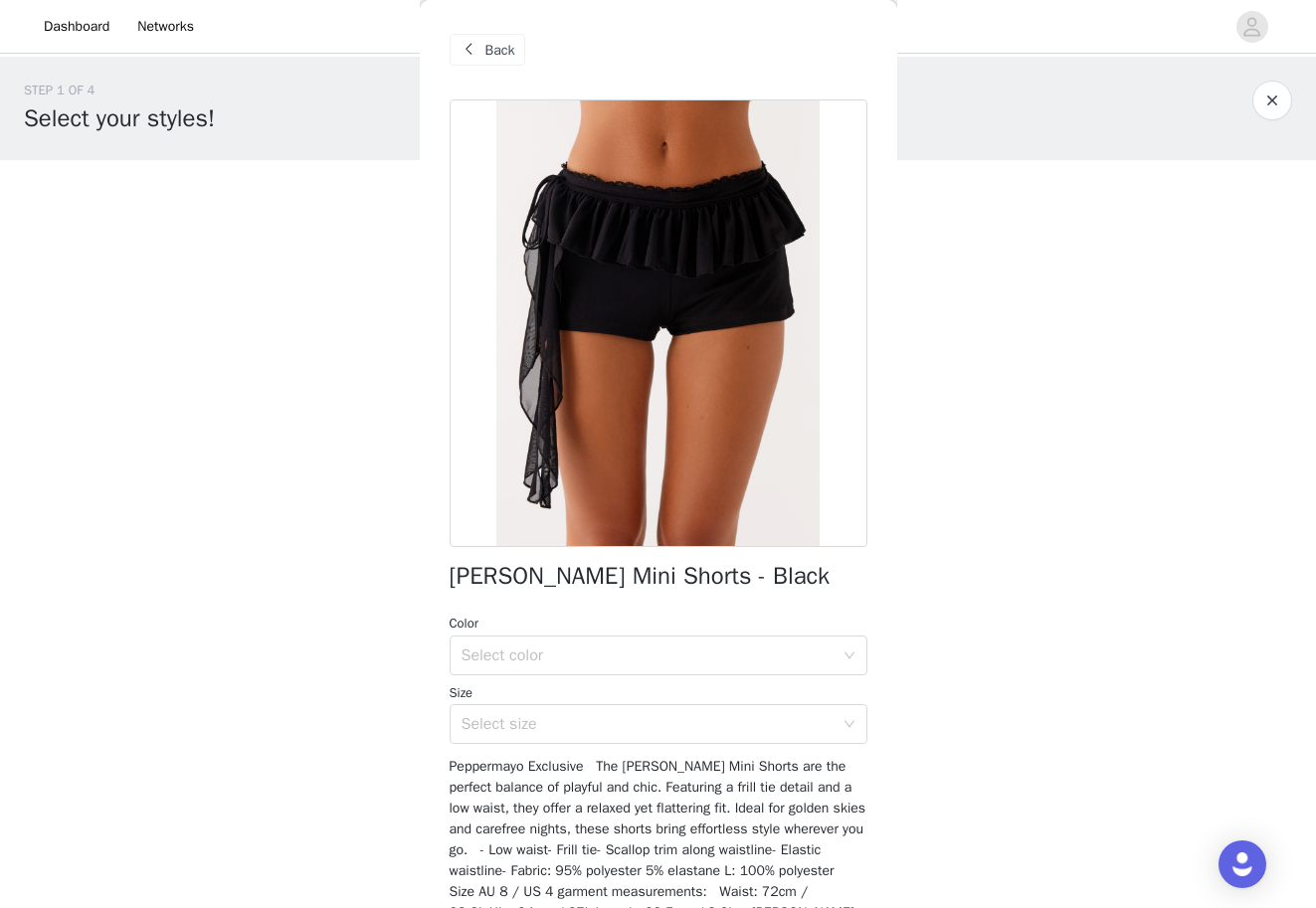 click on "Back" at bounding box center [500, 50] 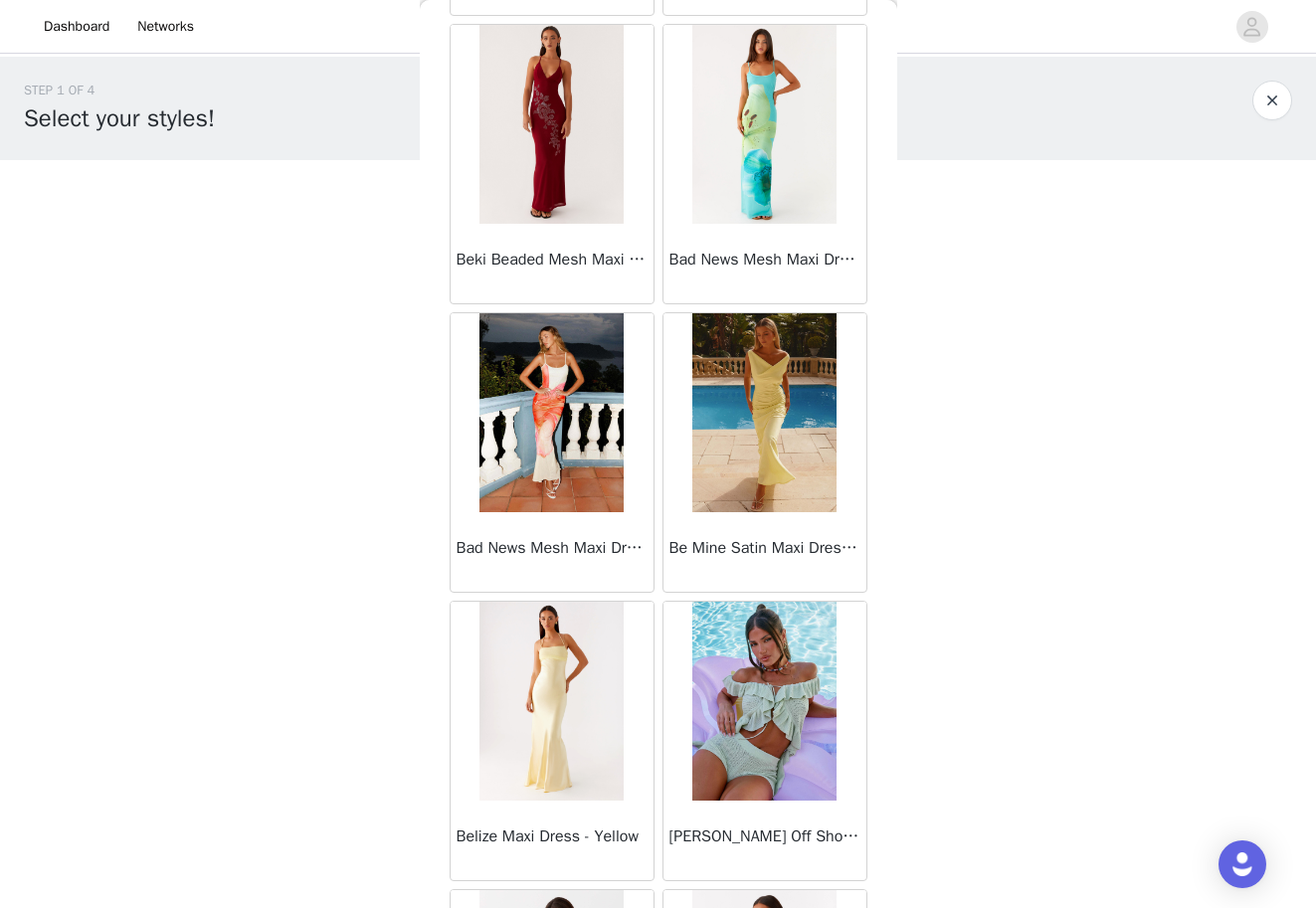 scroll, scrollTop: 3125, scrollLeft: 0, axis: vertical 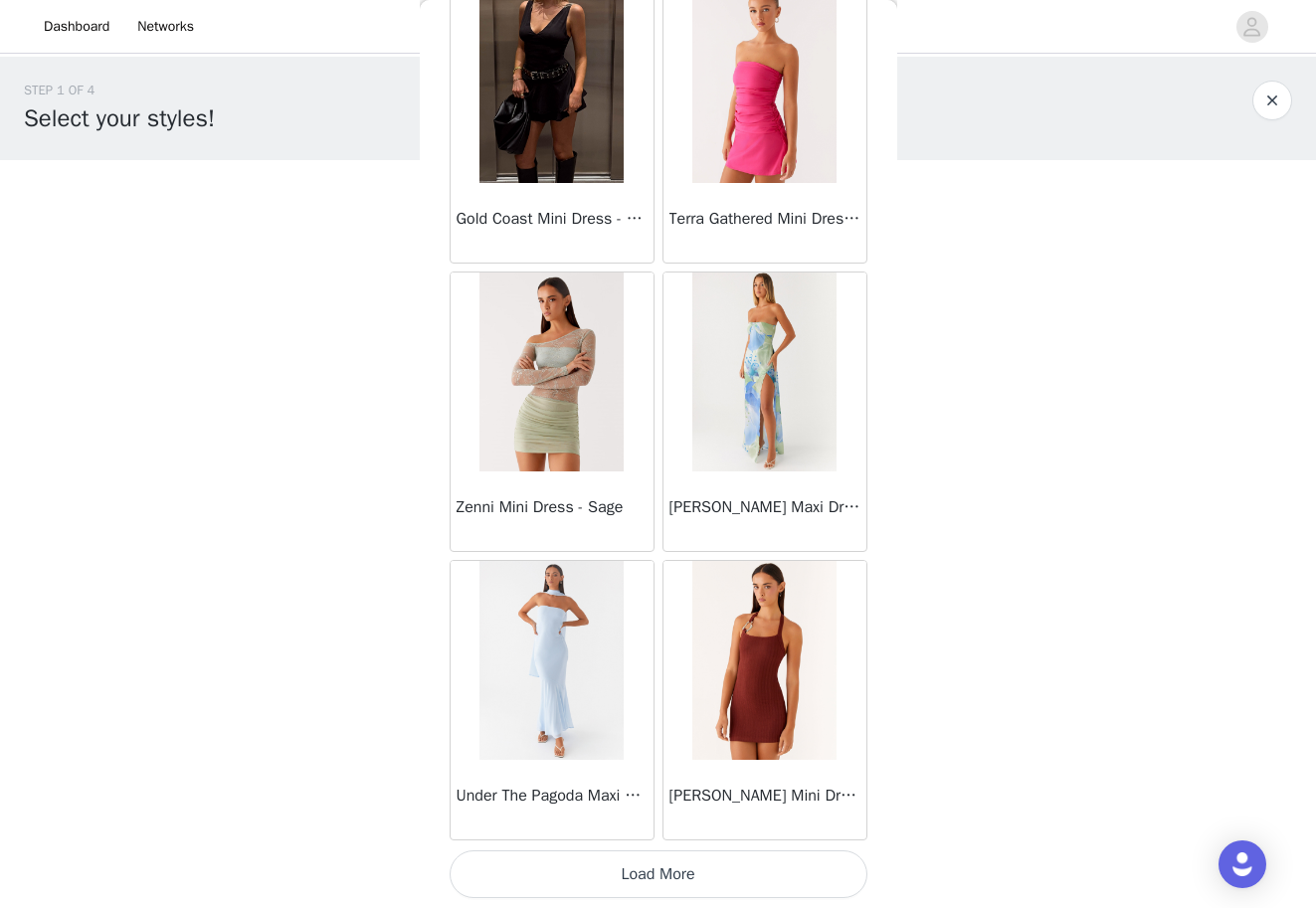 click on "Load More" at bounding box center [658, 874] 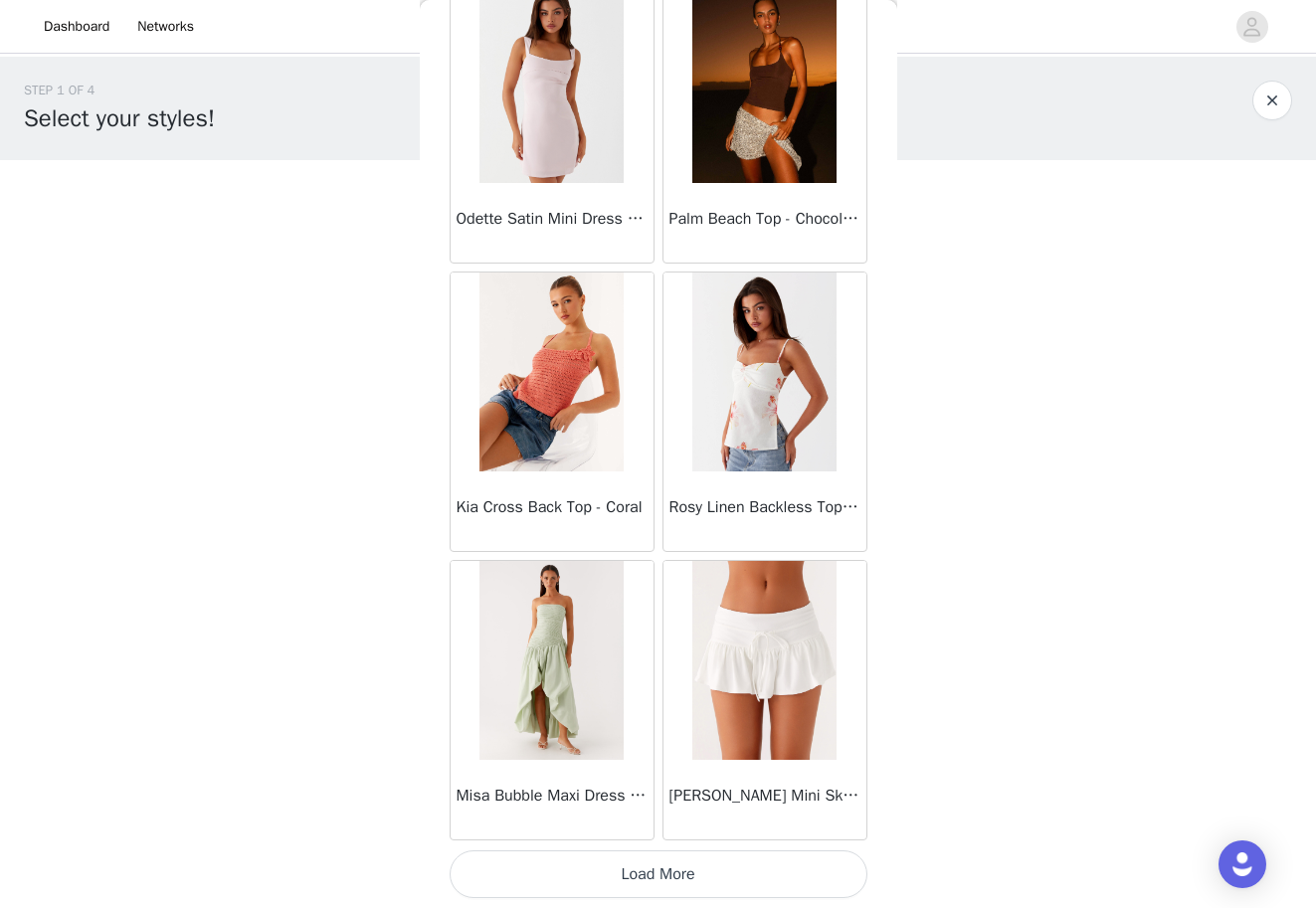 scroll, scrollTop: 48281, scrollLeft: 0, axis: vertical 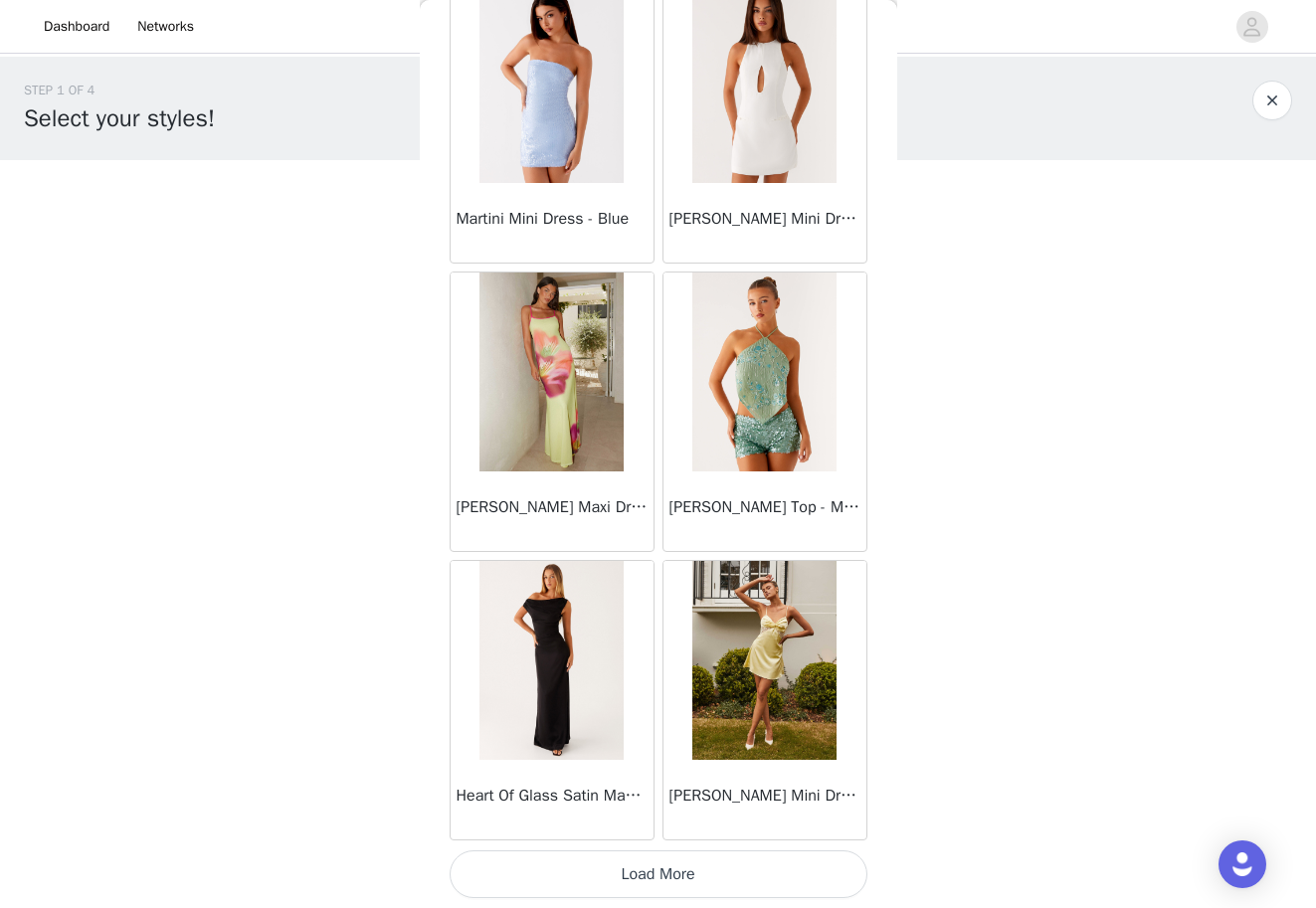 click on "Load More" at bounding box center [658, 874] 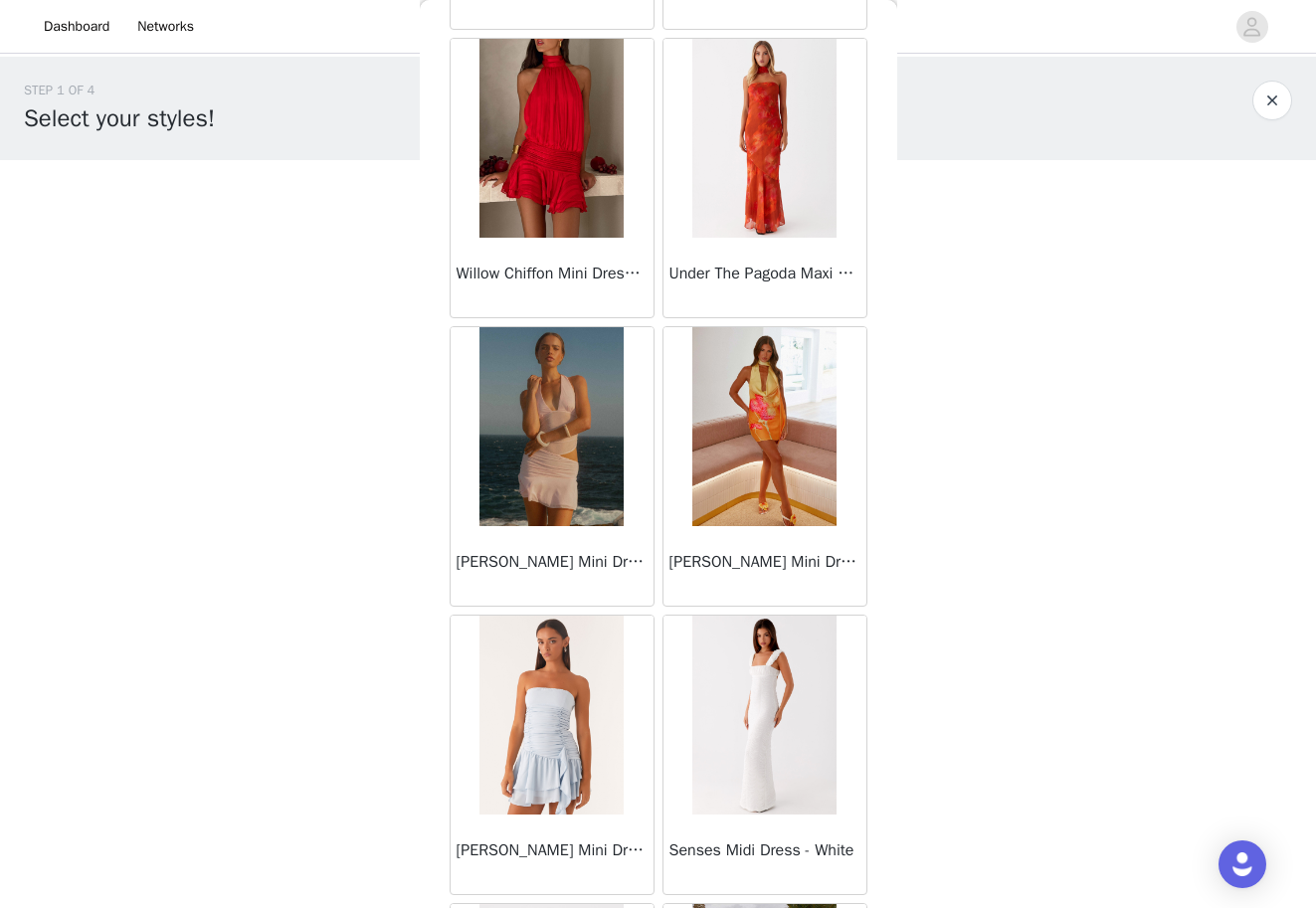 scroll, scrollTop: 51977, scrollLeft: 0, axis: vertical 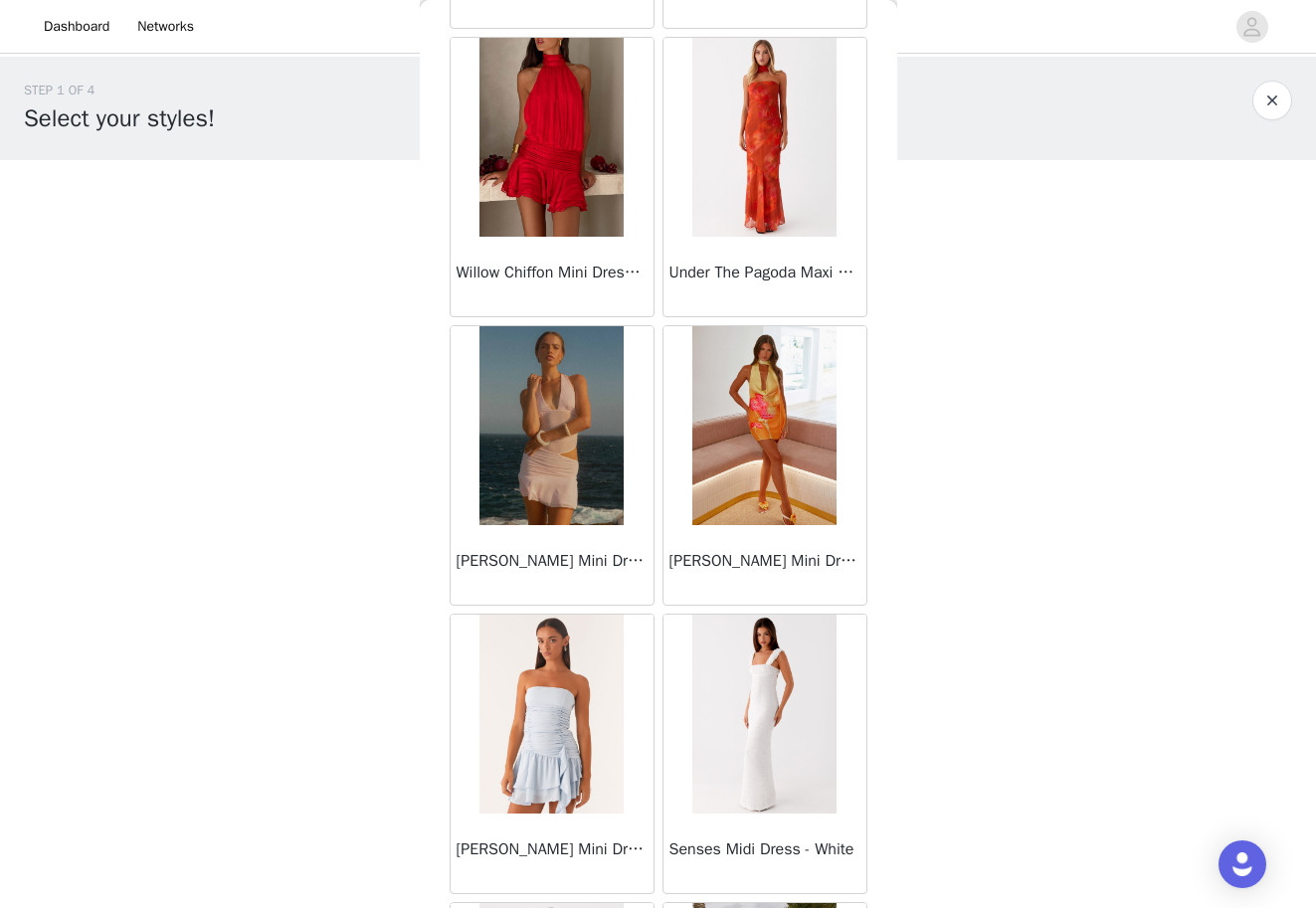 click at bounding box center (551, 137) 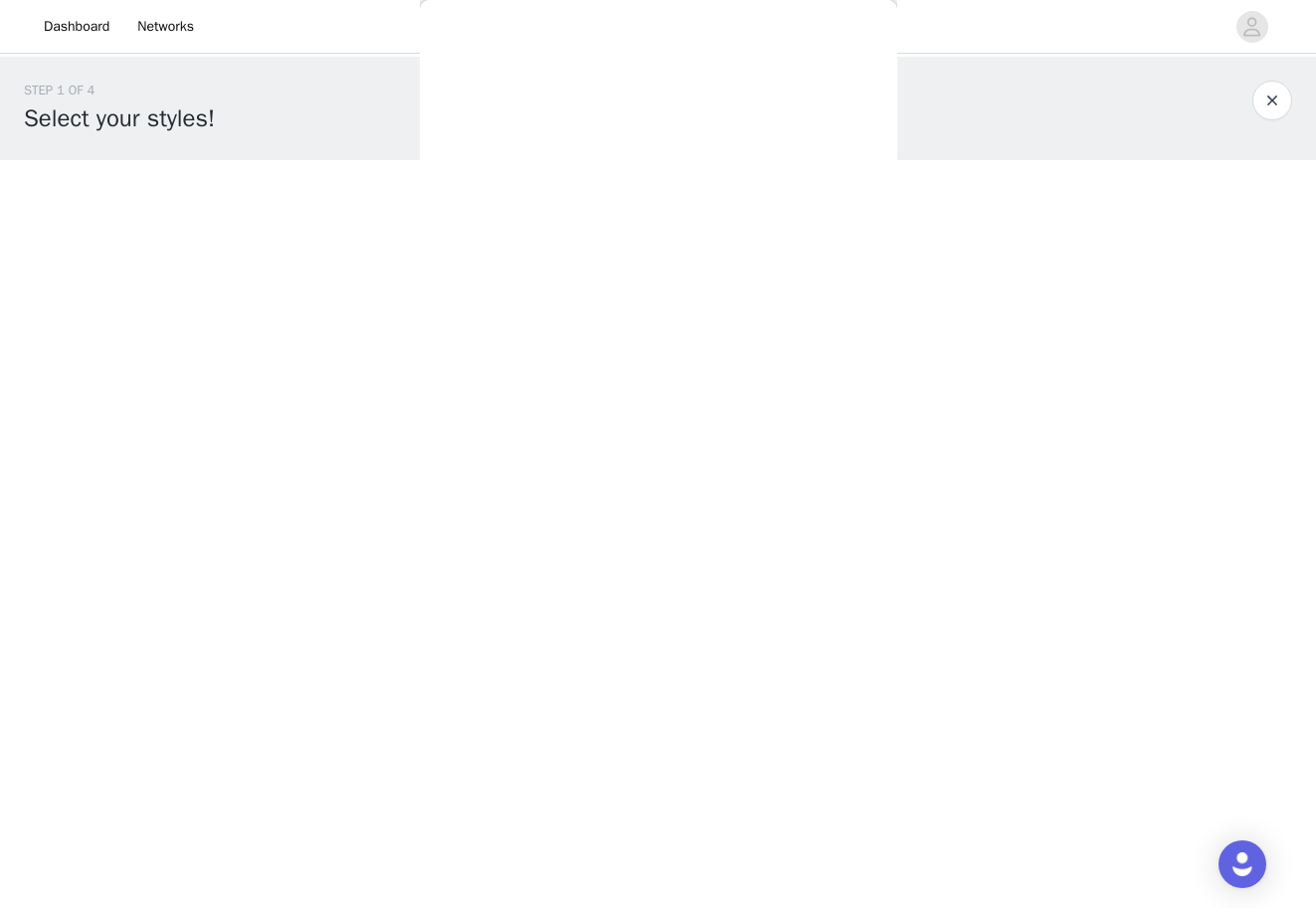 scroll, scrollTop: 0, scrollLeft: 0, axis: both 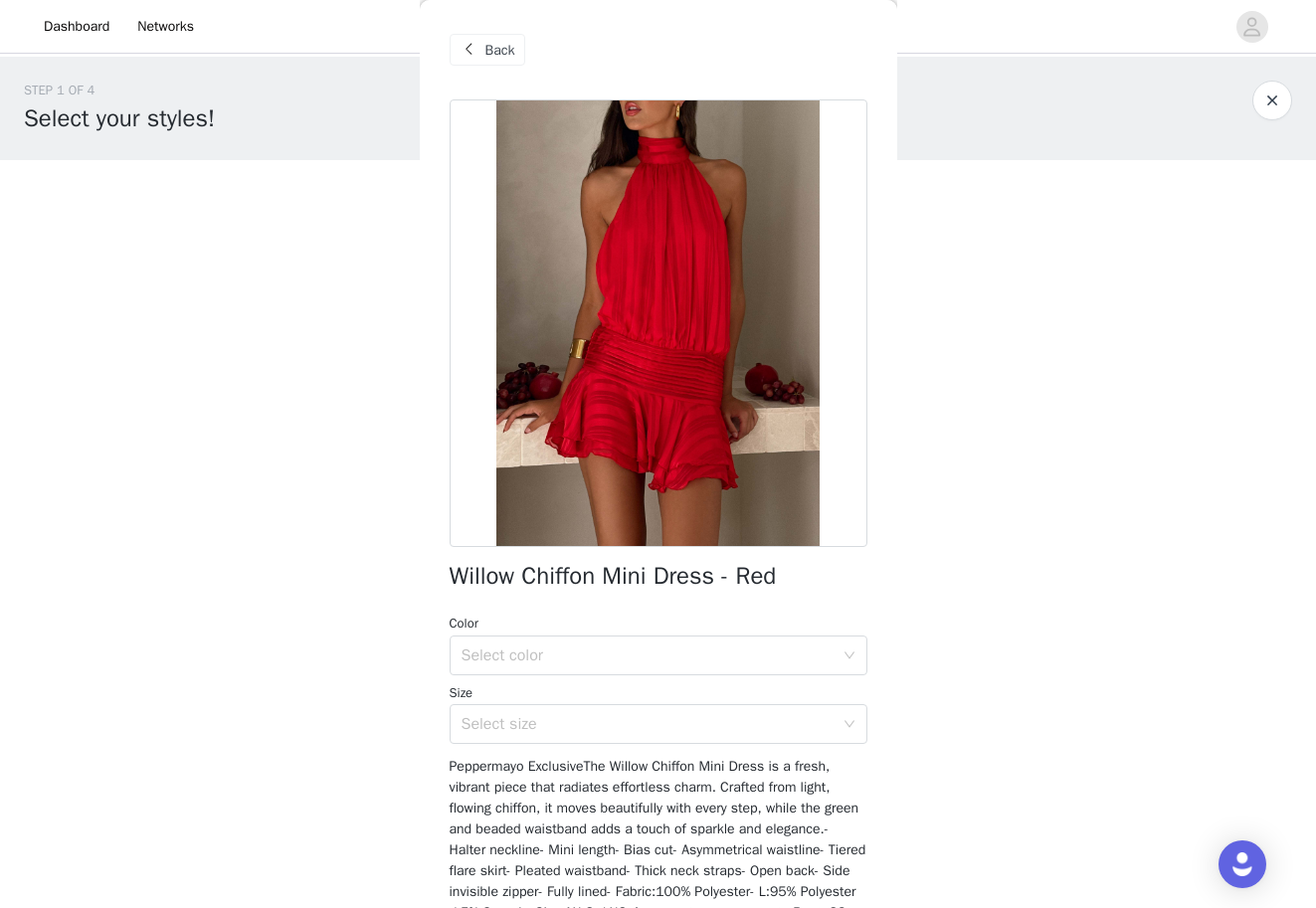 click on "Back" at bounding box center (500, 50) 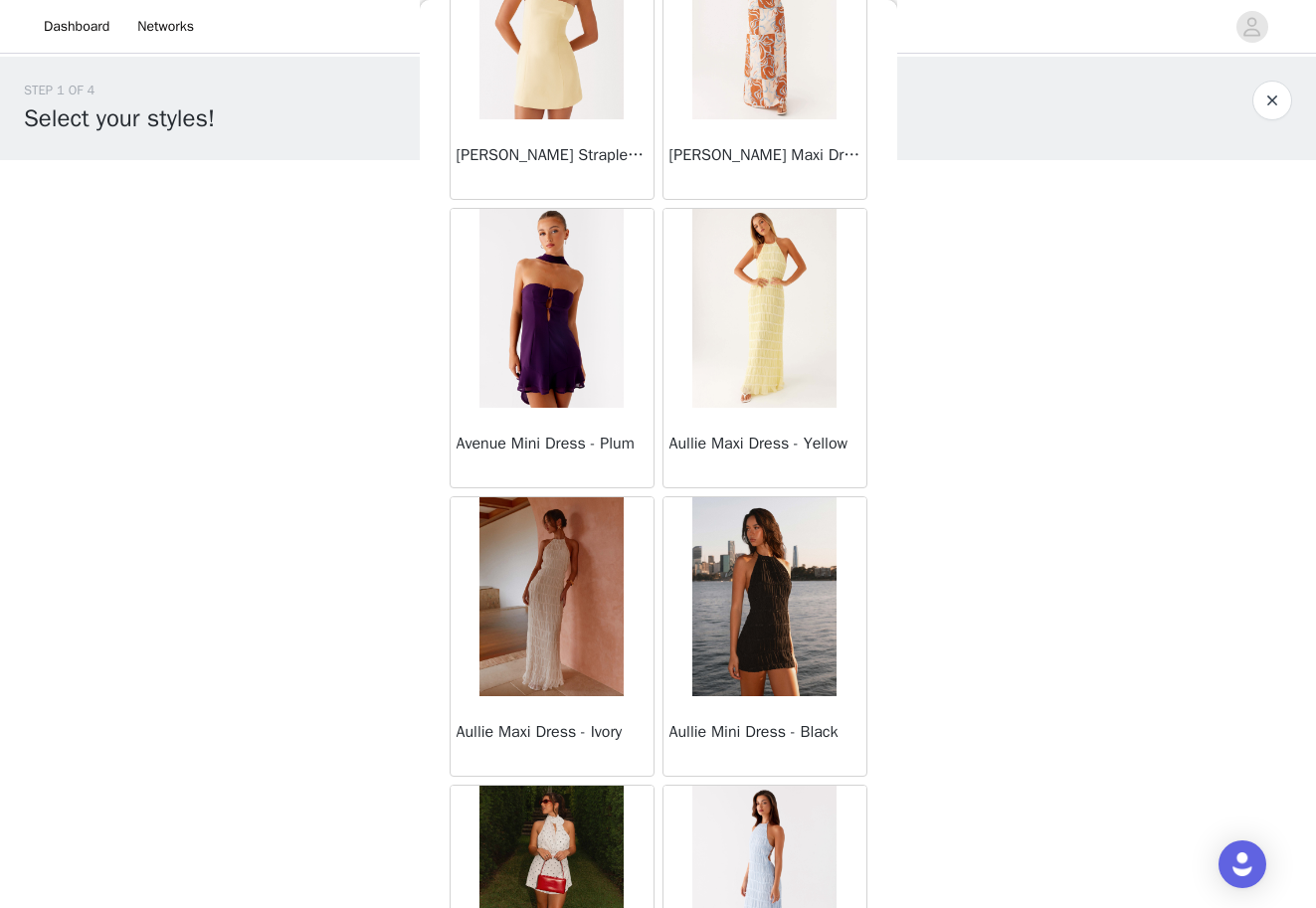 scroll, scrollTop: 390, scrollLeft: 0, axis: vertical 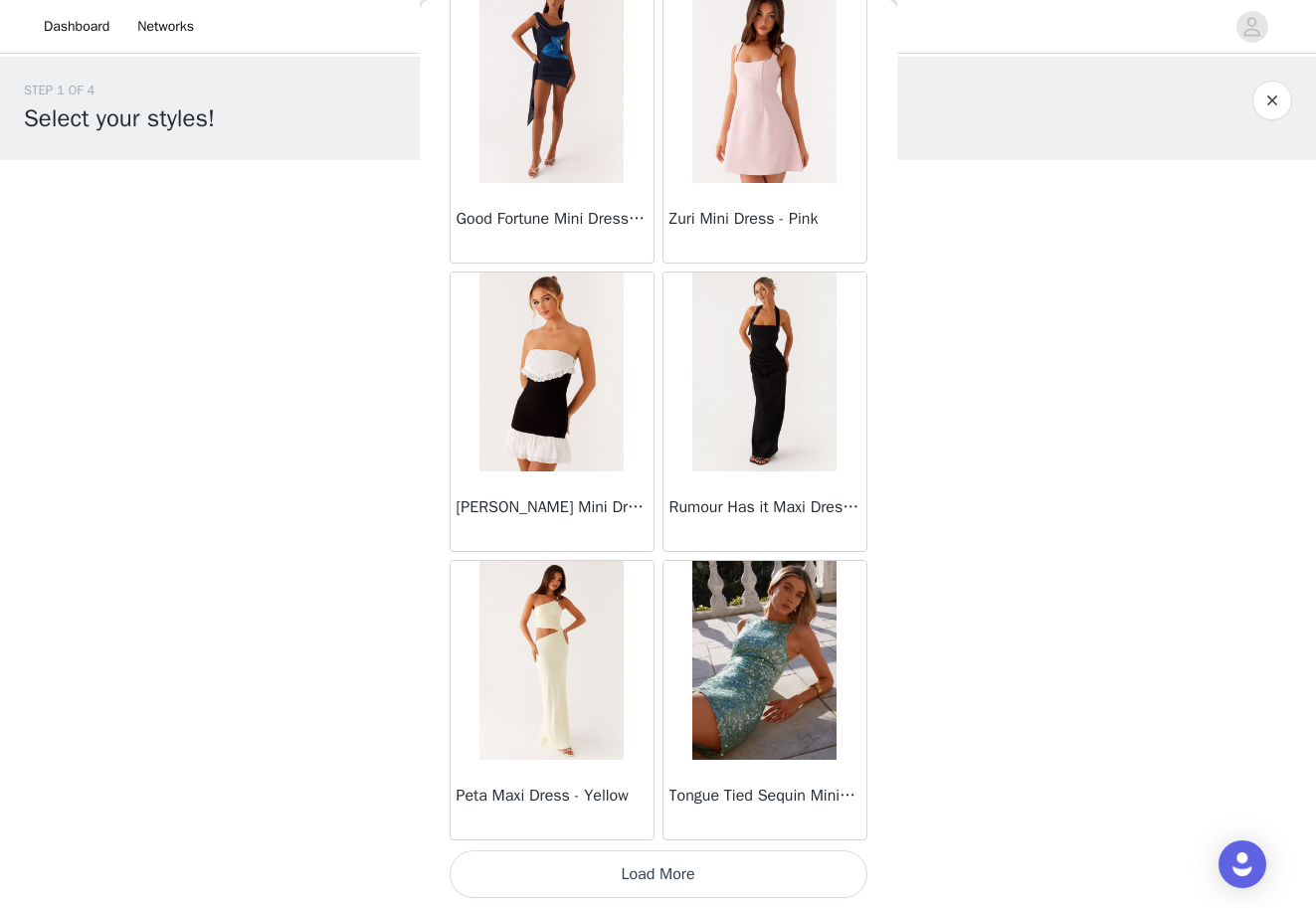 click on "Load More" at bounding box center (658, 874) 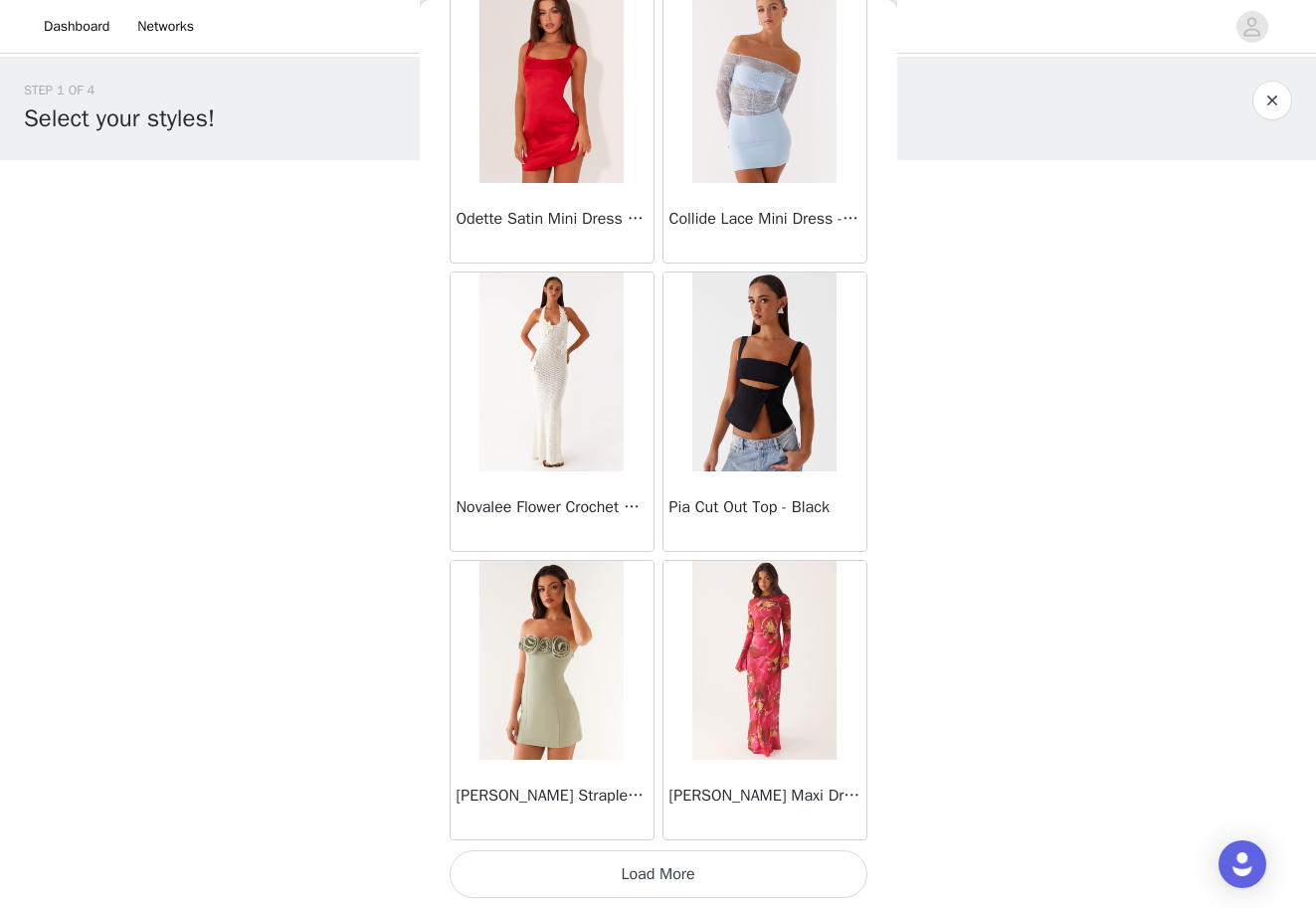 scroll, scrollTop: 56933, scrollLeft: 0, axis: vertical 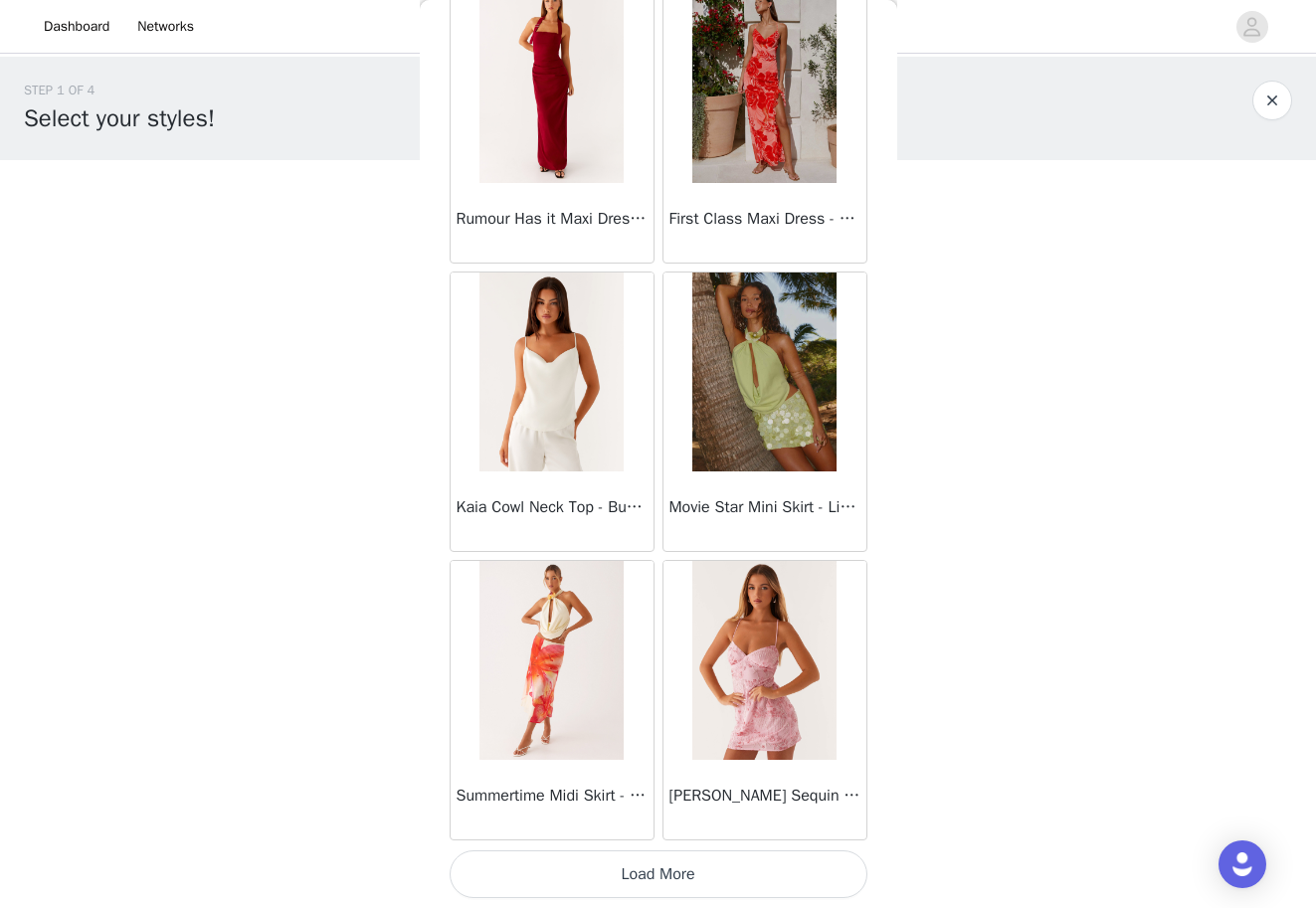 click on "Load More" at bounding box center [658, 874] 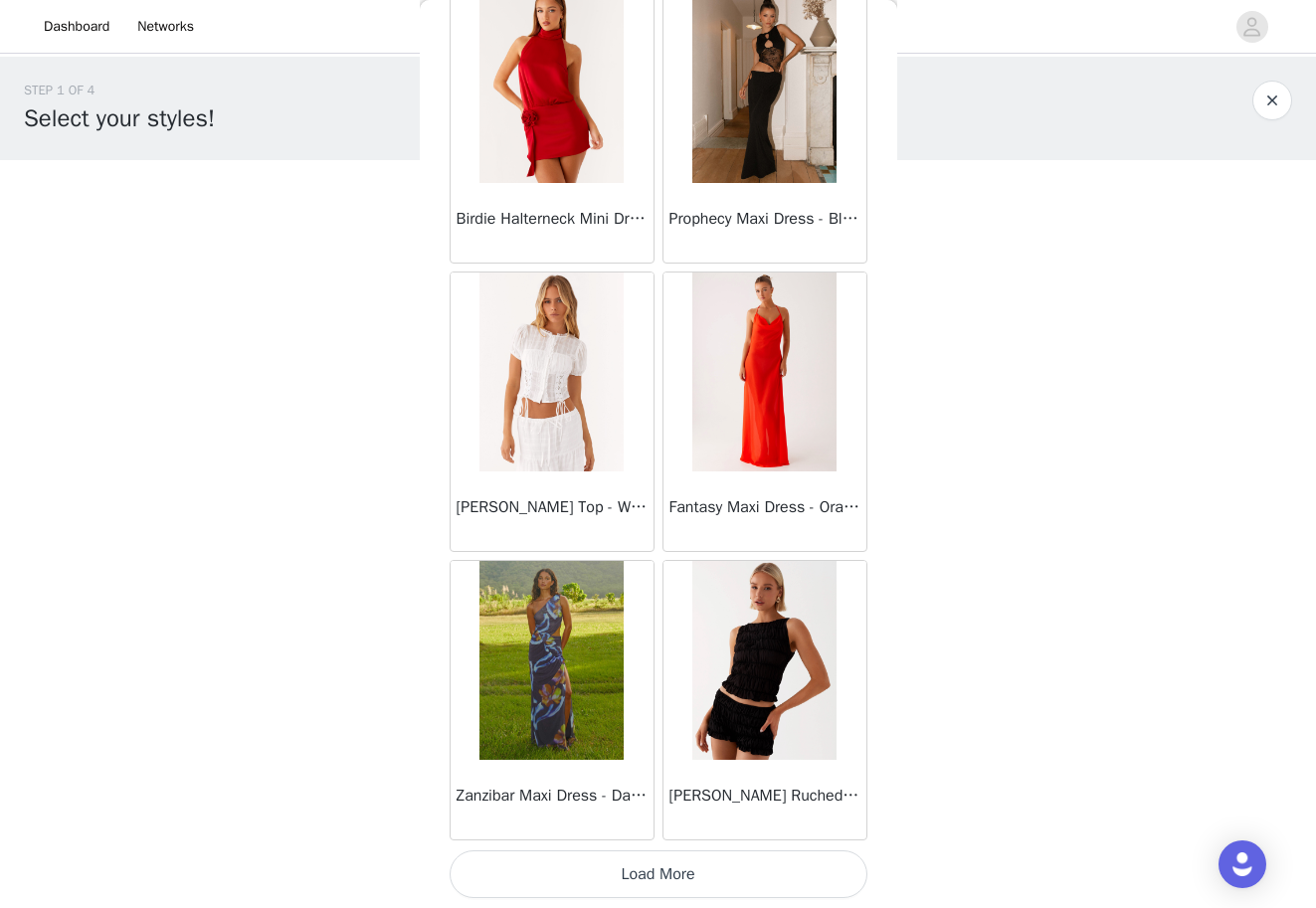 scroll, scrollTop: 62702, scrollLeft: 0, axis: vertical 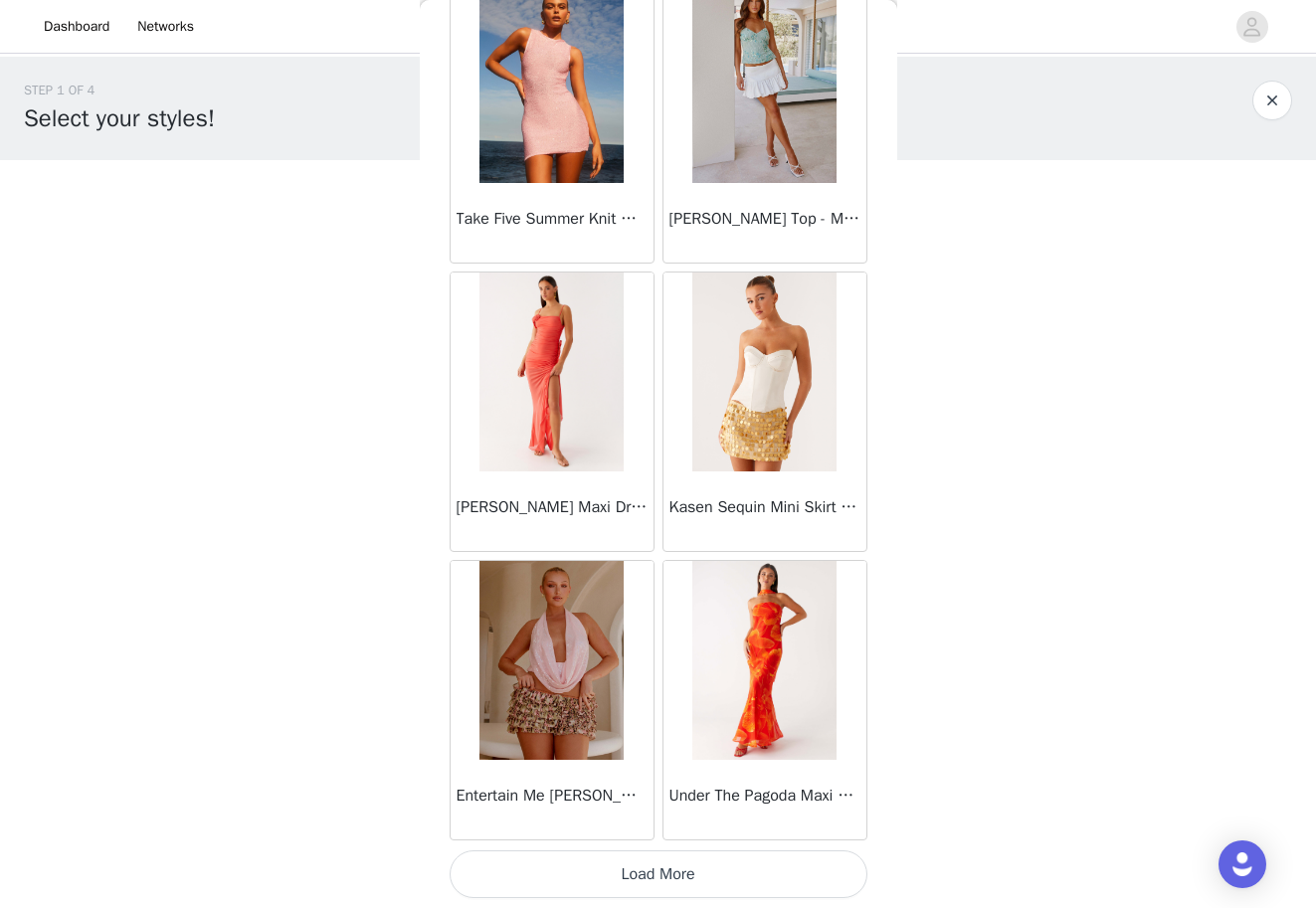 click on "Load More" at bounding box center (658, 874) 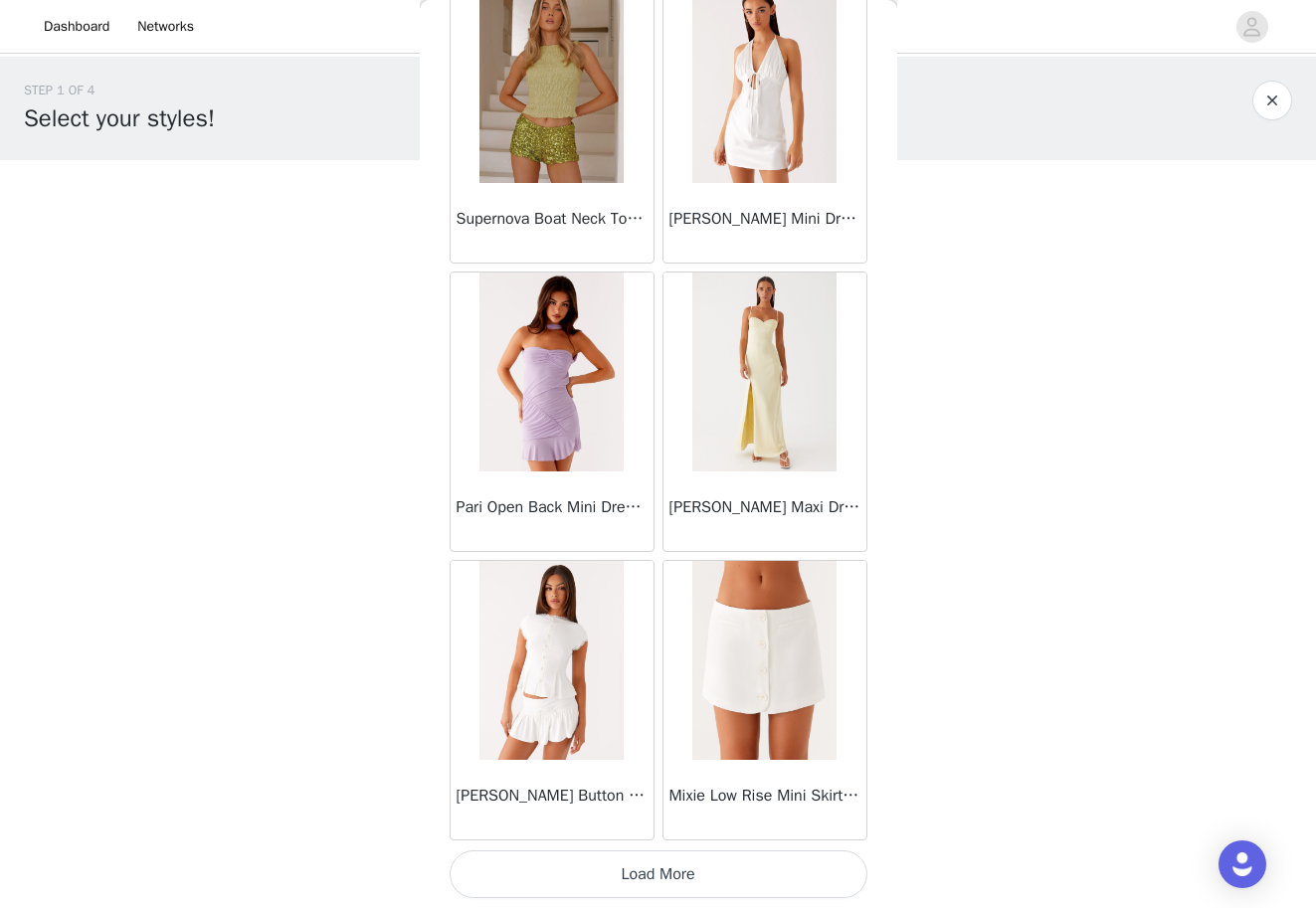 scroll, scrollTop: 68470, scrollLeft: 0, axis: vertical 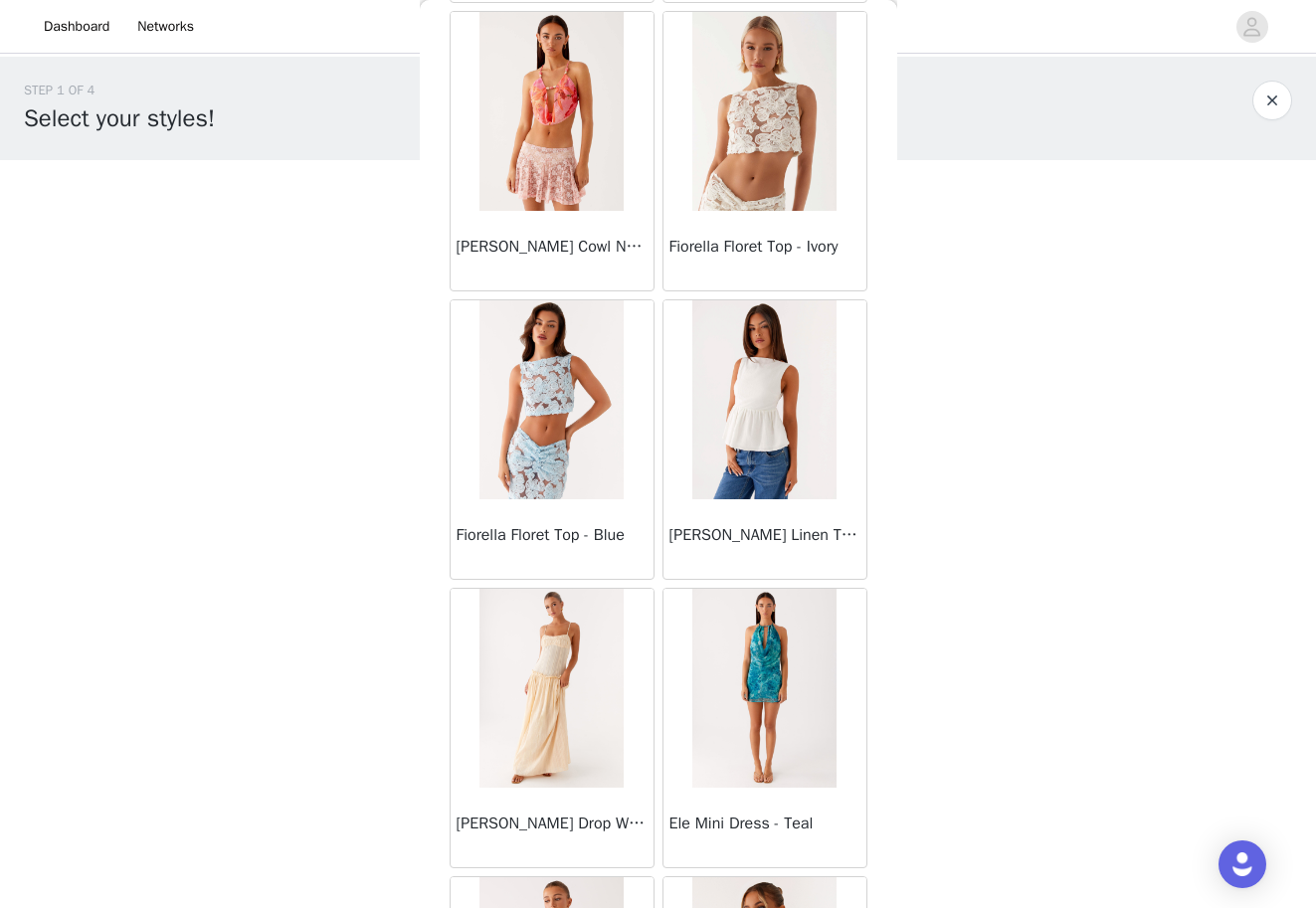 click at bounding box center (551, 688) 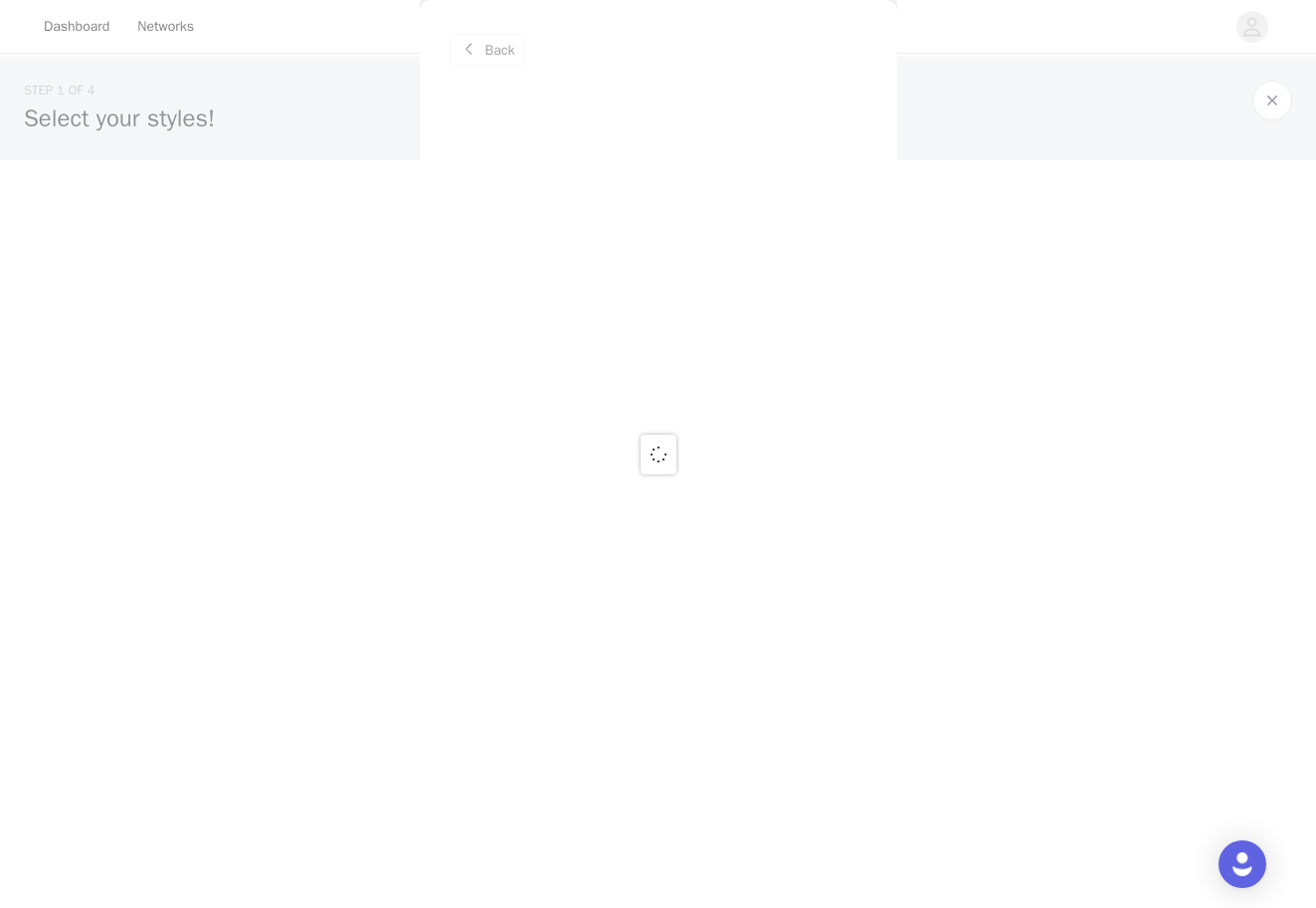 scroll, scrollTop: 0, scrollLeft: 0, axis: both 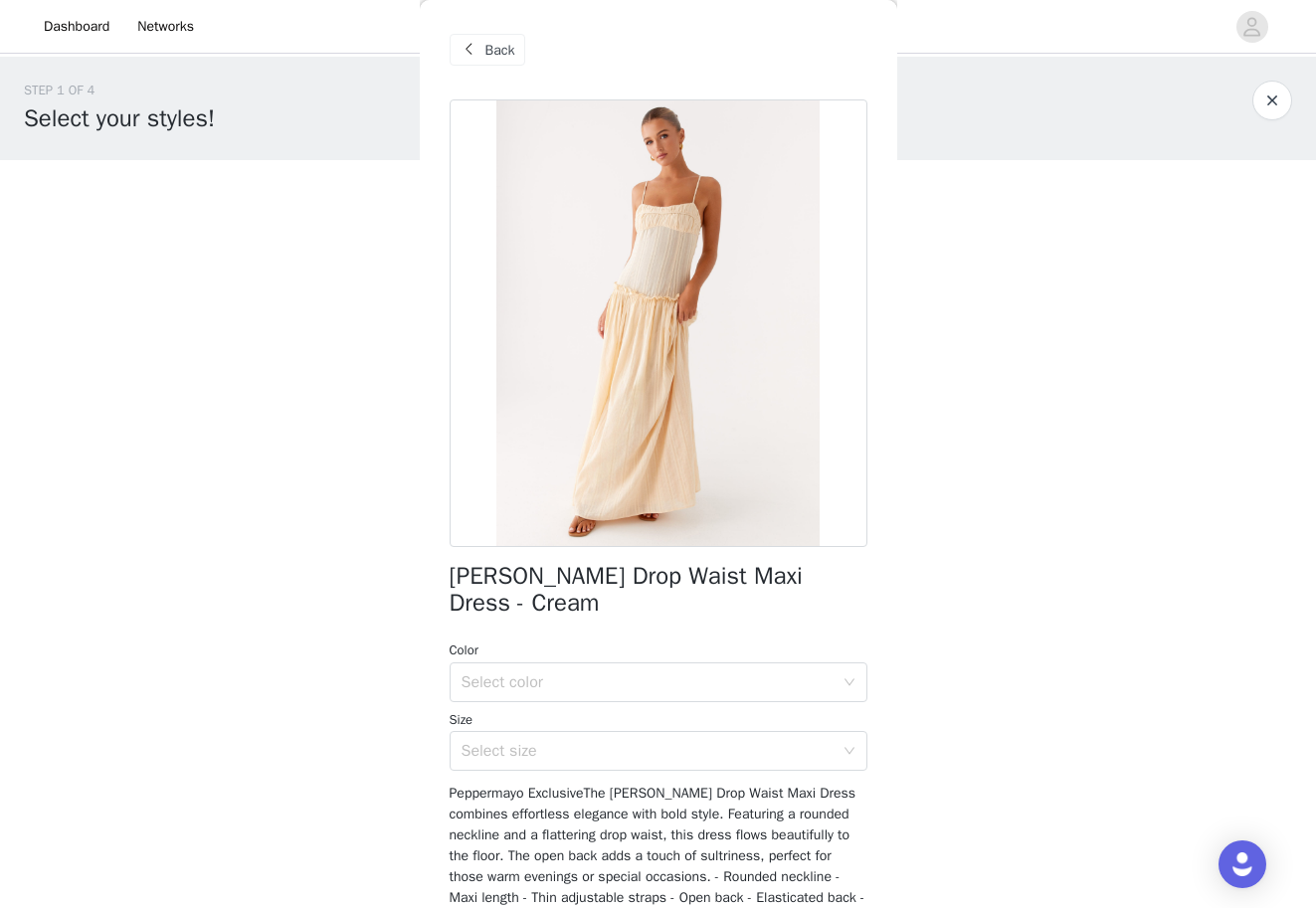 click on "Back" at bounding box center [500, 50] 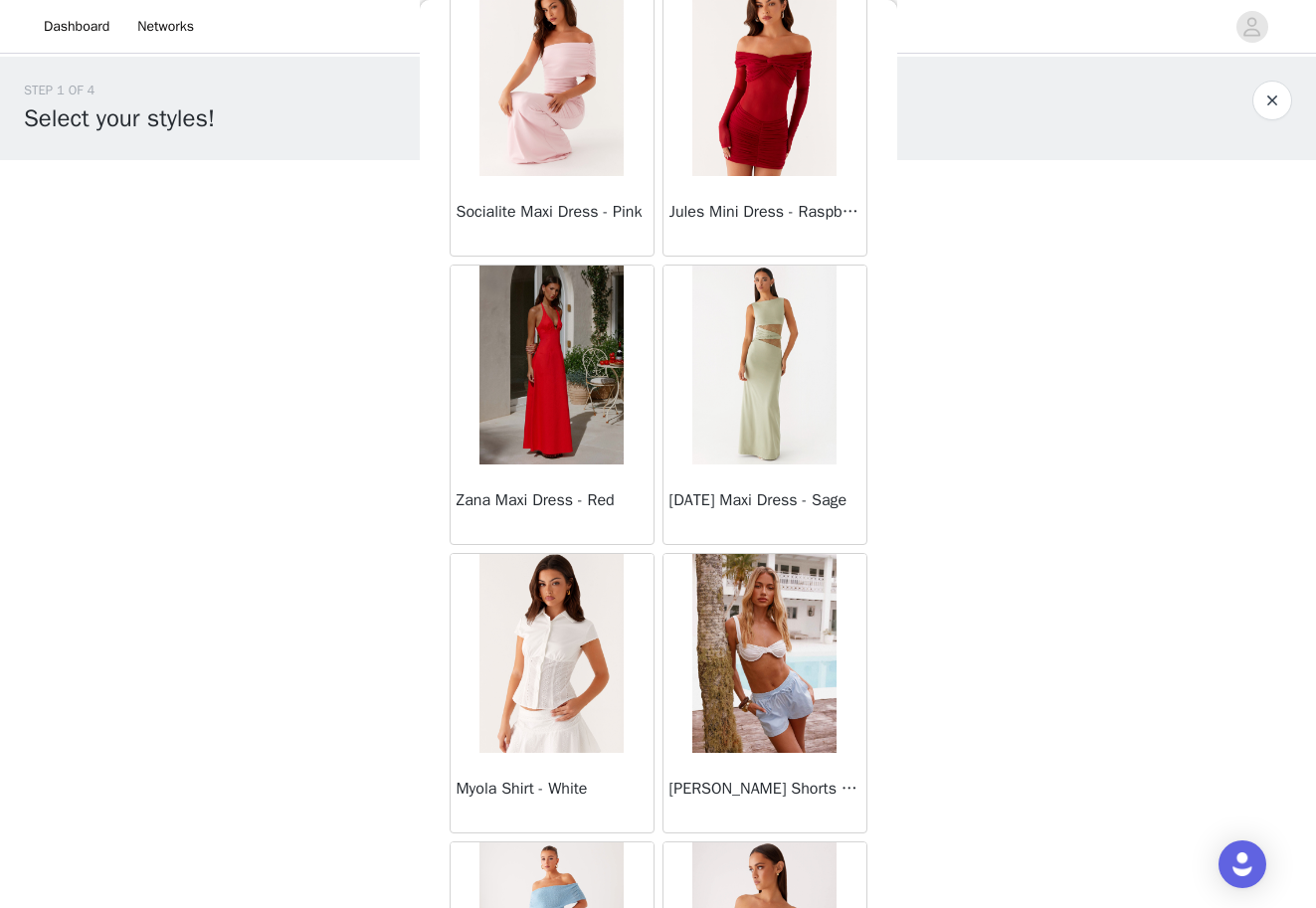 scroll, scrollTop: 24923, scrollLeft: 0, axis: vertical 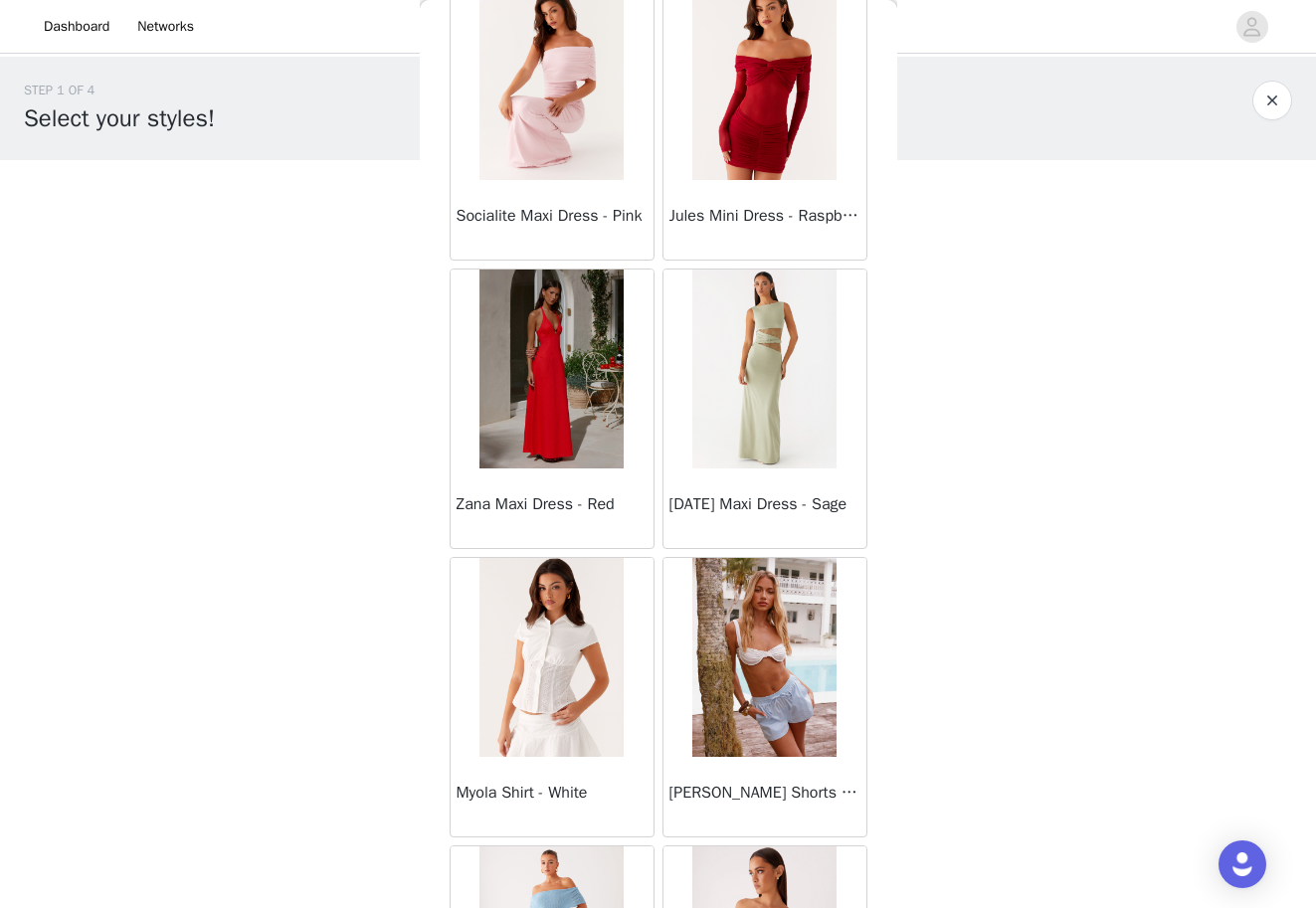 click at bounding box center [551, 369] 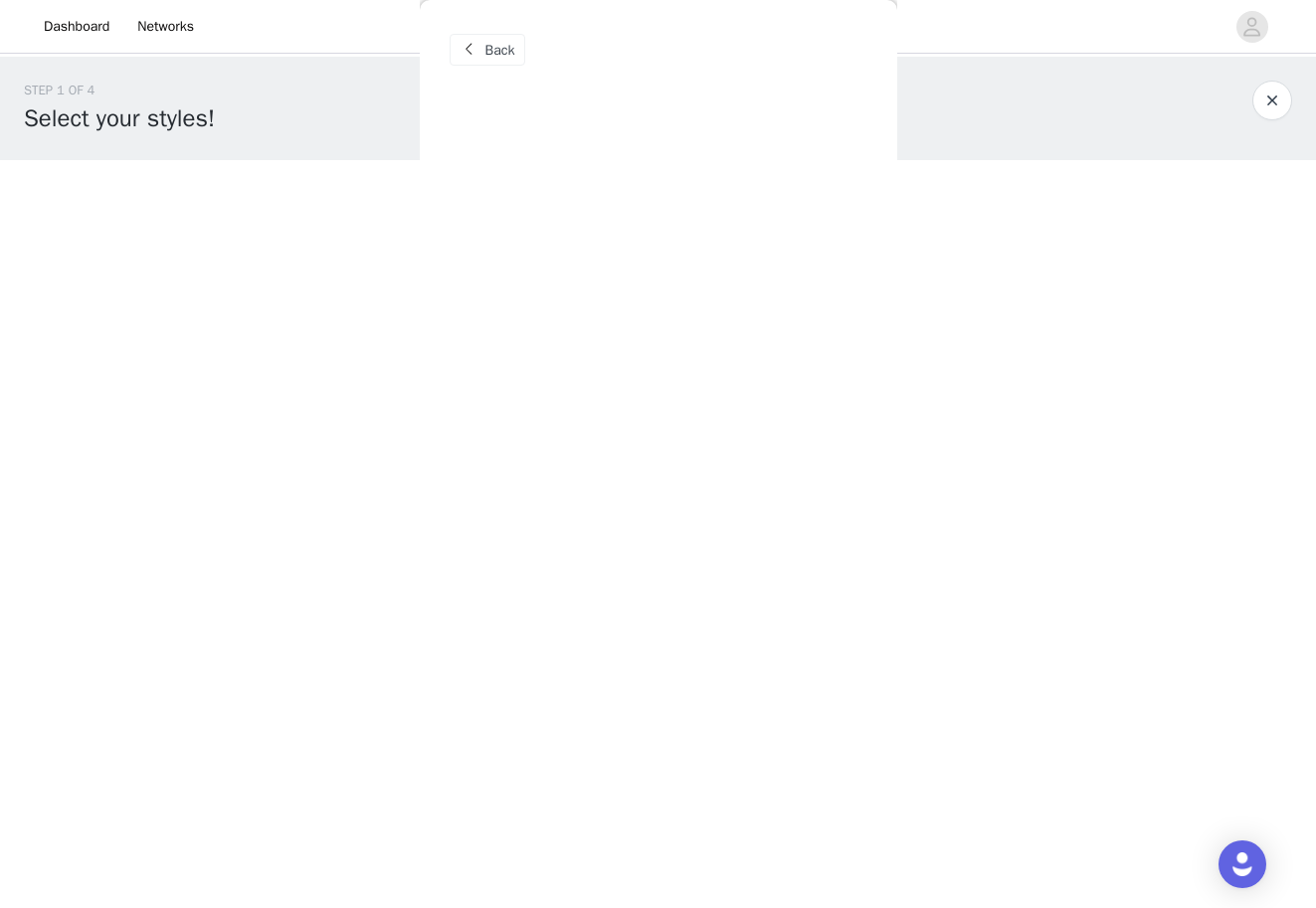 scroll, scrollTop: 0, scrollLeft: 0, axis: both 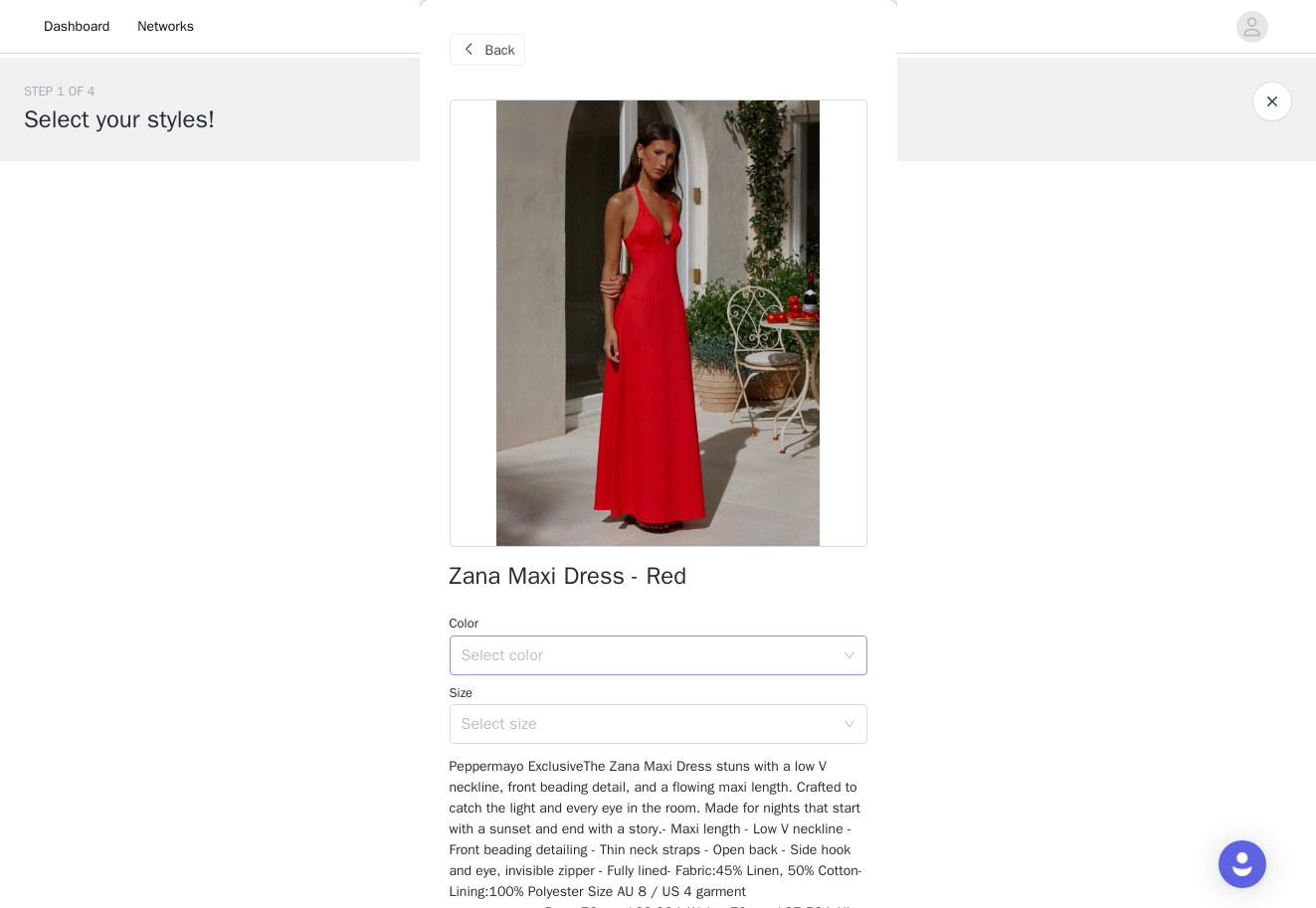 click on "Select color" at bounding box center (648, 655) 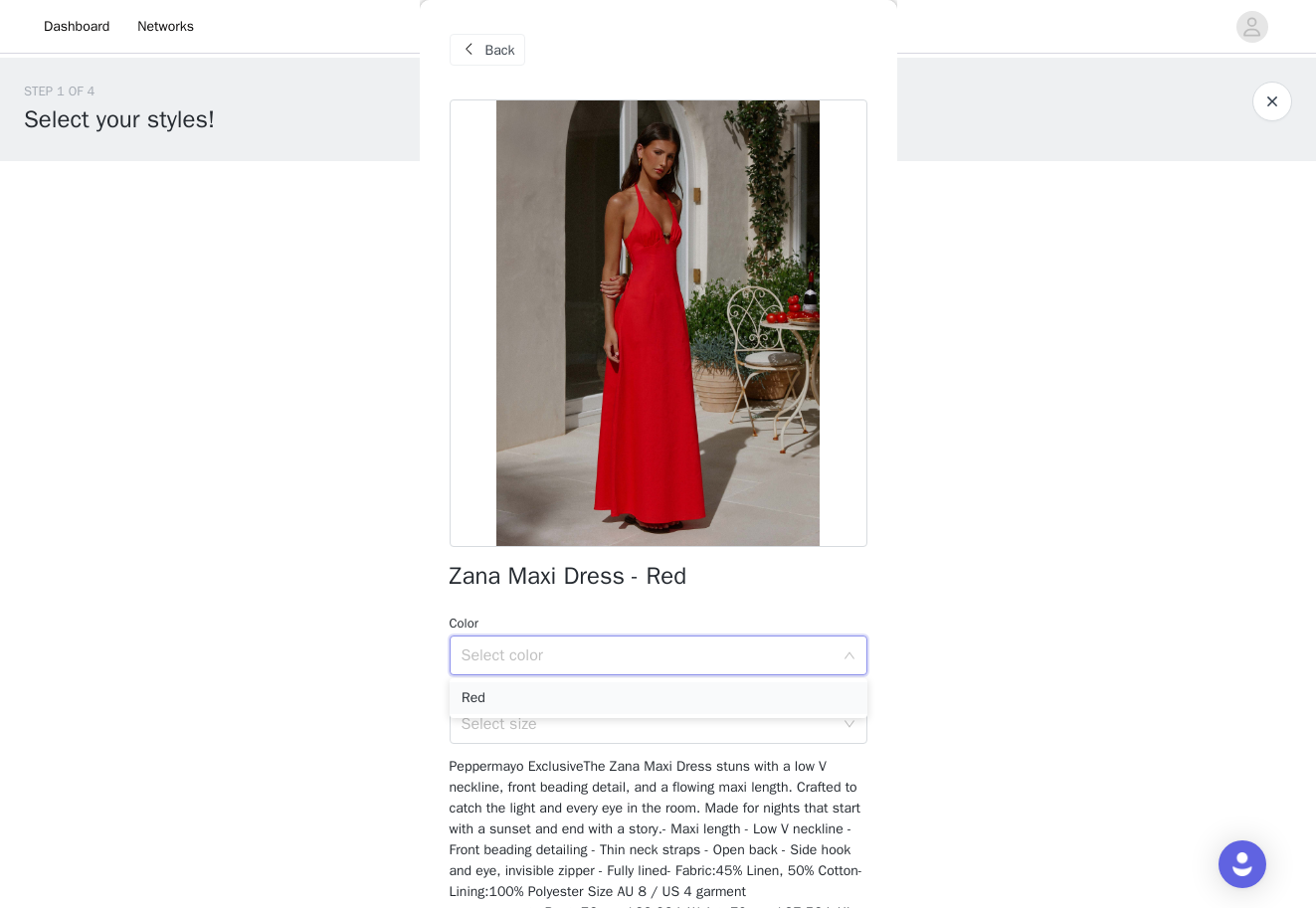 click on "Red" at bounding box center [658, 698] 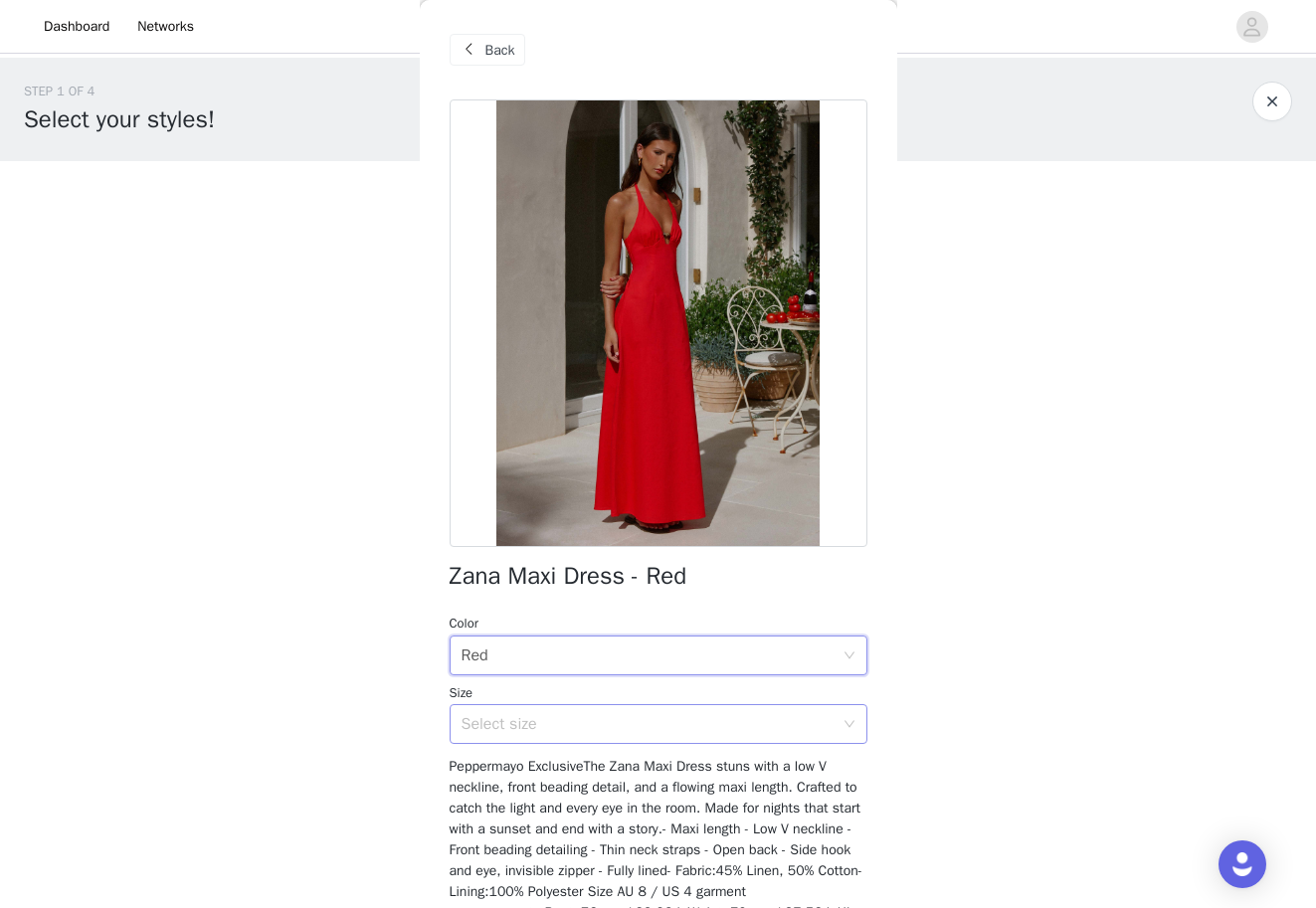 click on "Select size" at bounding box center [648, 724] 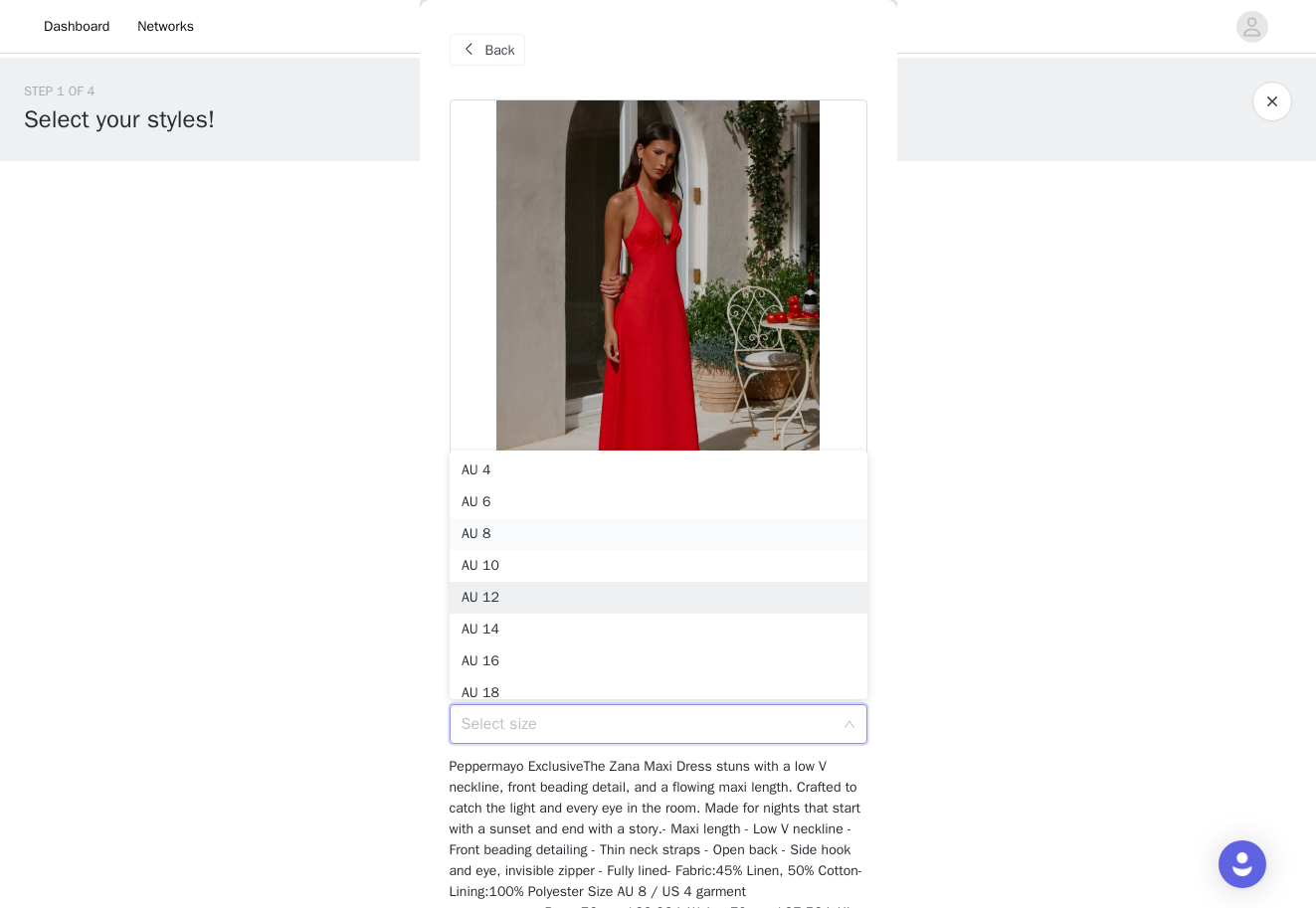 scroll, scrollTop: 10, scrollLeft: 0, axis: vertical 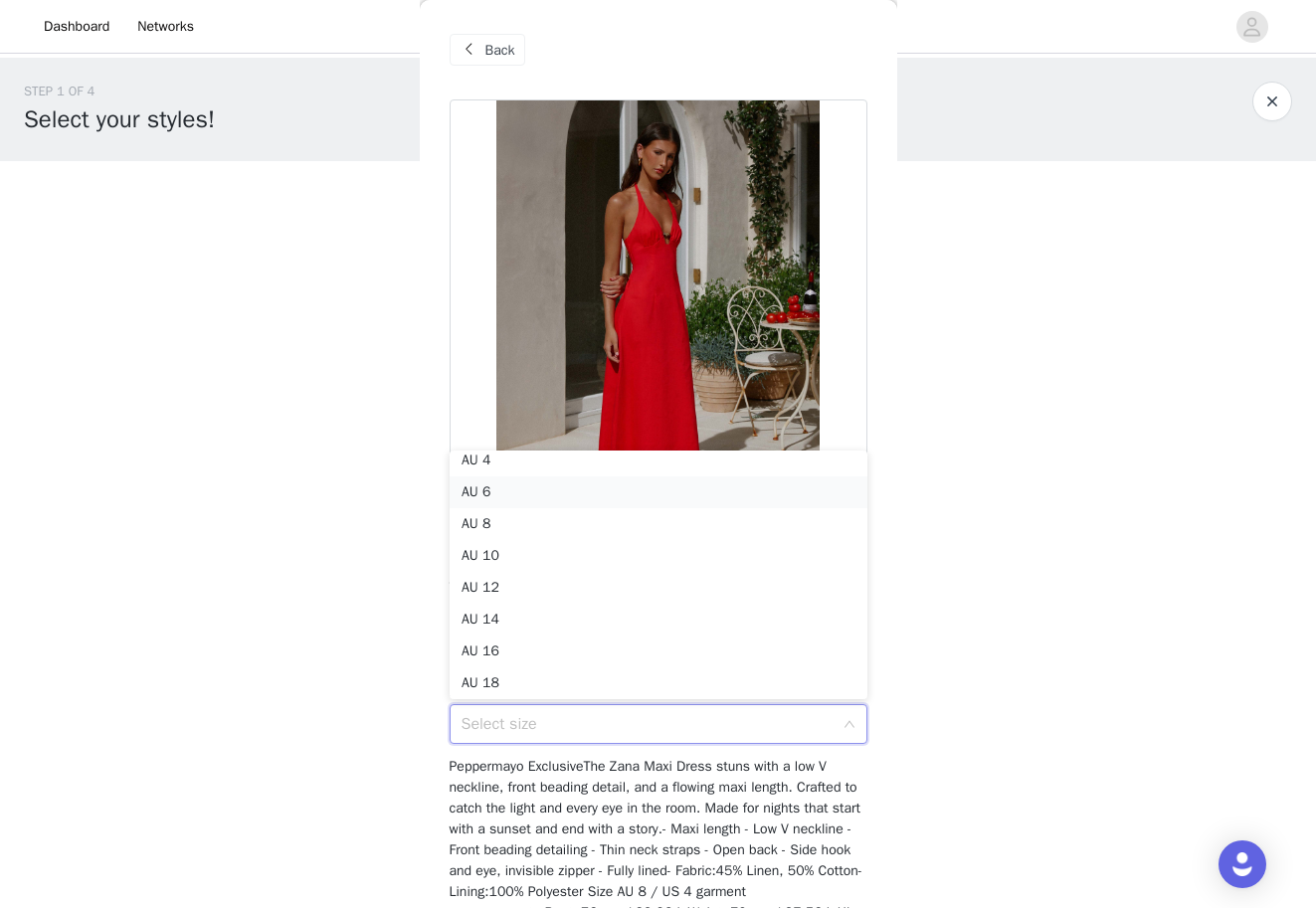 click on "AU 6" at bounding box center [658, 492] 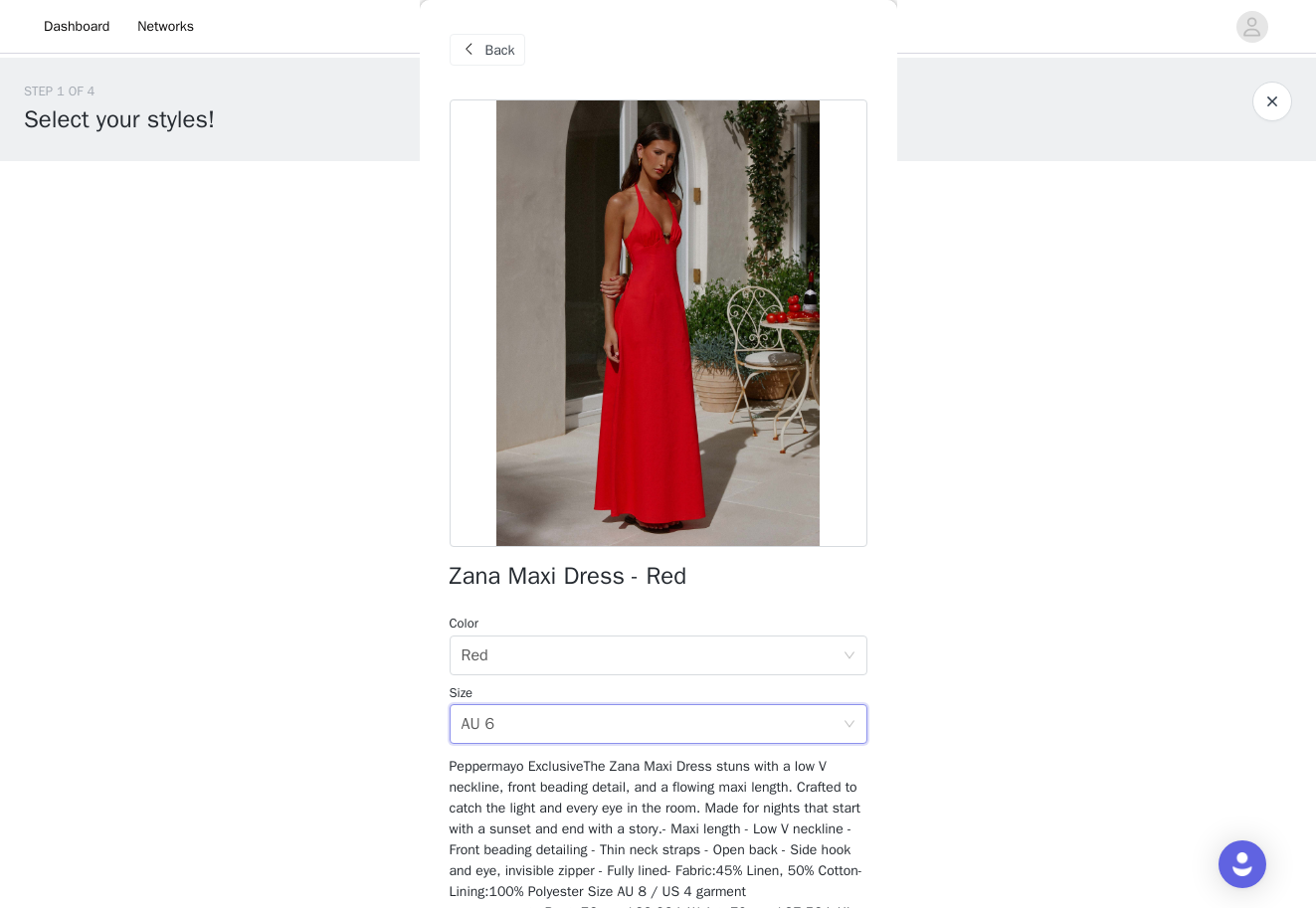 click on "Back" at bounding box center (500, 50) 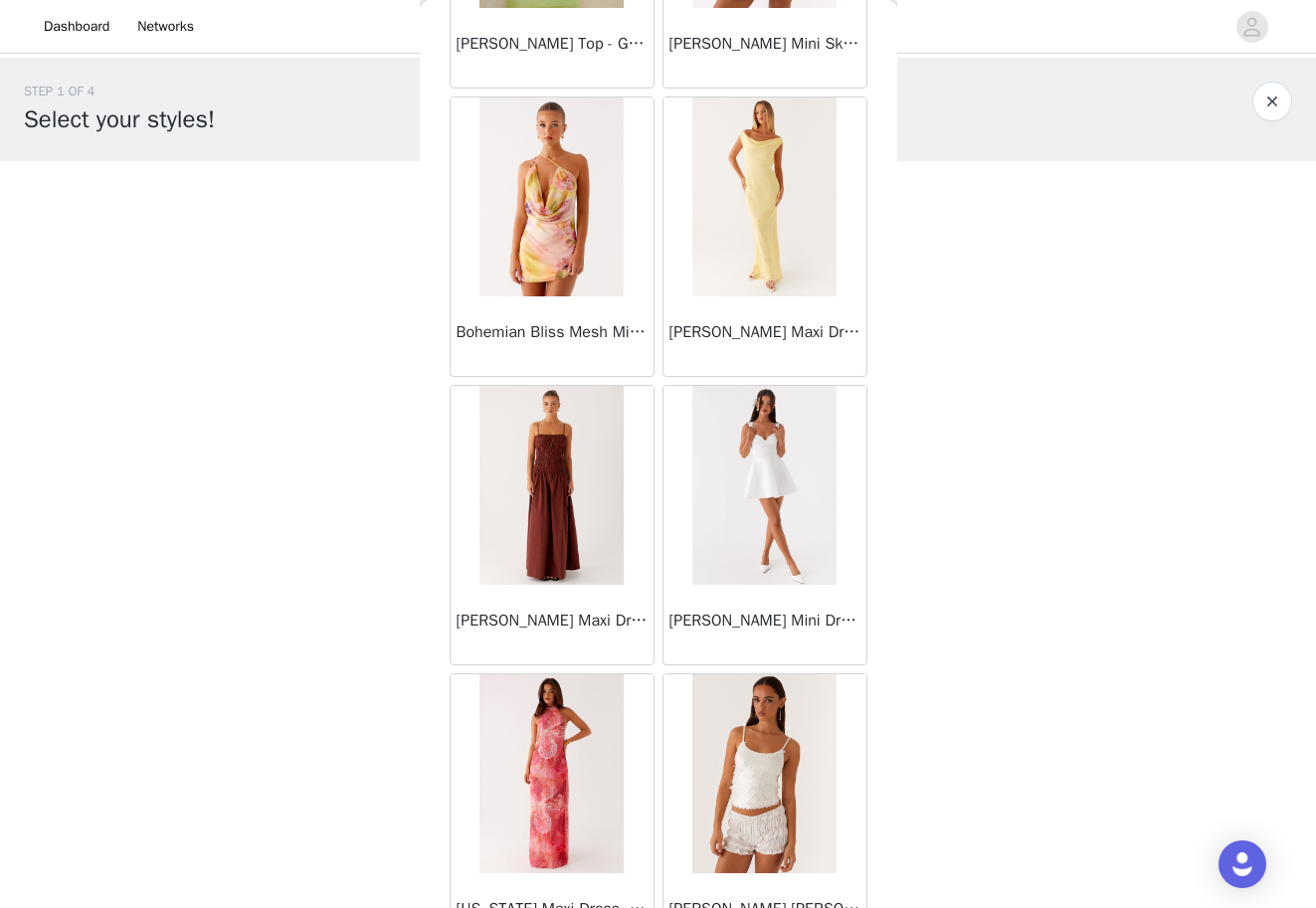 scroll, scrollTop: 5458, scrollLeft: 0, axis: vertical 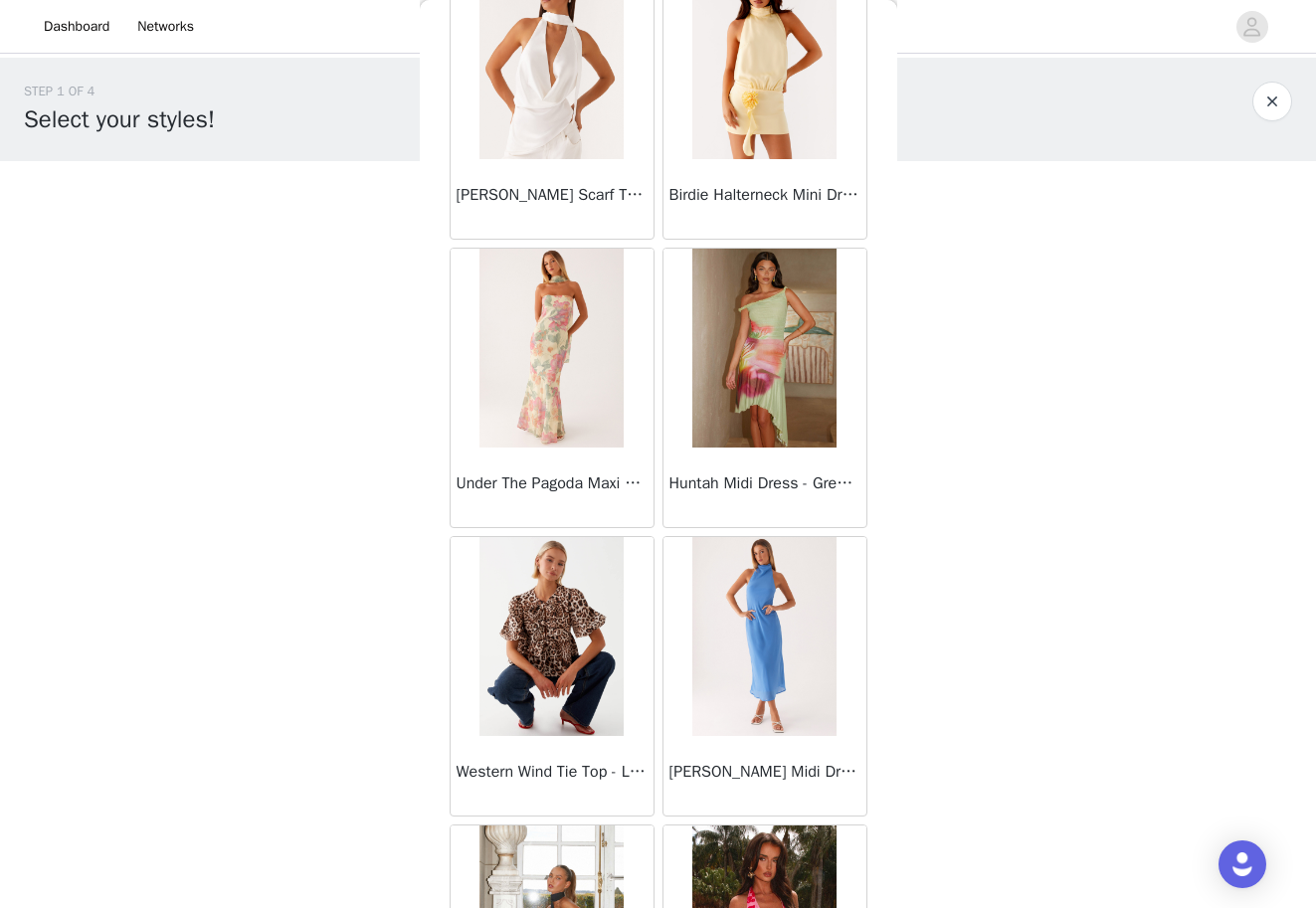 click at bounding box center [551, 348] 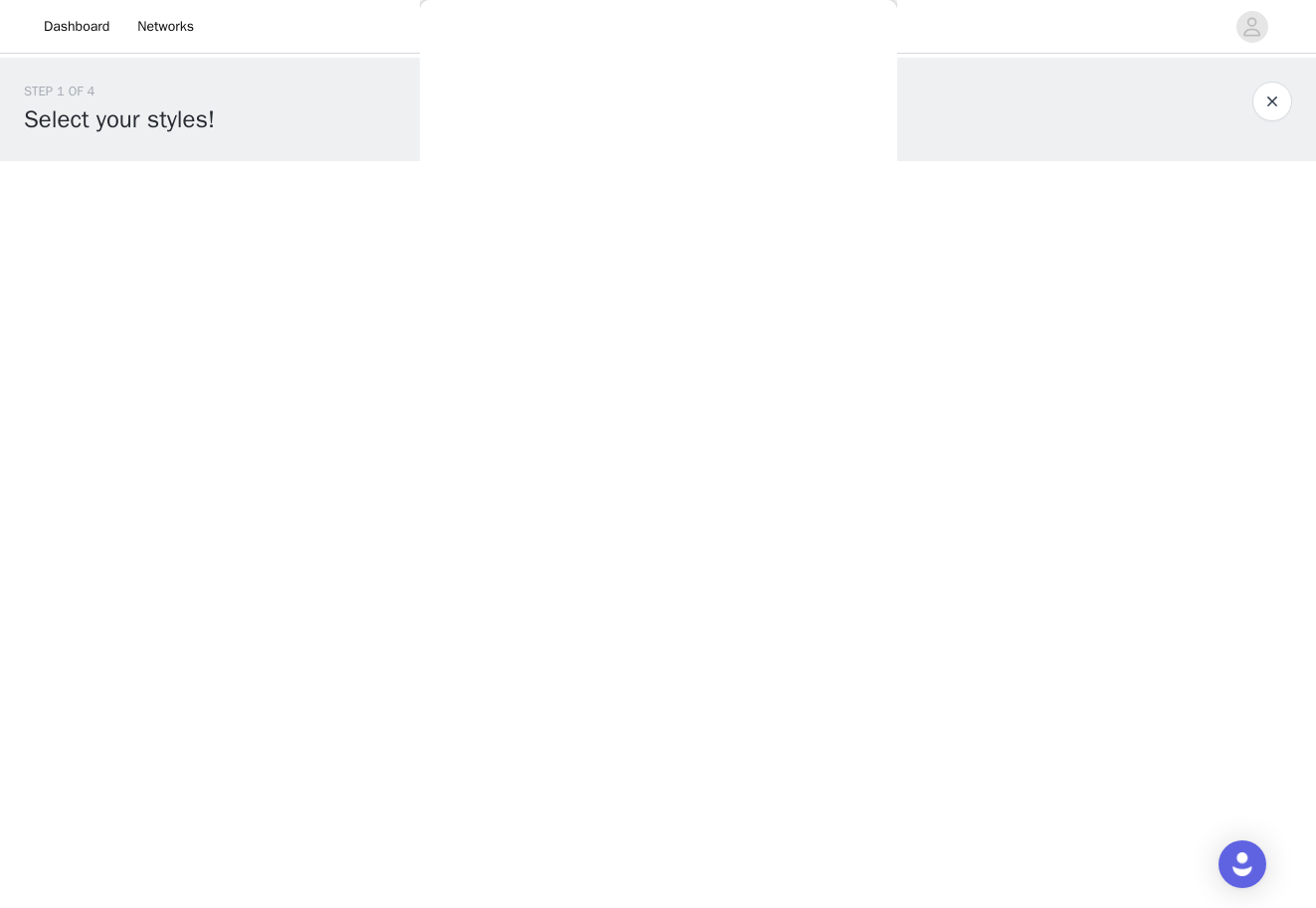 scroll, scrollTop: 0, scrollLeft: 0, axis: both 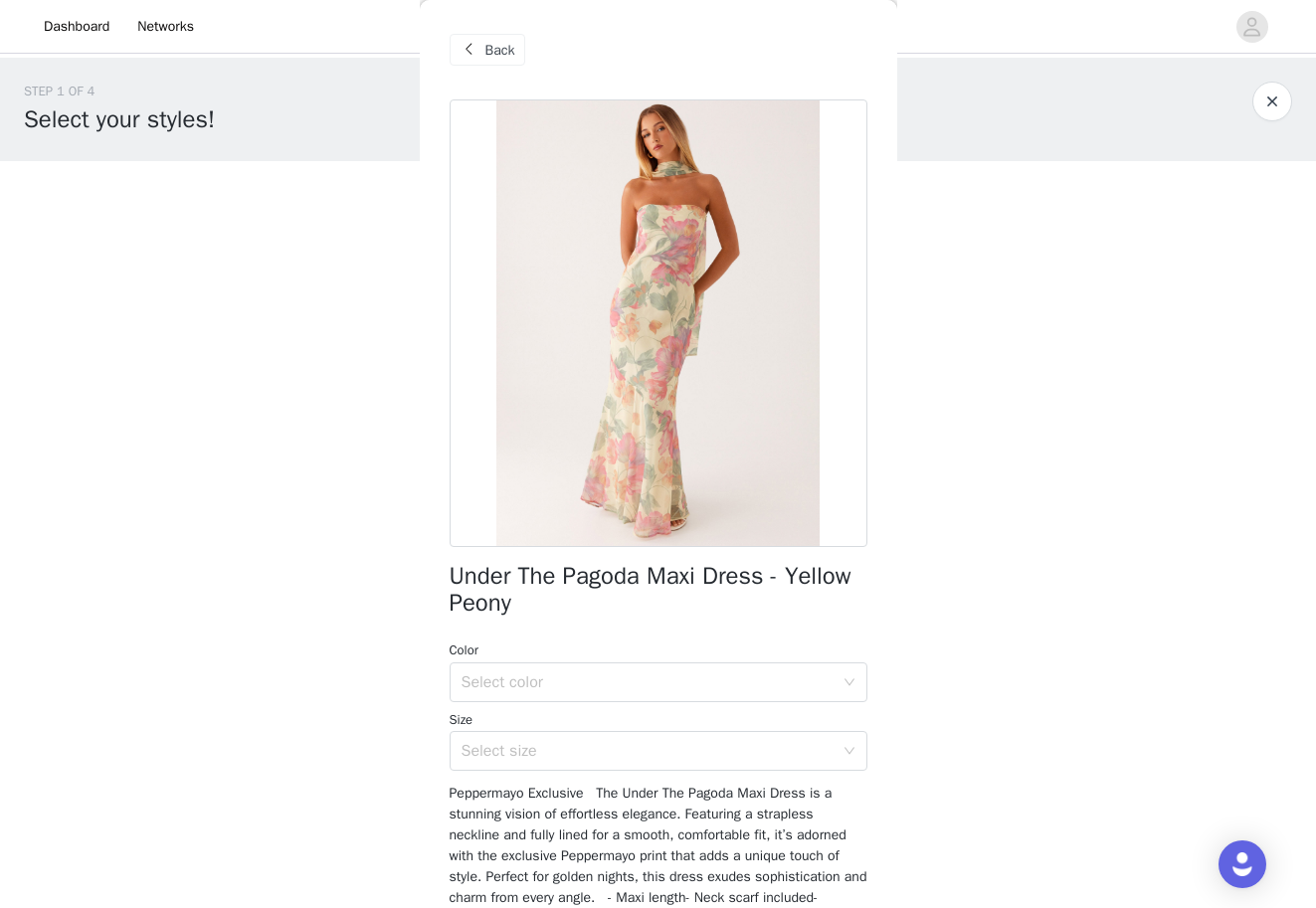 click on "Back" at bounding box center [500, 50] 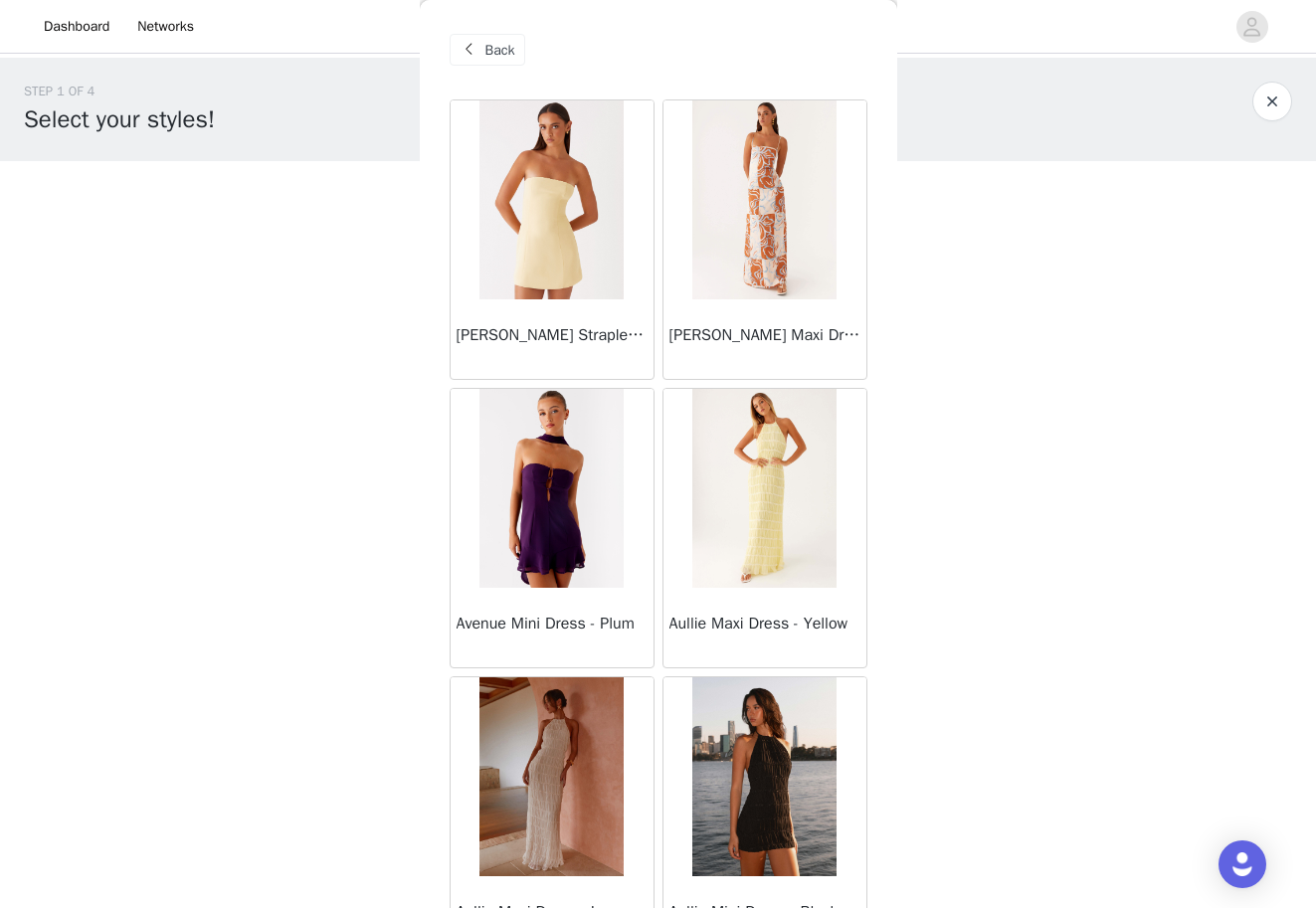 scroll, scrollTop: 618, scrollLeft: 0, axis: vertical 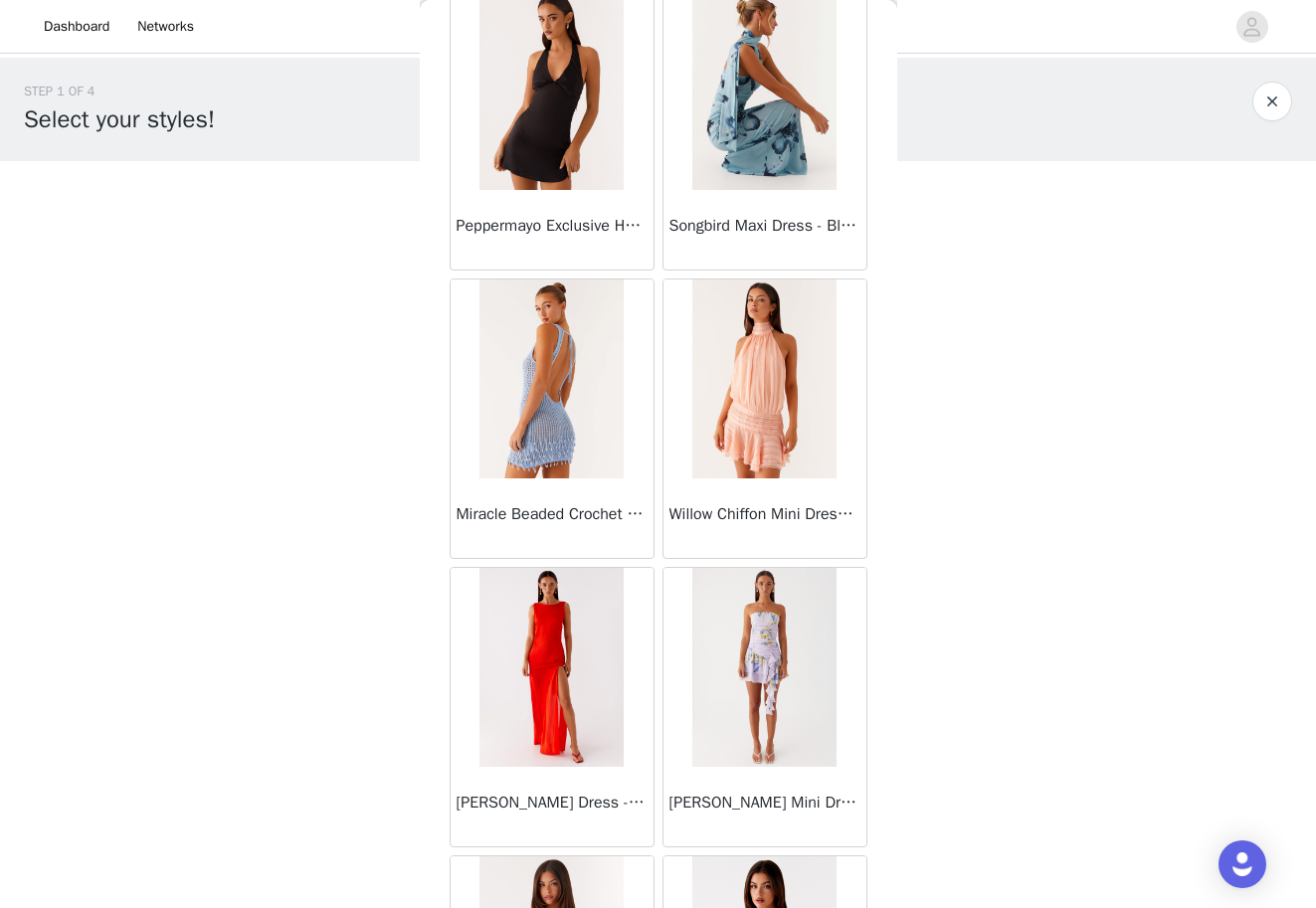 click at bounding box center (764, 91) 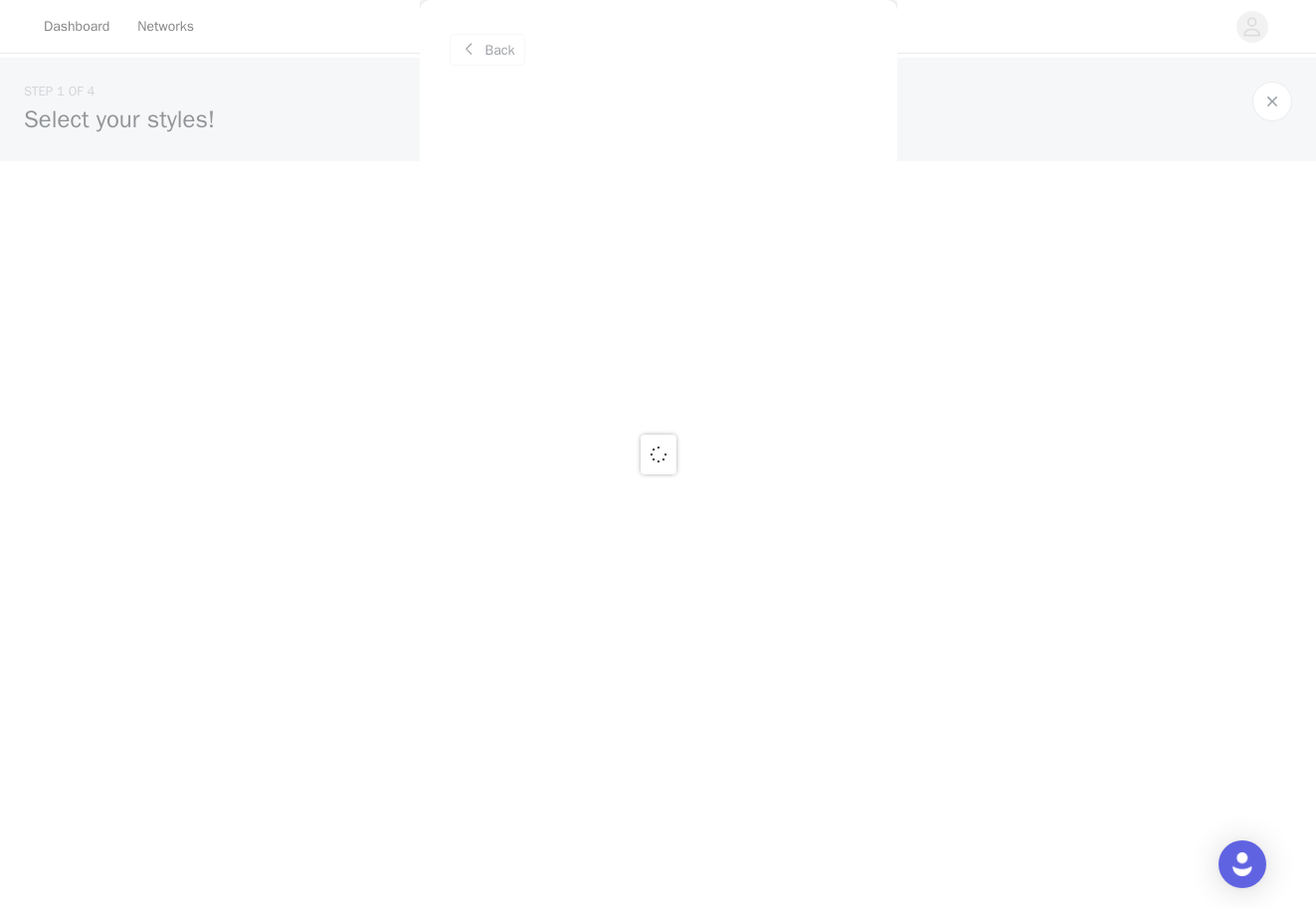 scroll, scrollTop: 0, scrollLeft: 0, axis: both 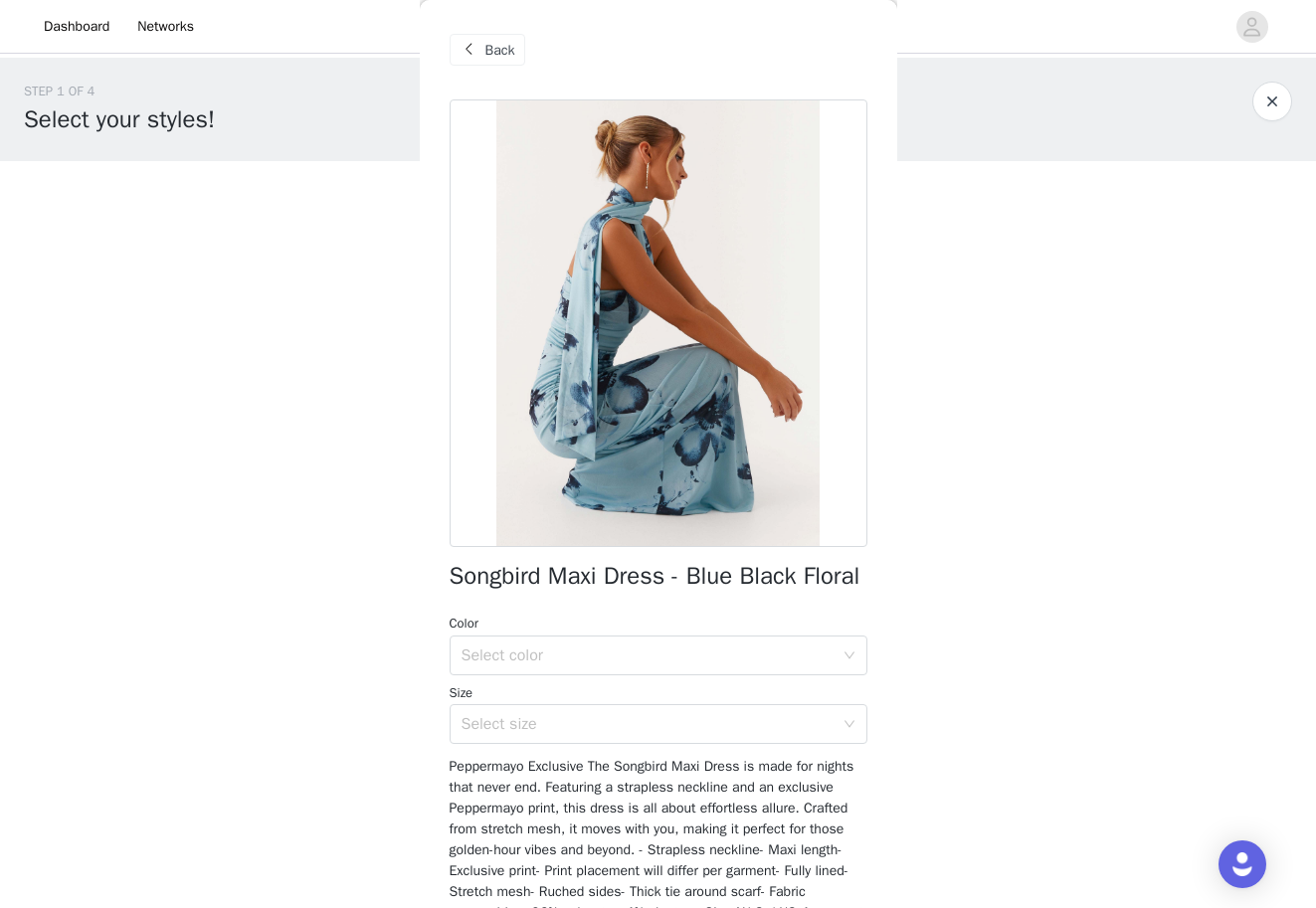 click on "Back" at bounding box center (500, 50) 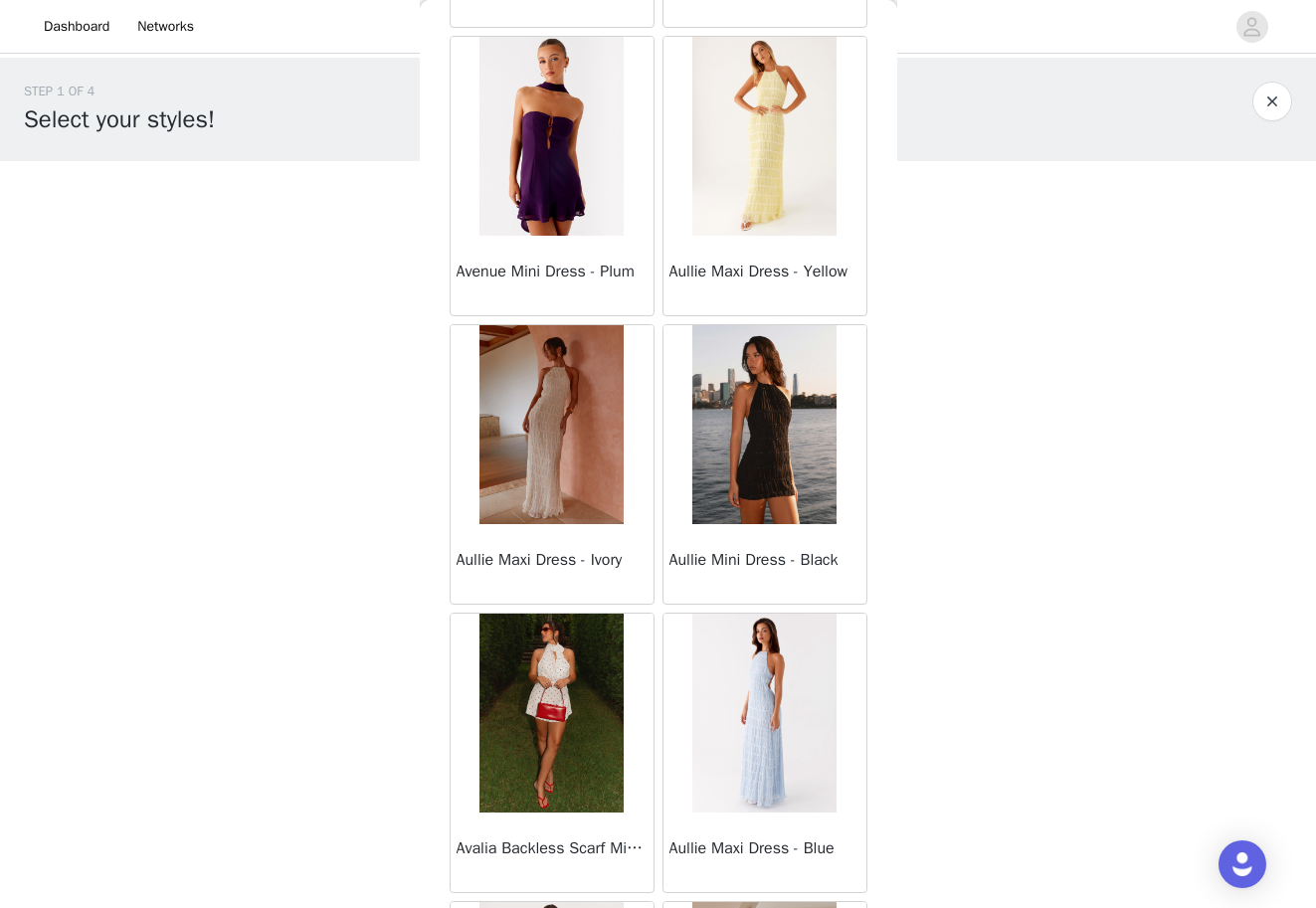 scroll, scrollTop: 394, scrollLeft: 0, axis: vertical 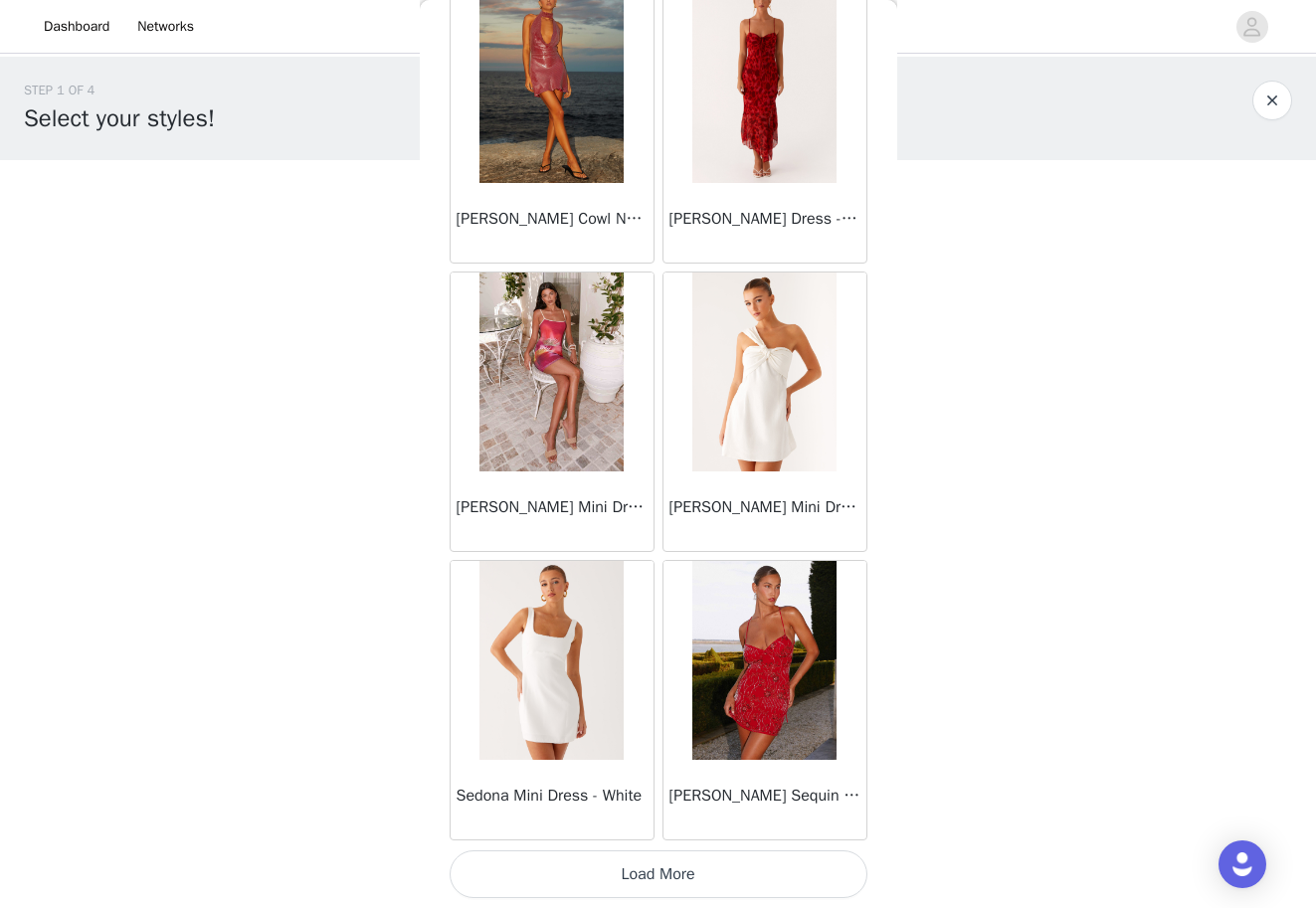click on "Load More" at bounding box center [658, 874] 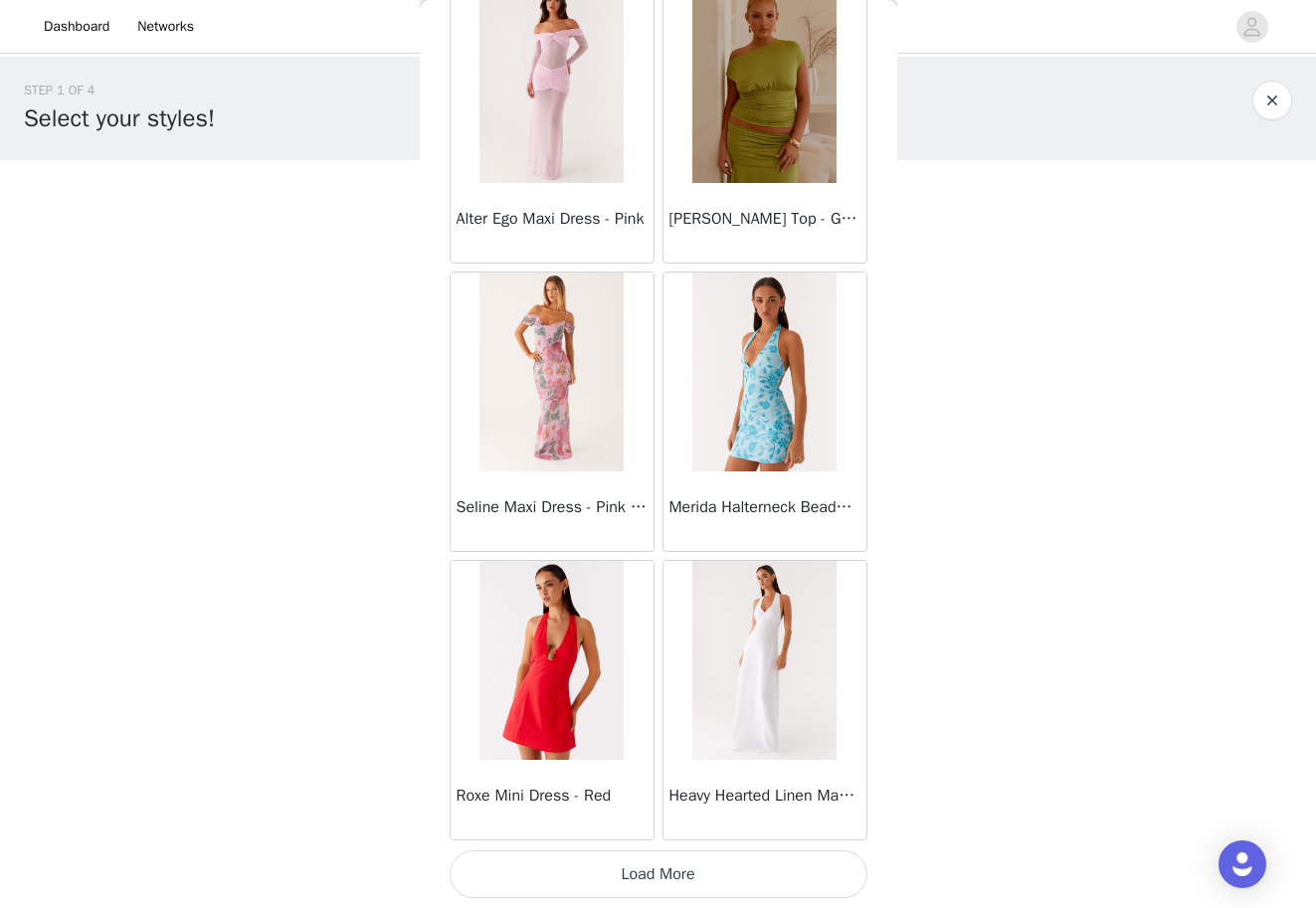 scroll, scrollTop: 74238, scrollLeft: 0, axis: vertical 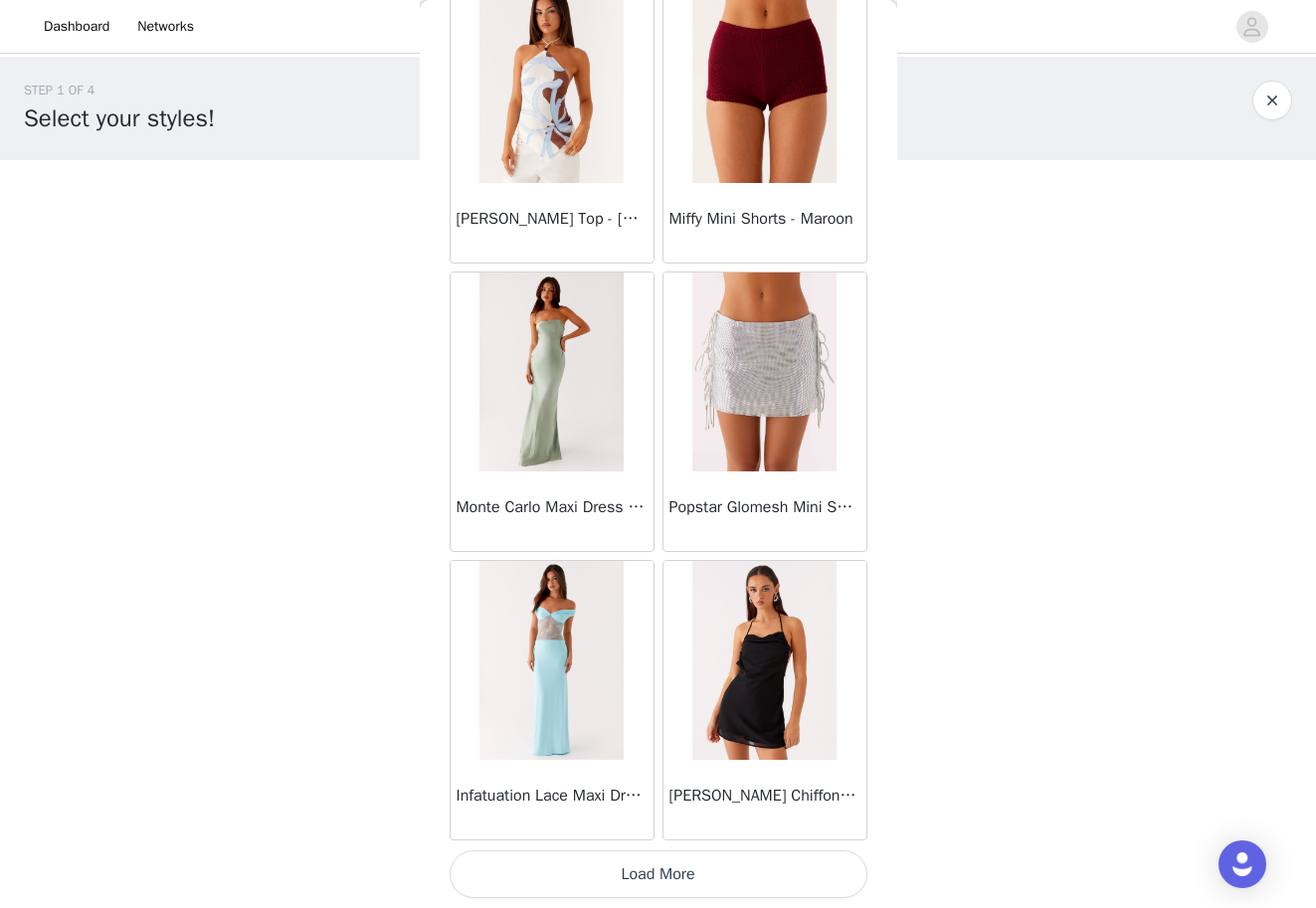 click on "Load More" at bounding box center (658, 874) 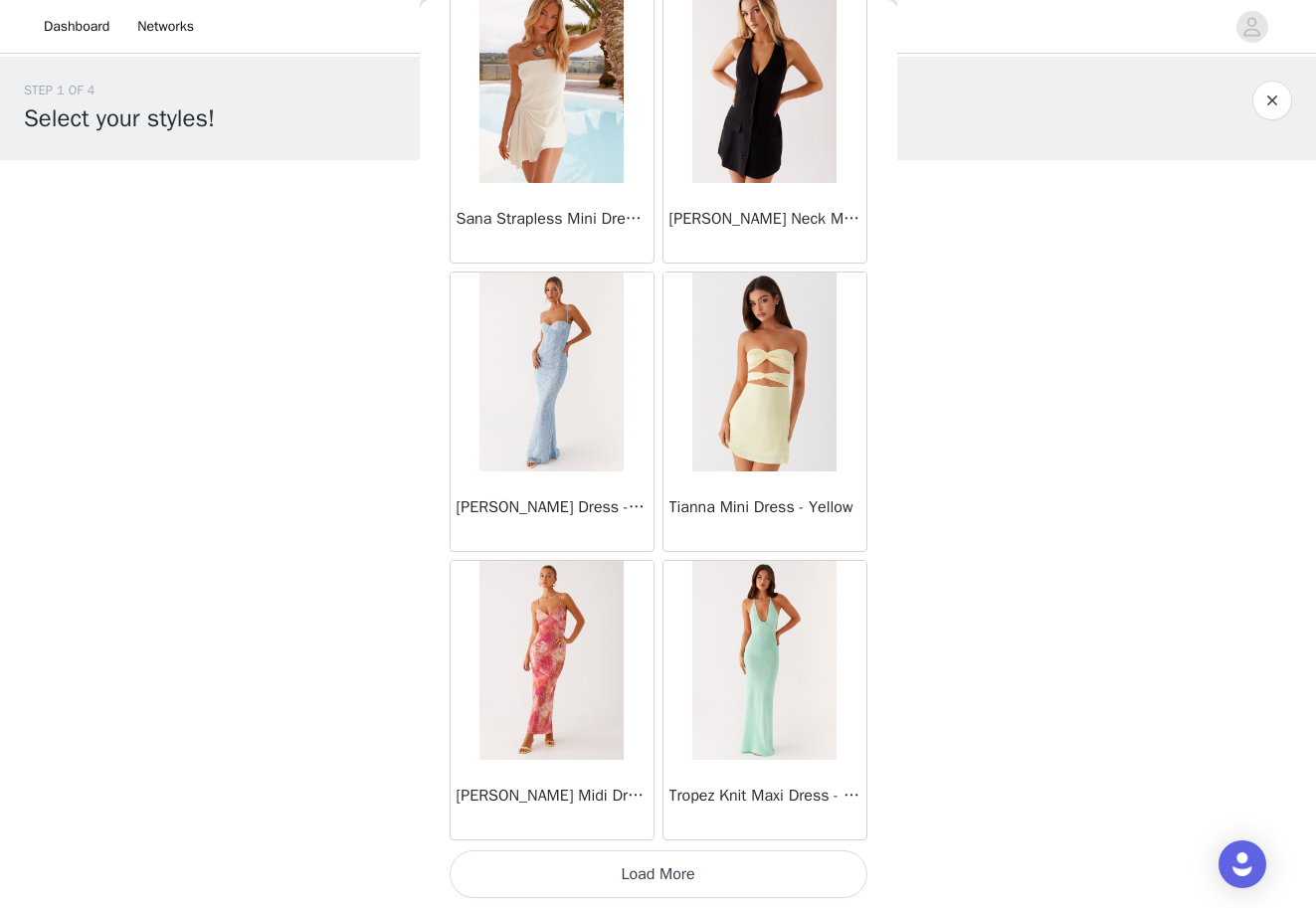 scroll, scrollTop: 80006, scrollLeft: 0, axis: vertical 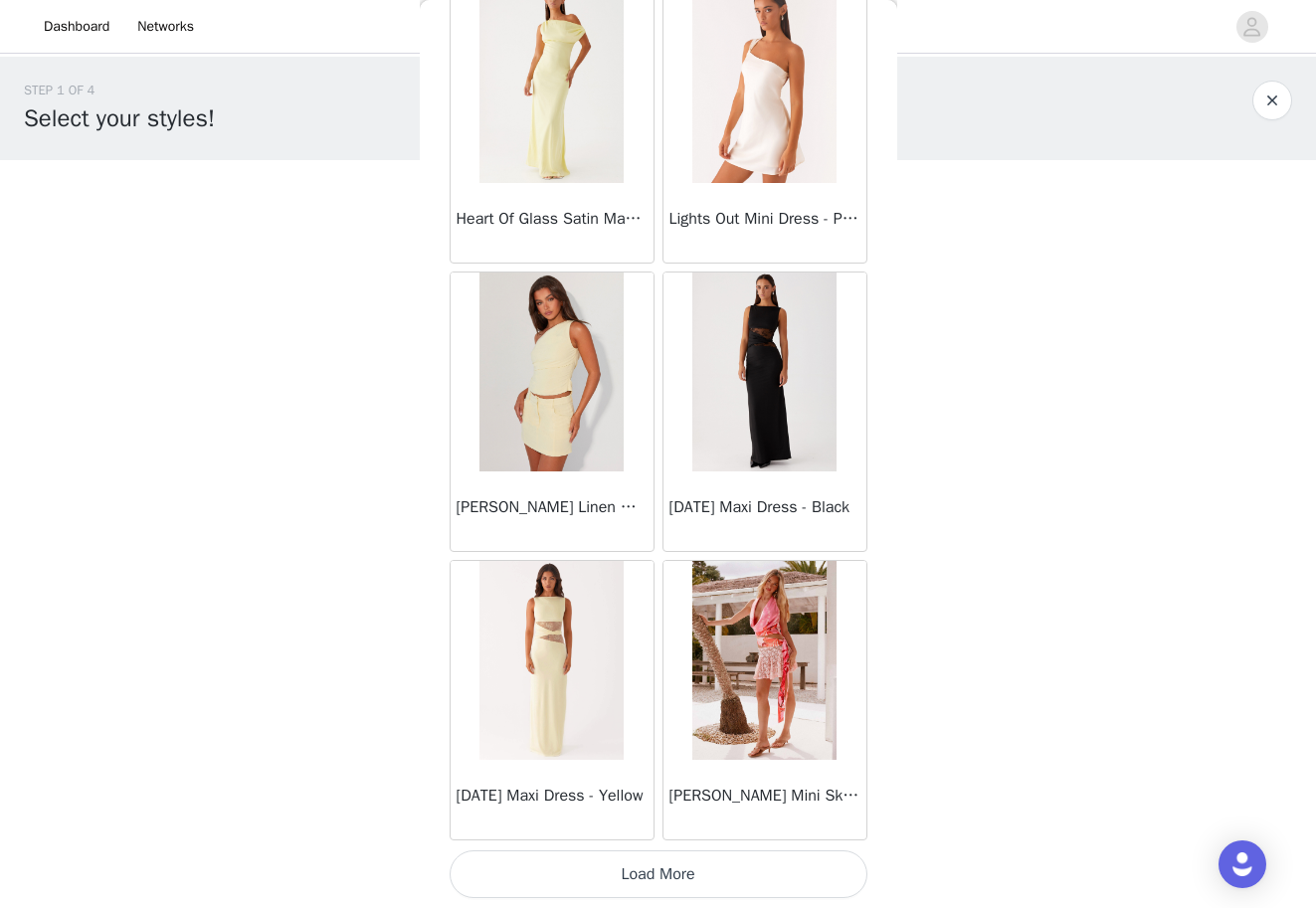 click on "Load More" at bounding box center (658, 874) 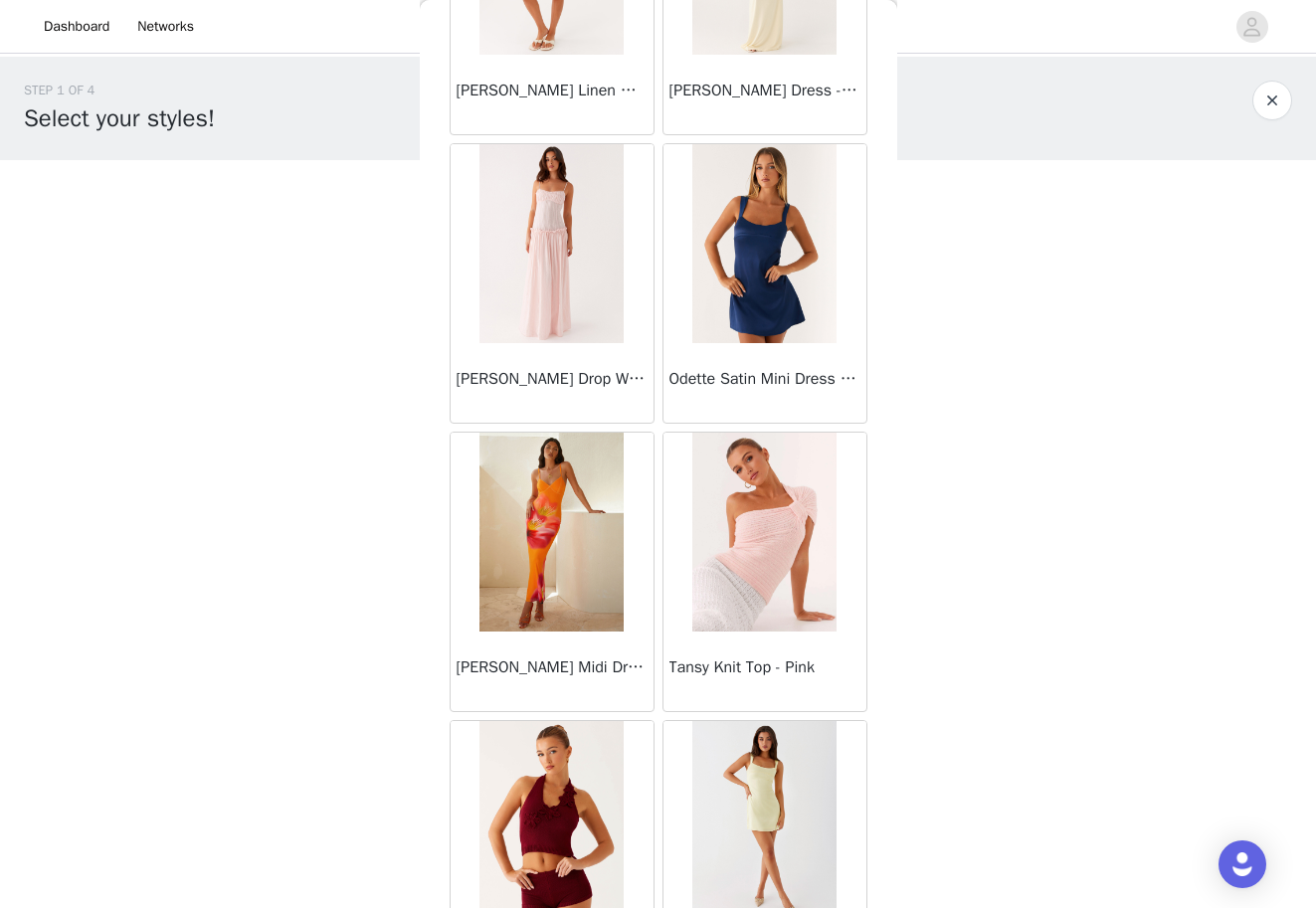 scroll, scrollTop: 85036, scrollLeft: 0, axis: vertical 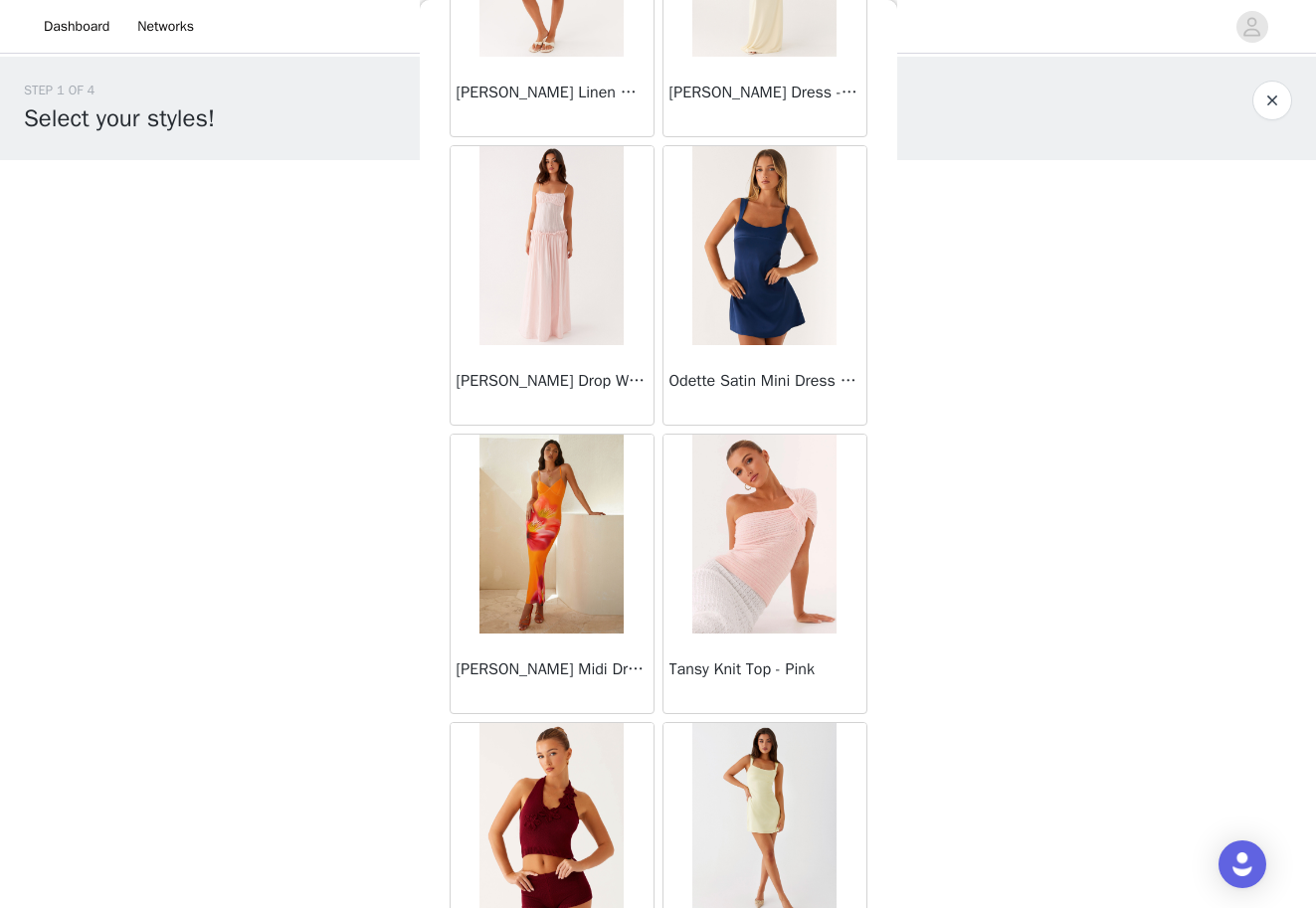 click at bounding box center (551, 246) 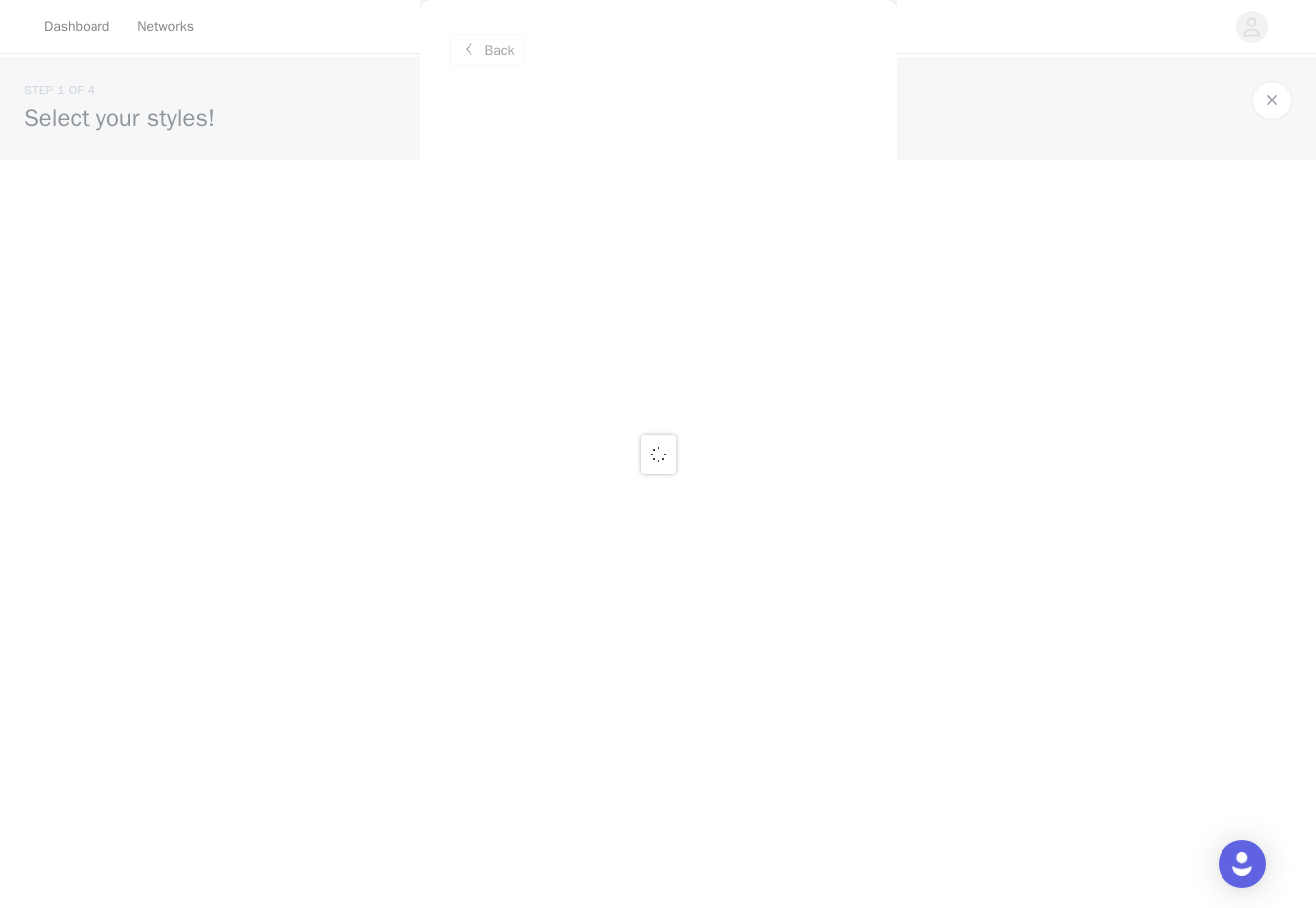 scroll, scrollTop: 0, scrollLeft: 0, axis: both 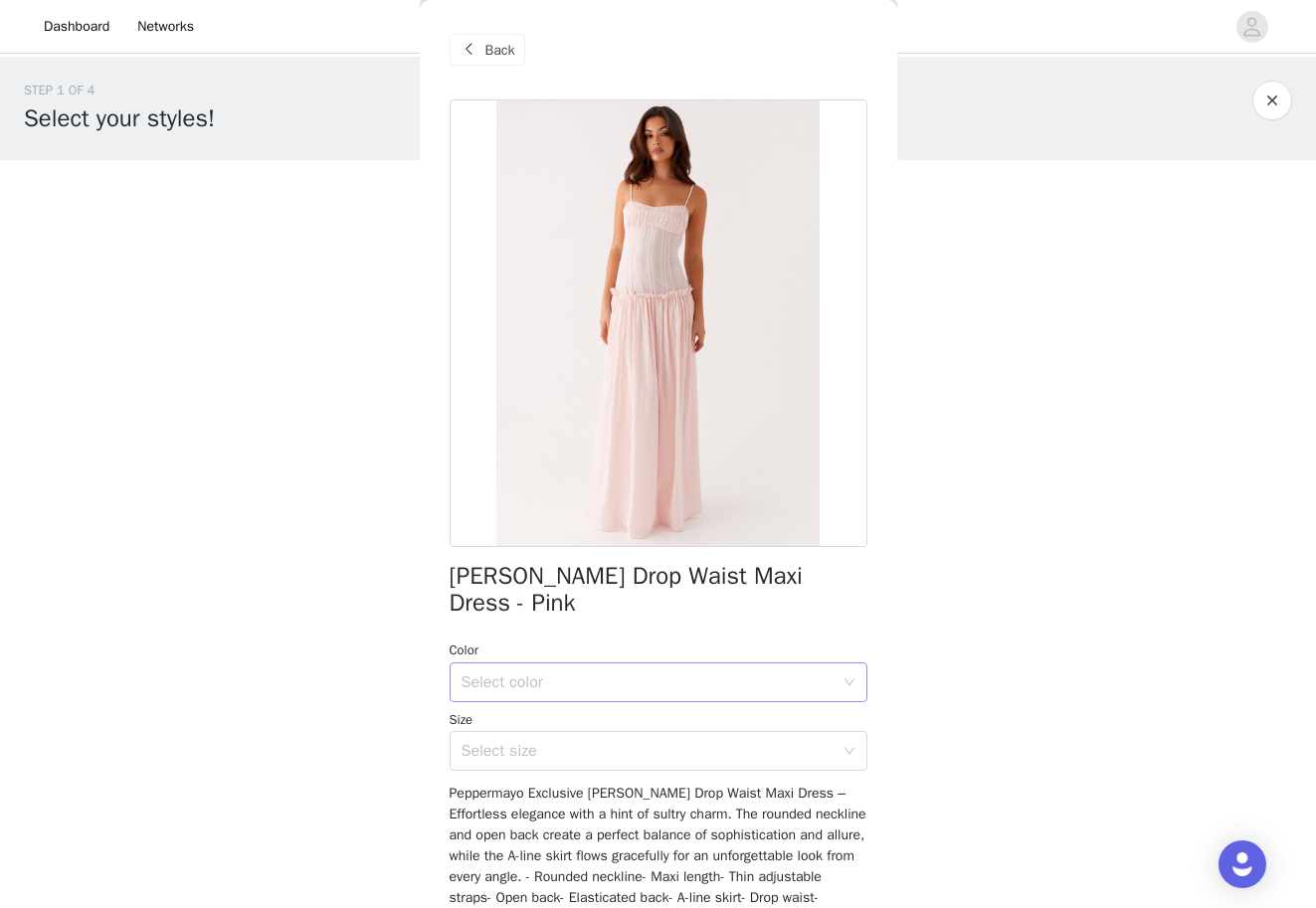 click on "Select color" at bounding box center [648, 682] 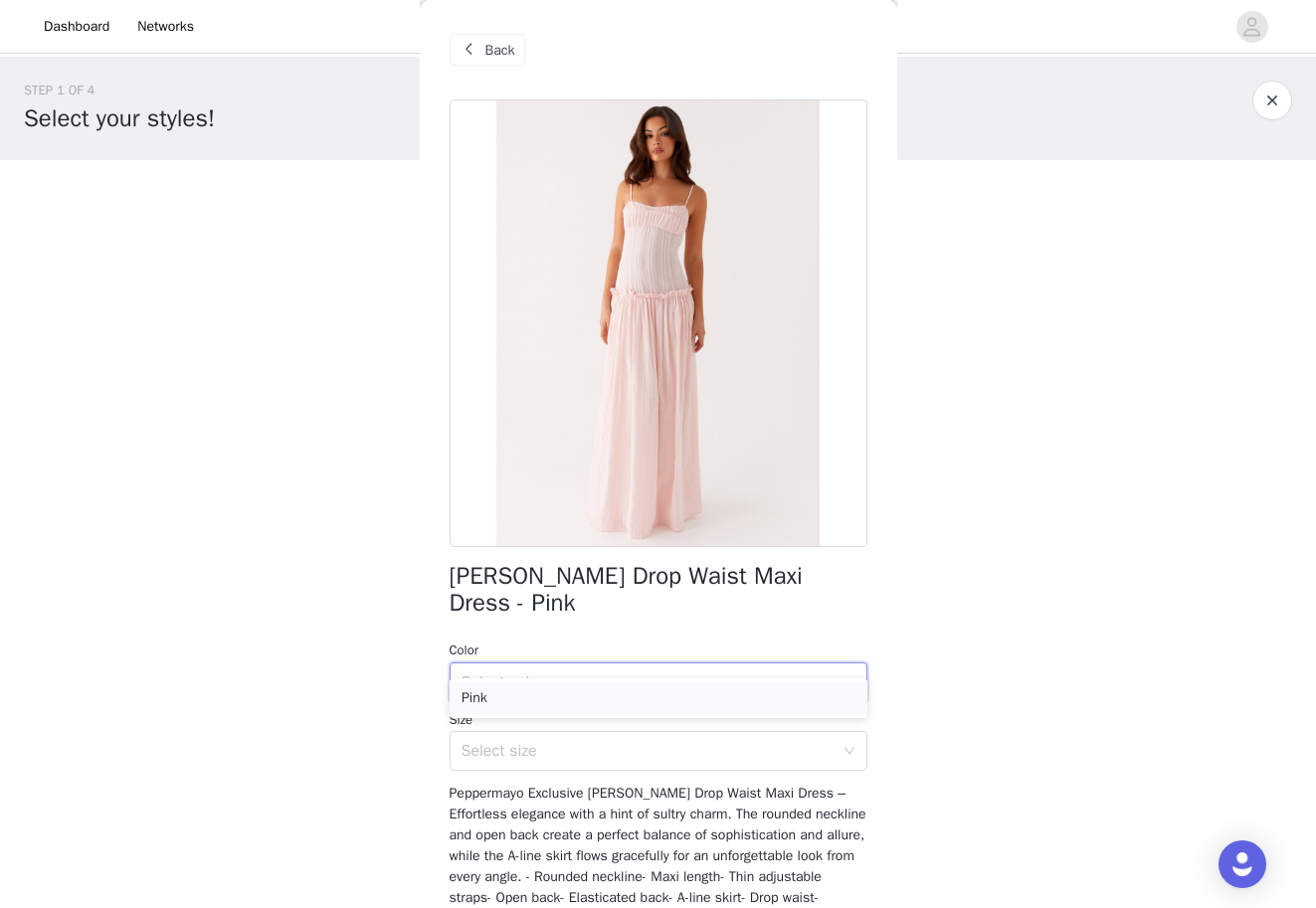 click on "Pink" at bounding box center (658, 698) 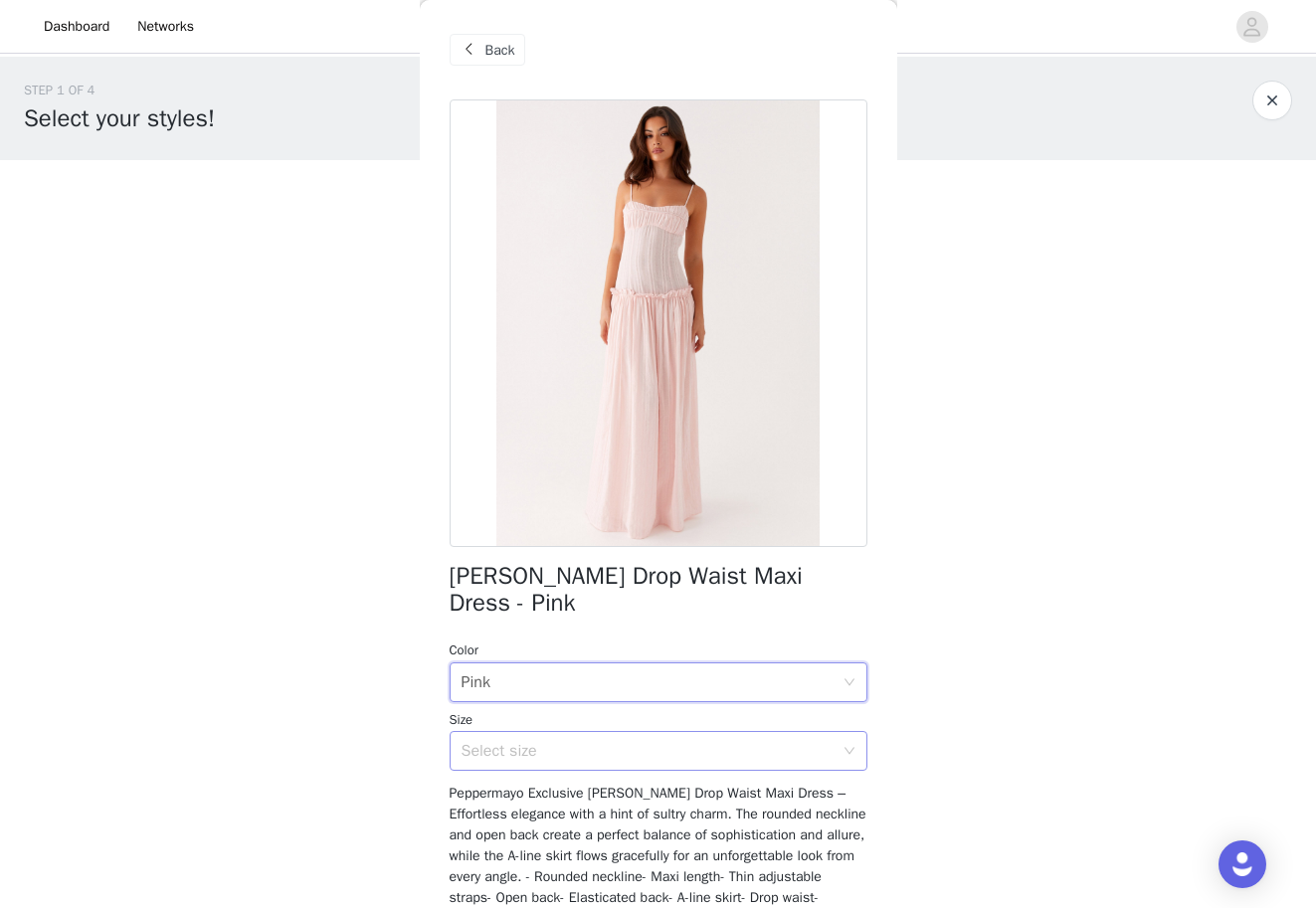 click on "Select size" at bounding box center (648, 751) 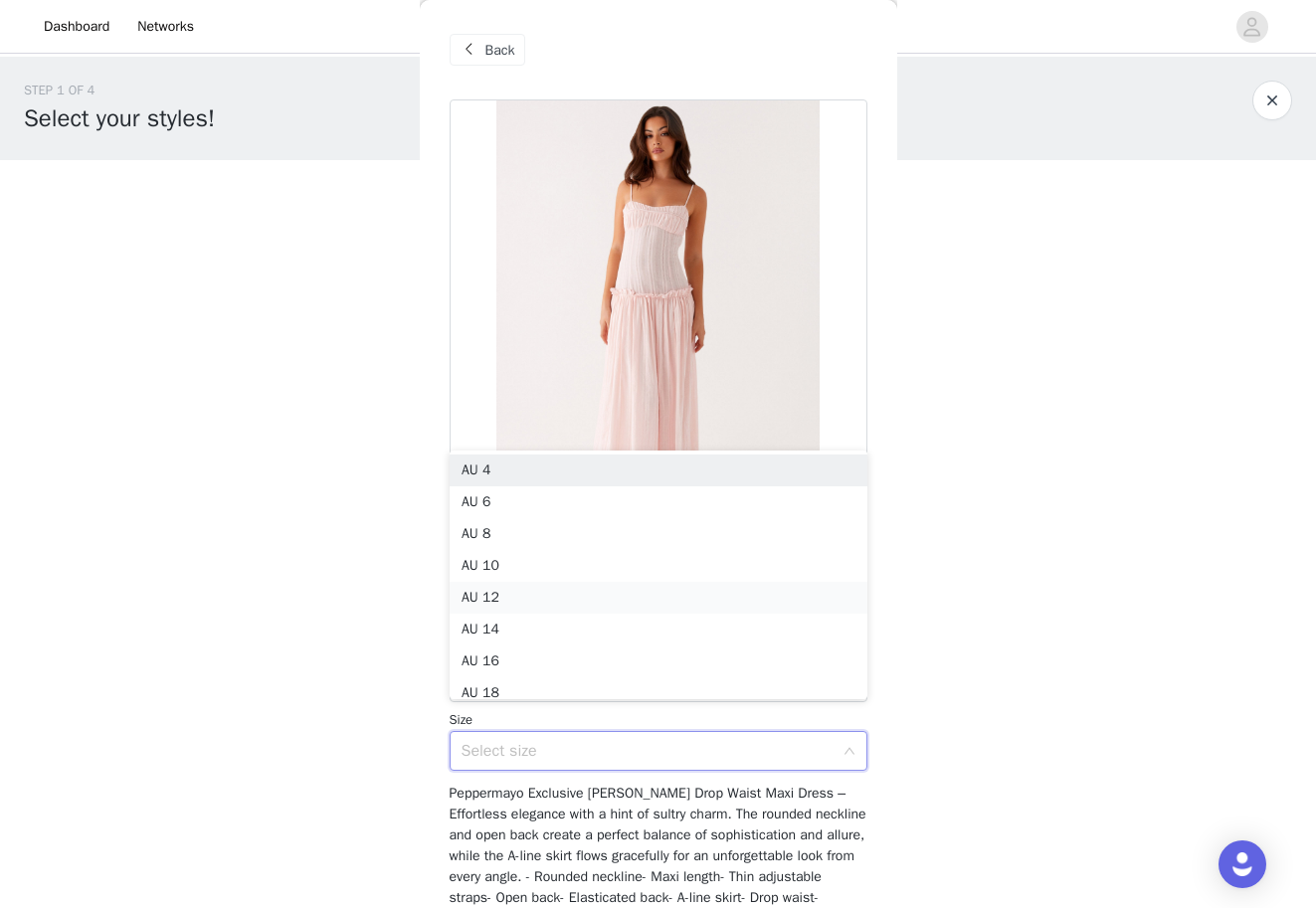 scroll, scrollTop: 10, scrollLeft: 0, axis: vertical 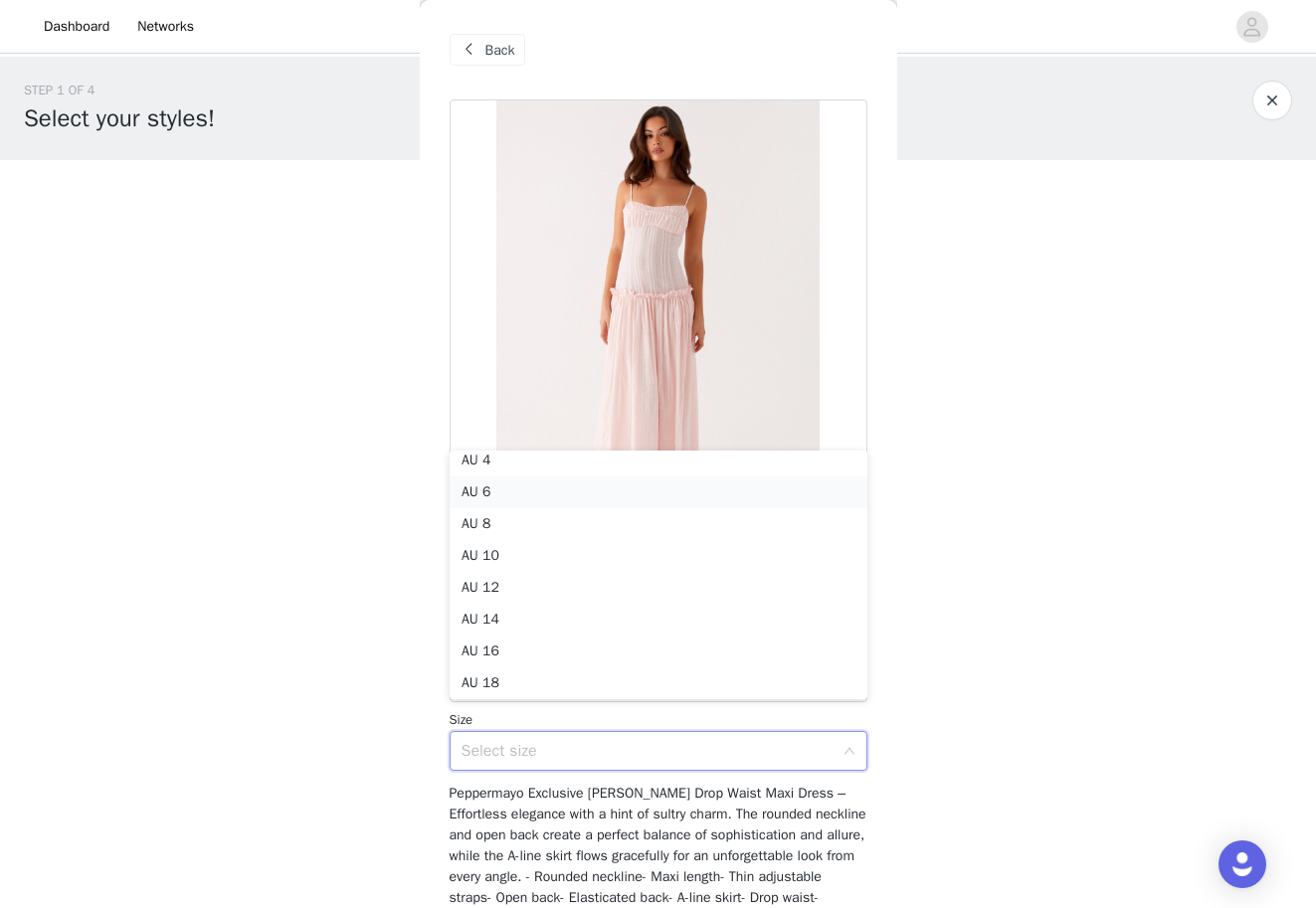 click on "AU 6" at bounding box center (658, 492) 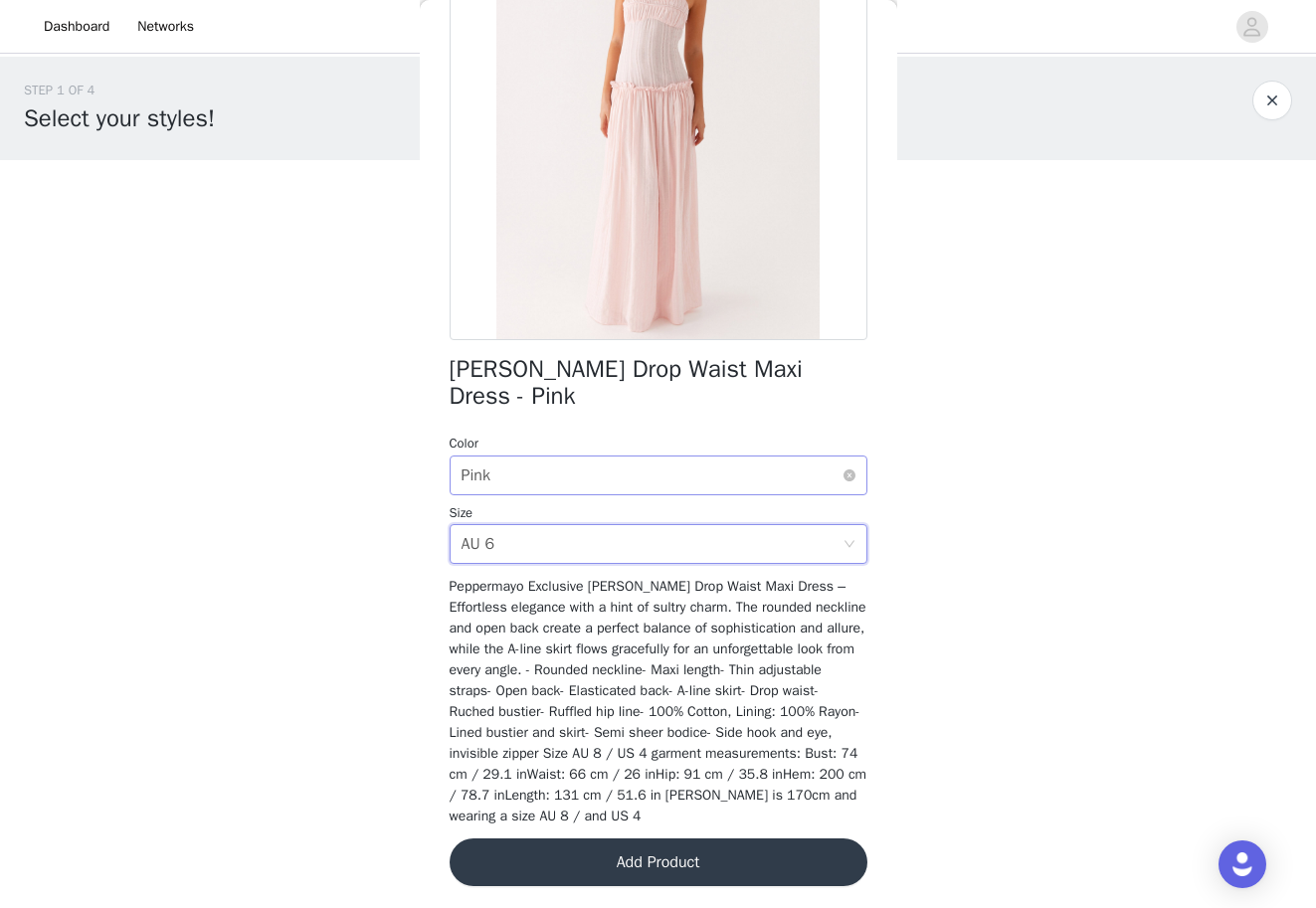 scroll, scrollTop: 181, scrollLeft: 0, axis: vertical 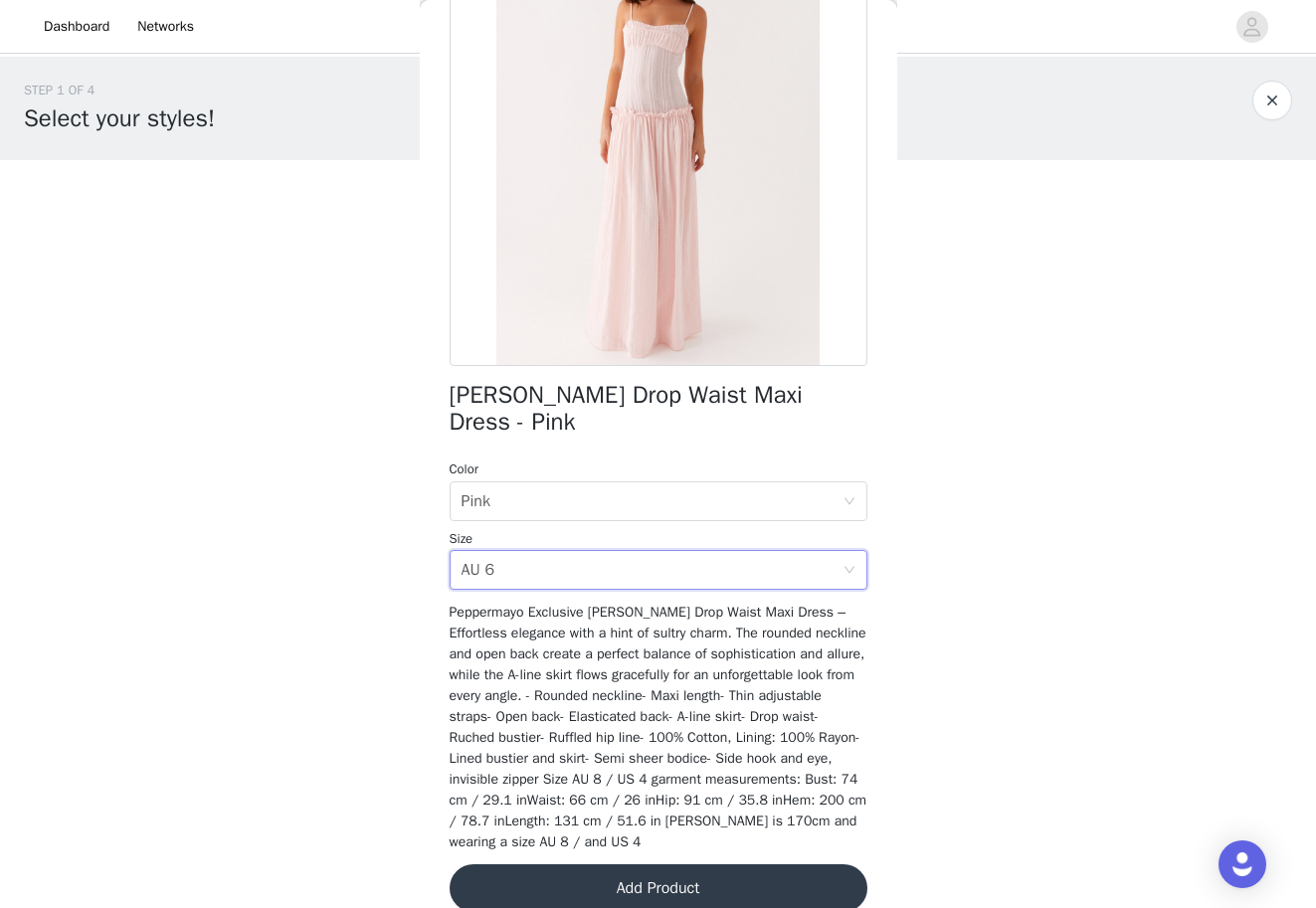 click on "Add Product" at bounding box center (658, 888) 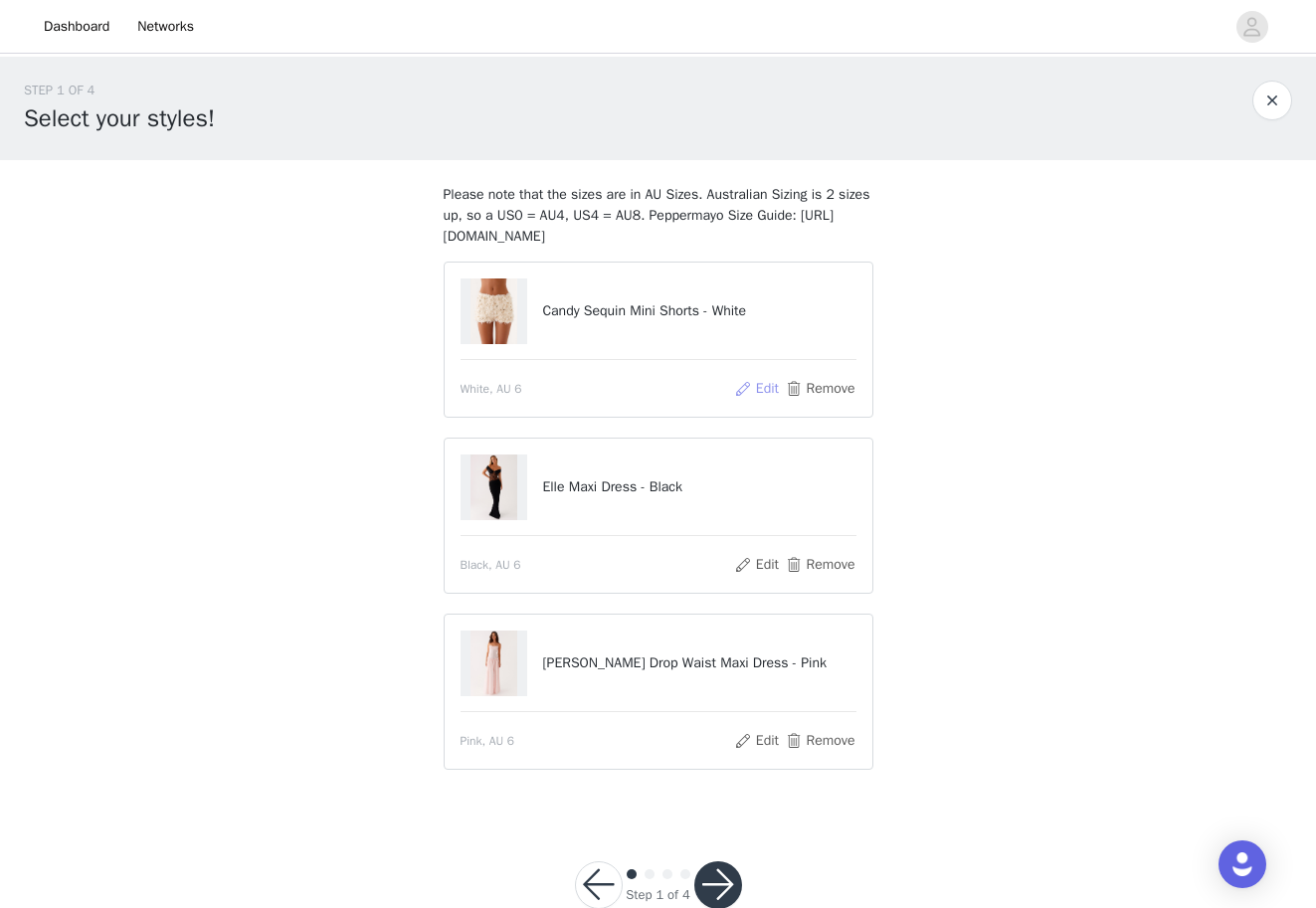 click on "Edit" at bounding box center [756, 389] 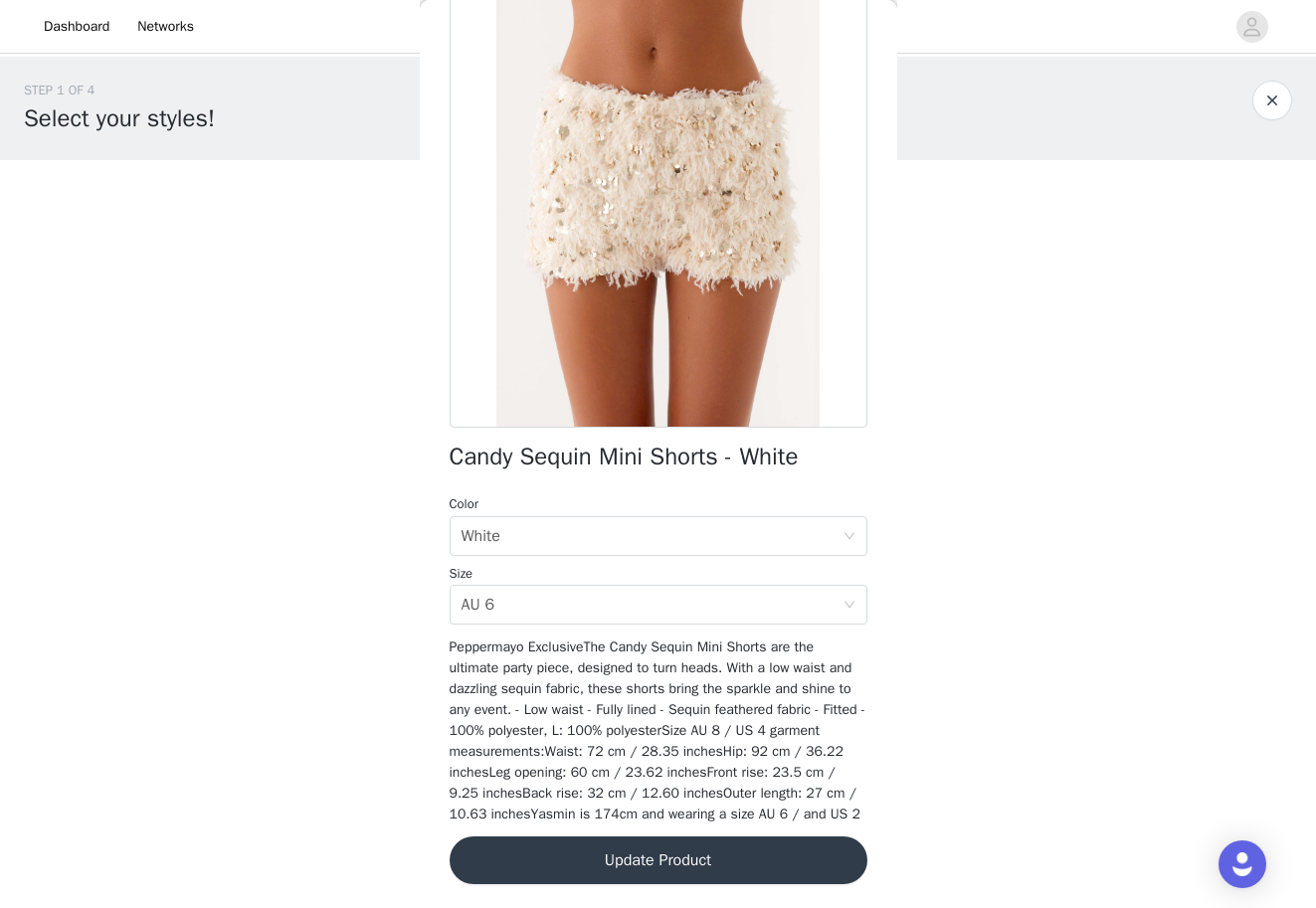 scroll, scrollTop: 139, scrollLeft: 0, axis: vertical 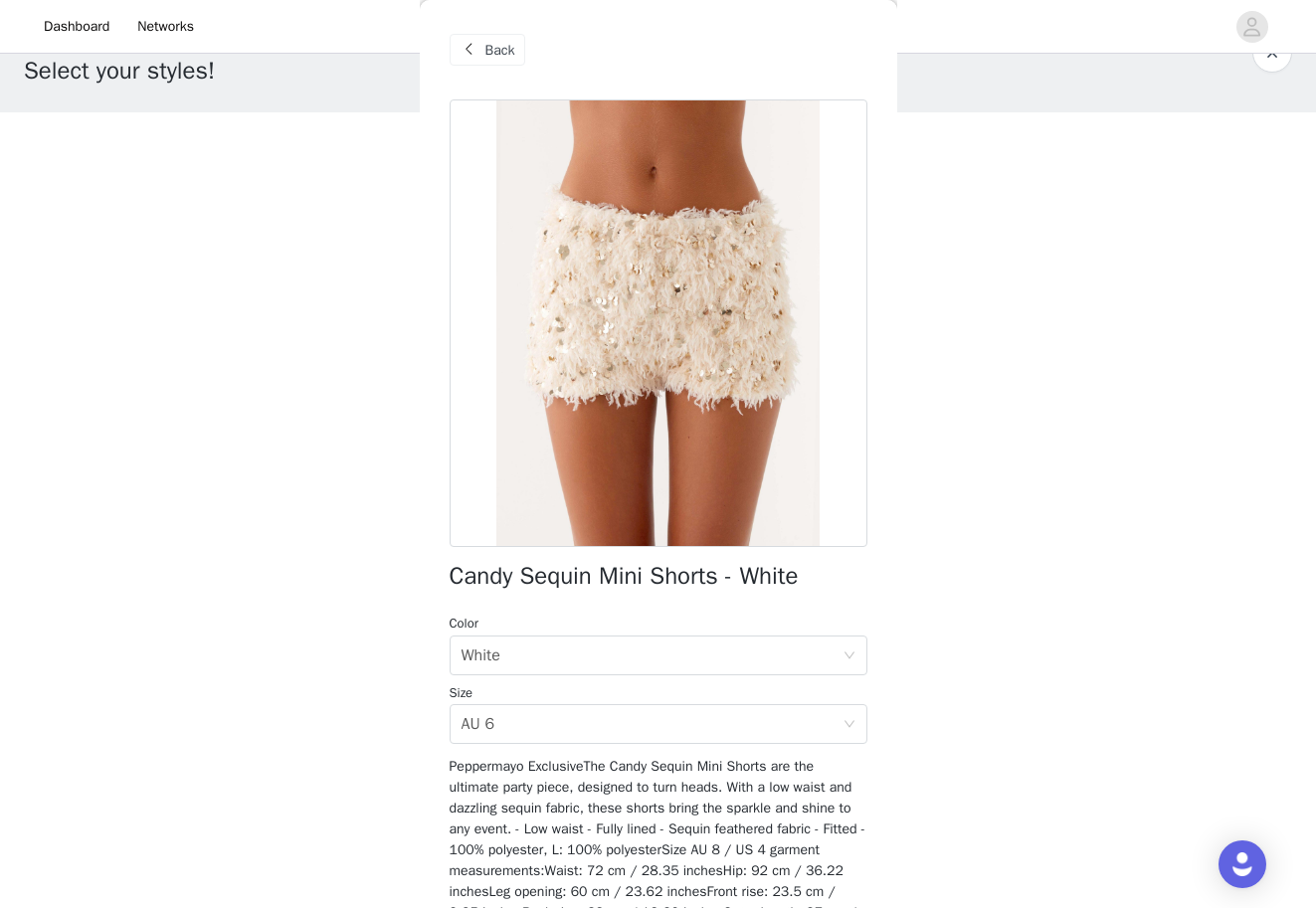 click on "Back" at bounding box center (500, 50) 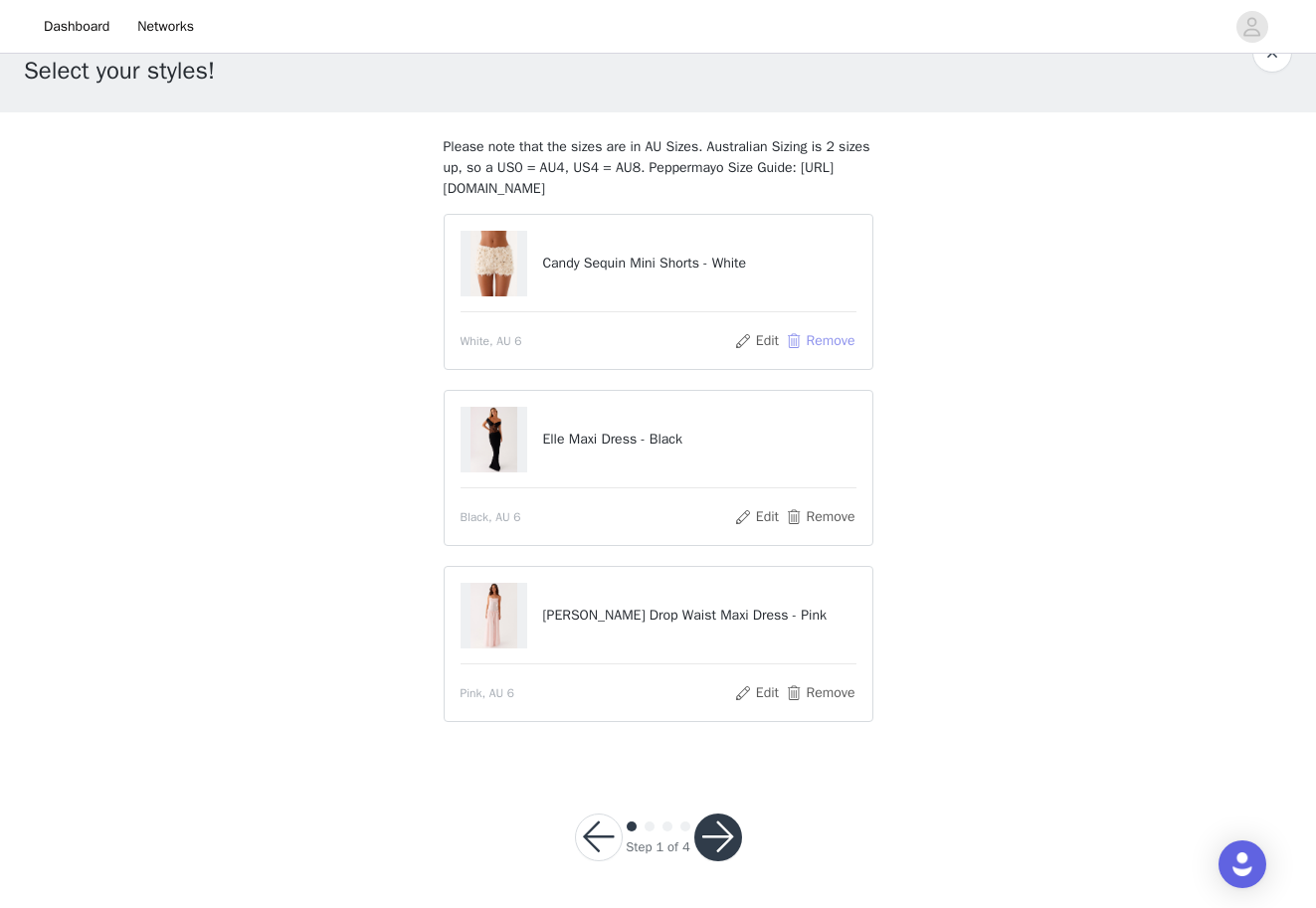 click on "Remove" at bounding box center [820, 341] 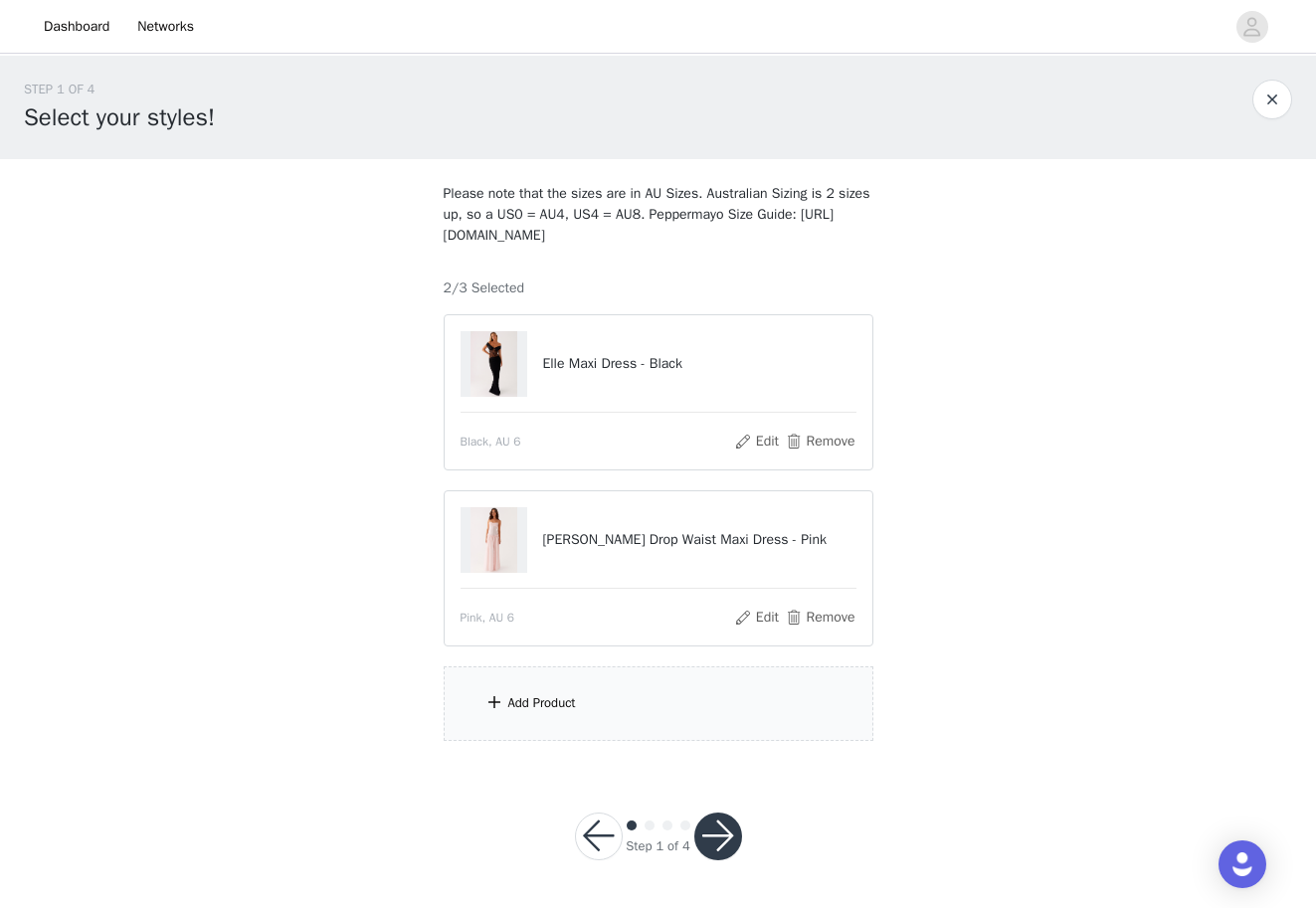 scroll, scrollTop: 1, scrollLeft: 0, axis: vertical 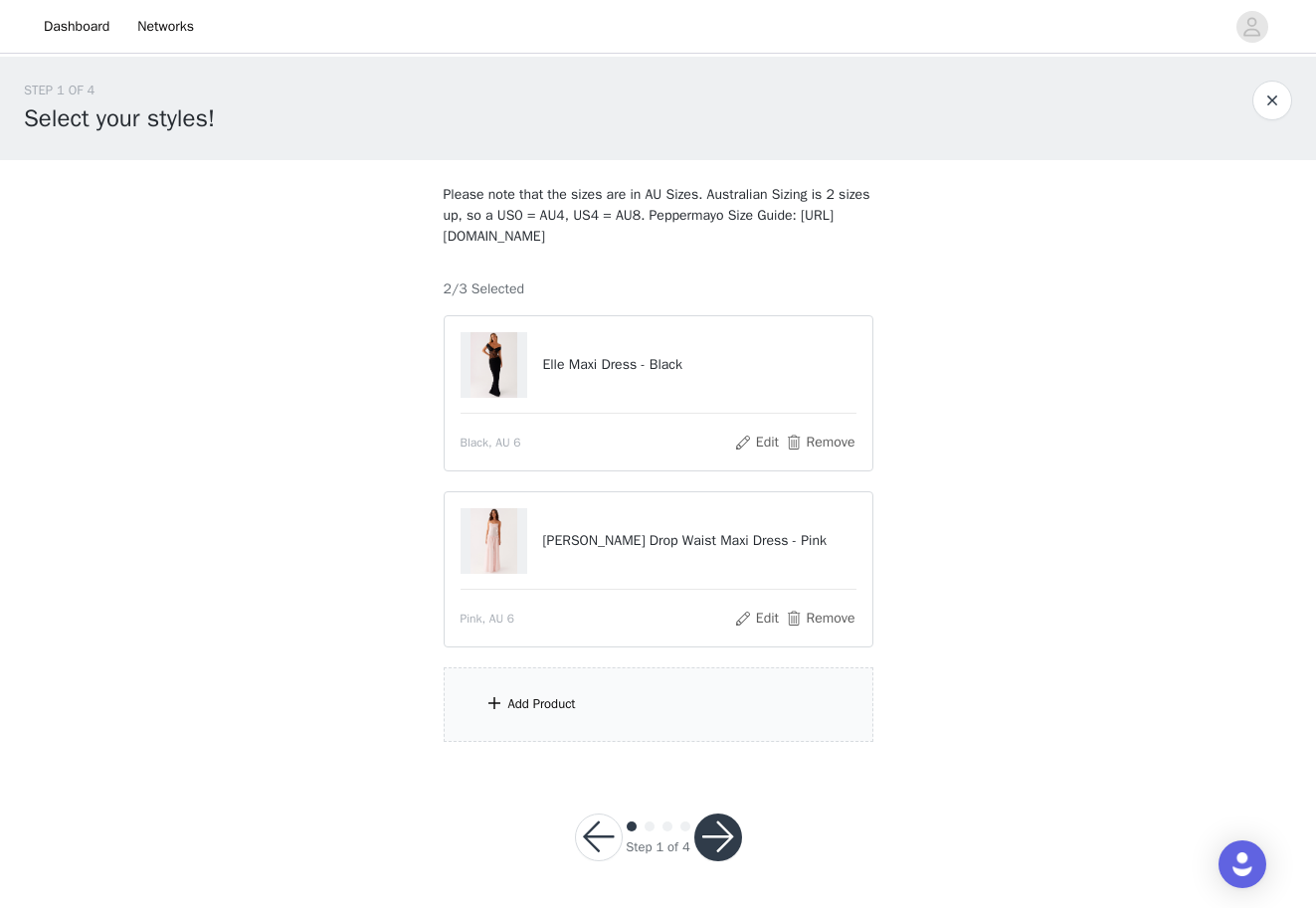 click on "Add Product" at bounding box center [658, 704] 